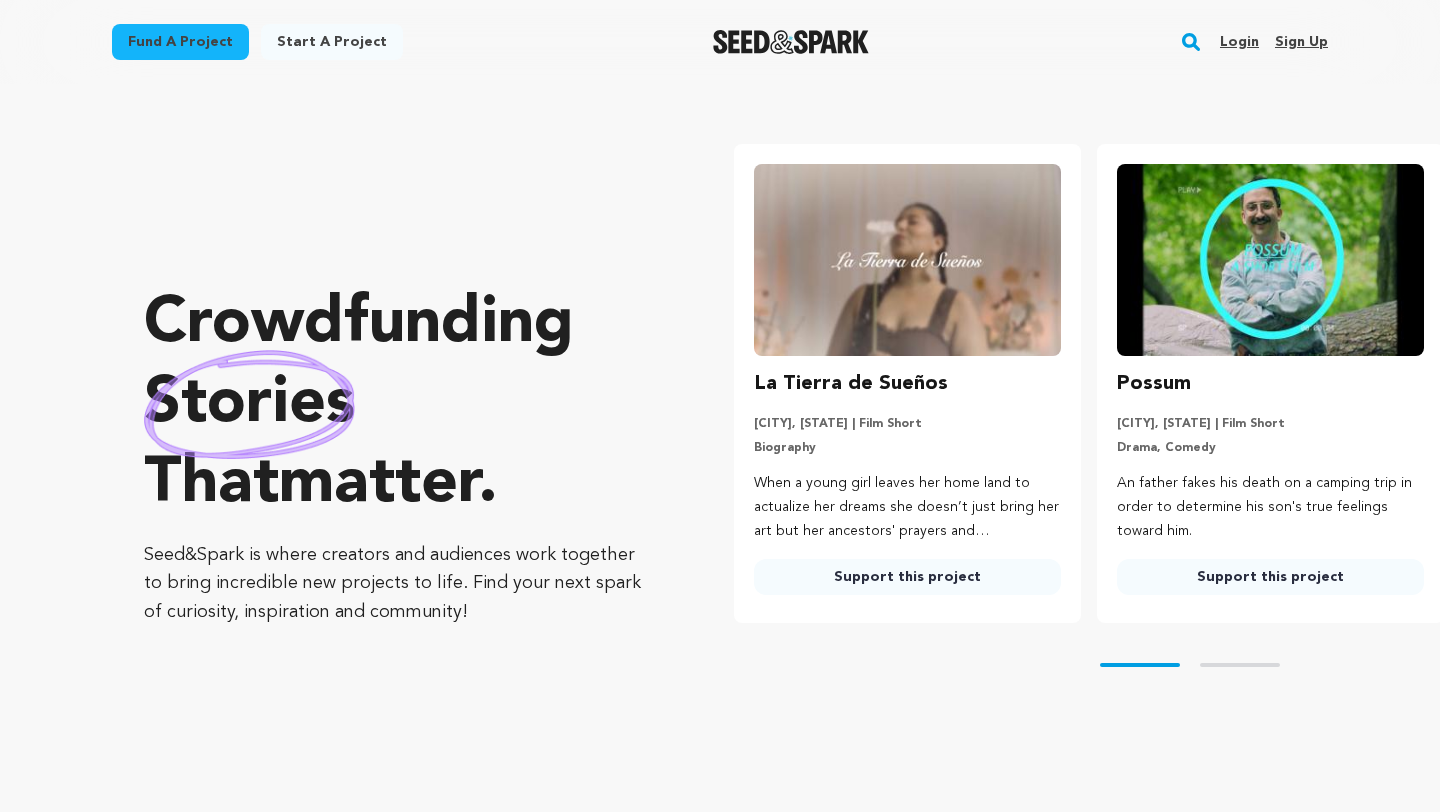 scroll, scrollTop: 0, scrollLeft: 0, axis: both 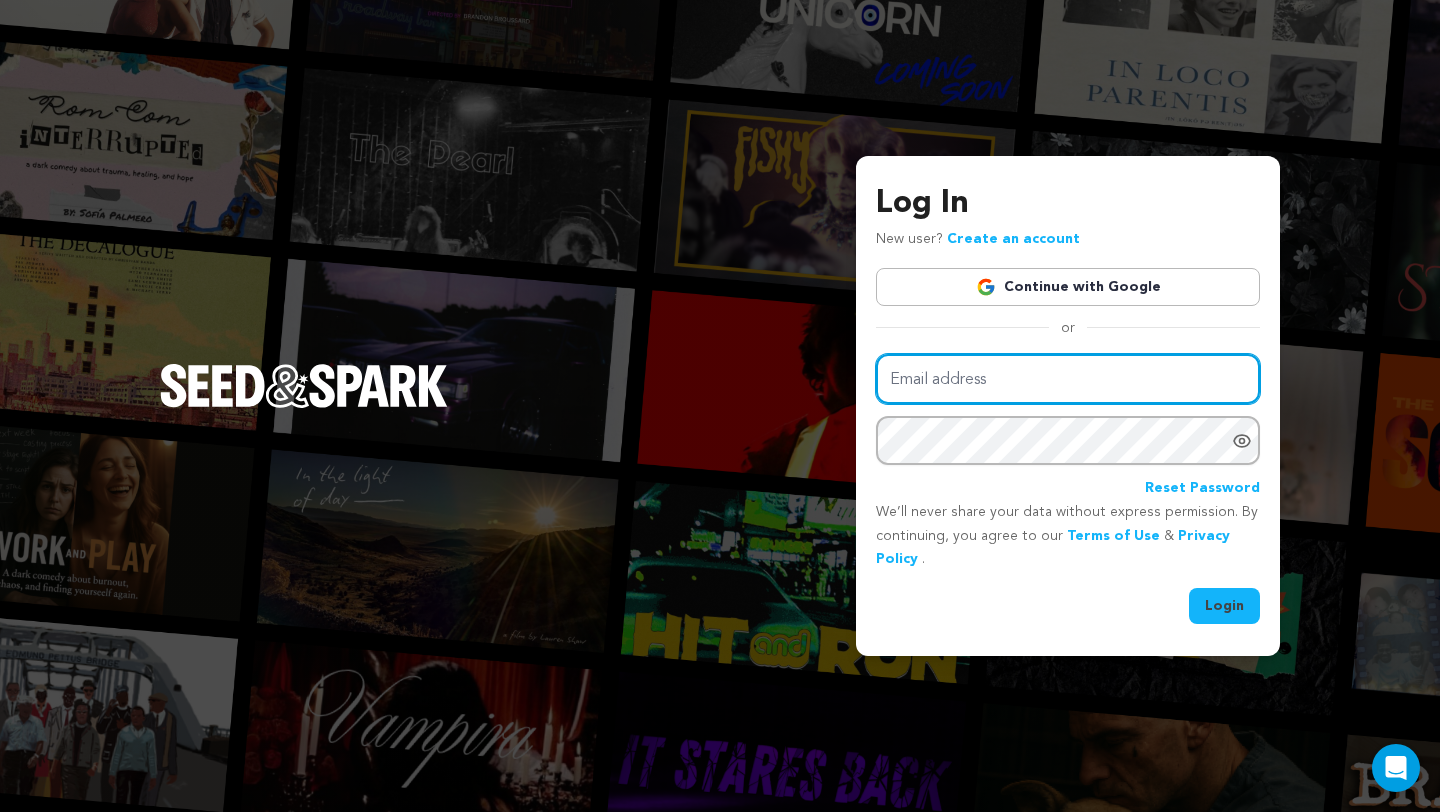click on "Email address" at bounding box center (1068, 379) 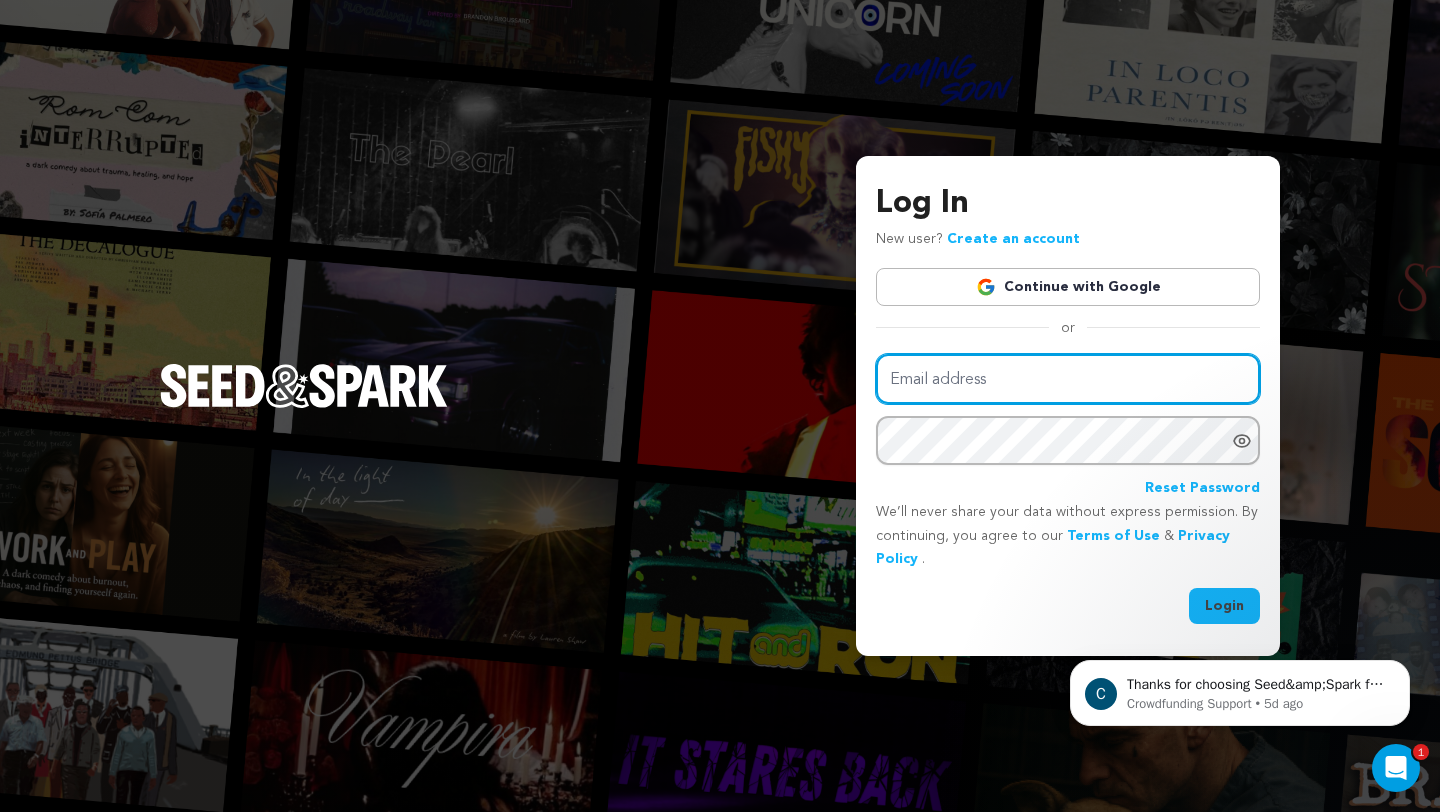 scroll, scrollTop: 0, scrollLeft: 0, axis: both 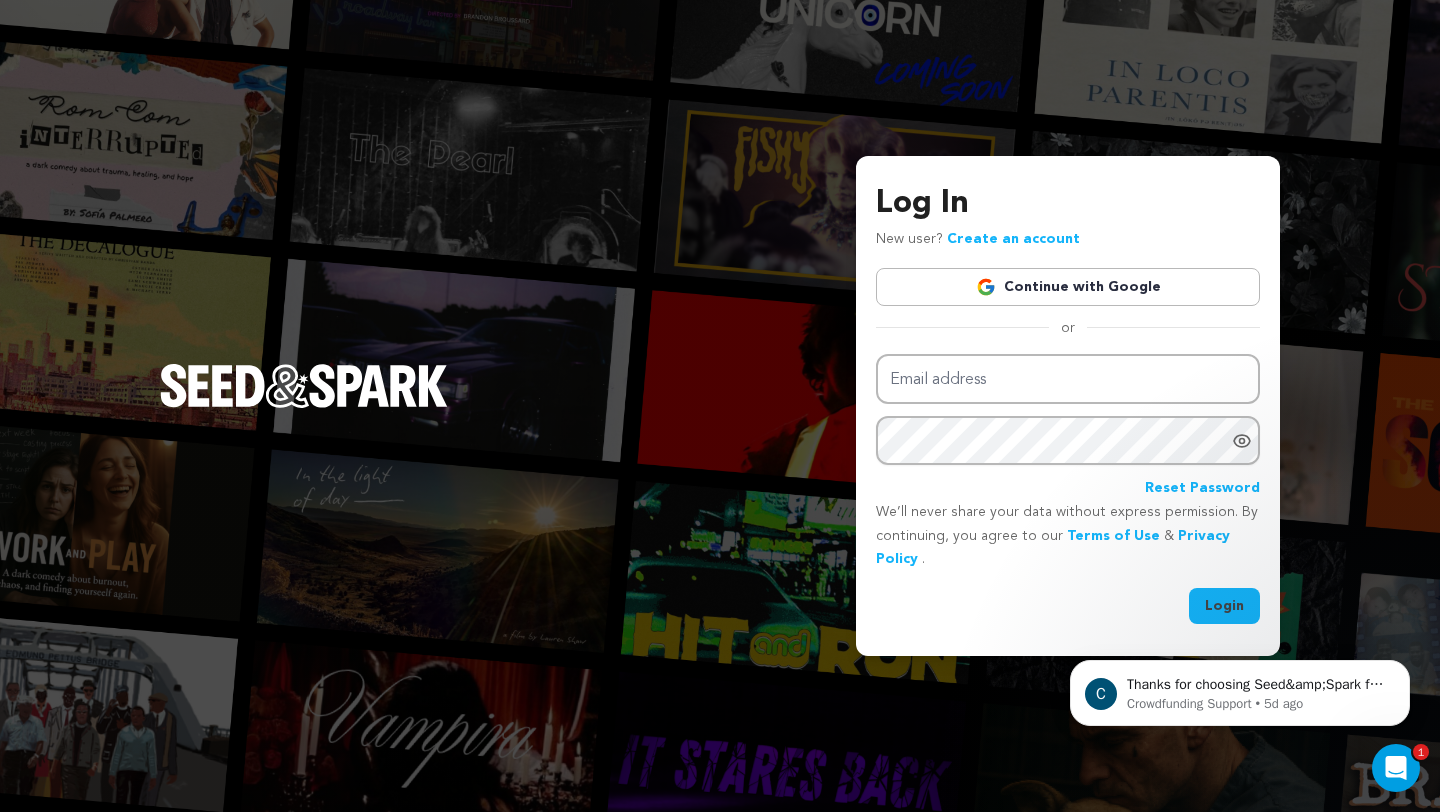 click on "Continue with Google" at bounding box center [1068, 287] 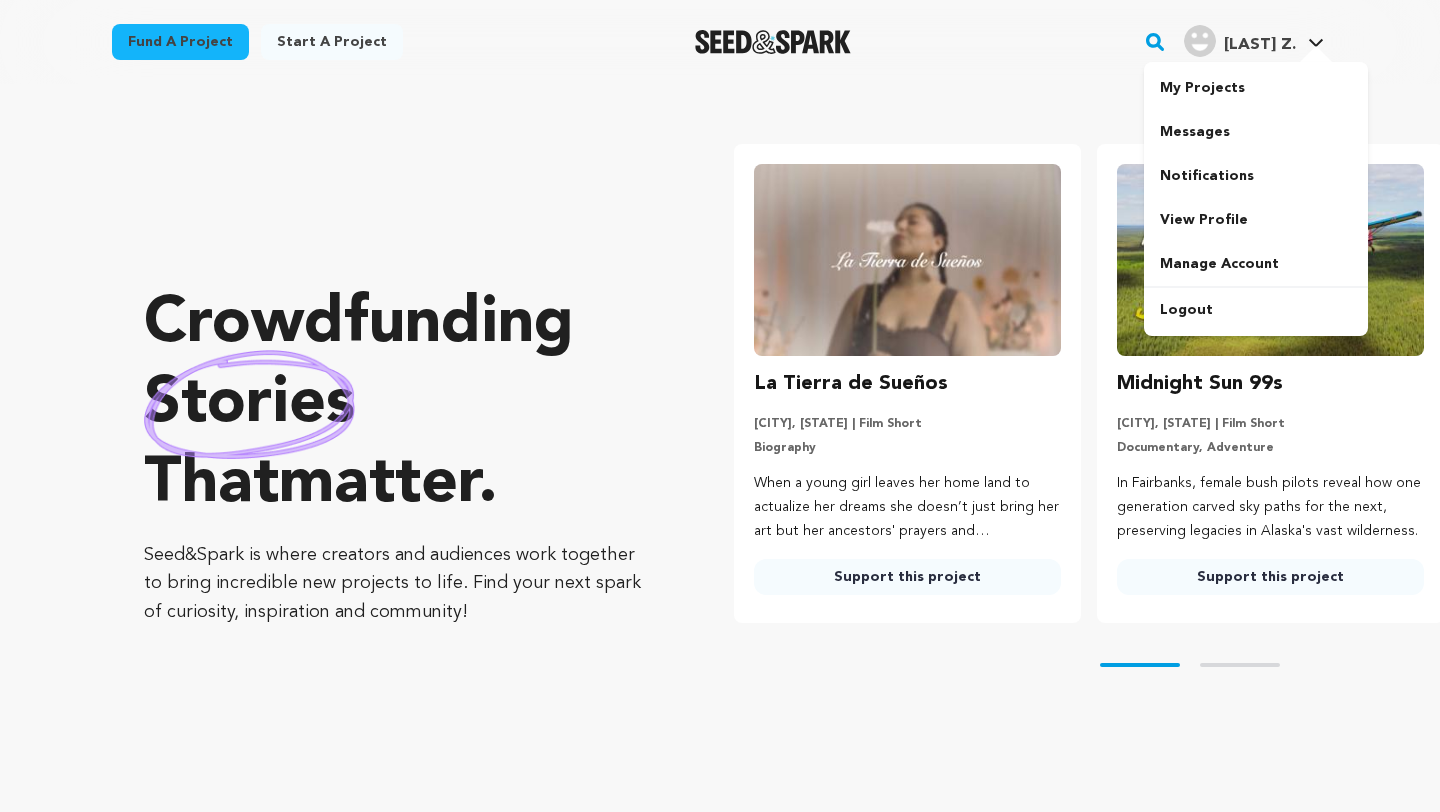 scroll, scrollTop: 0, scrollLeft: 0, axis: both 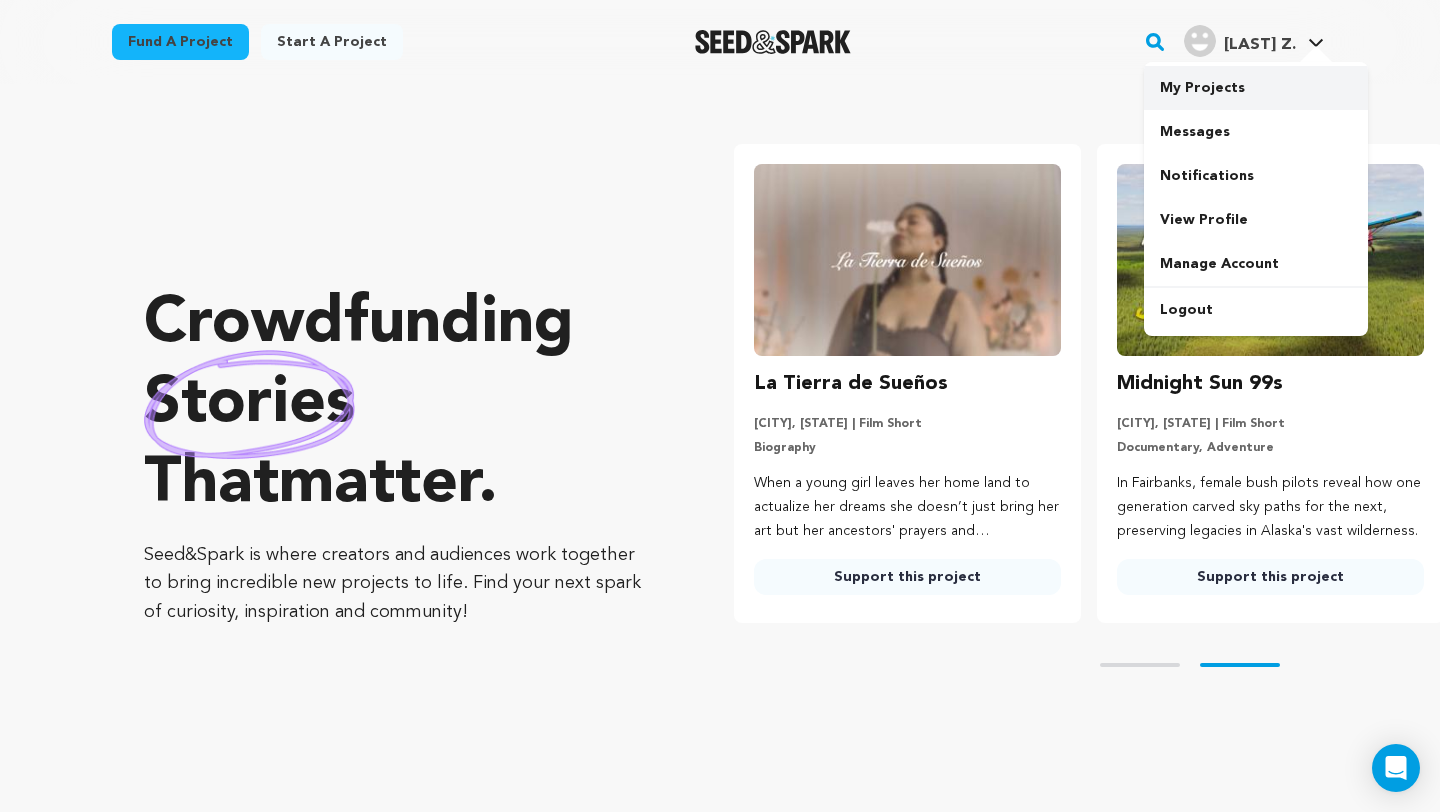 click on "My Projects" at bounding box center [1256, 88] 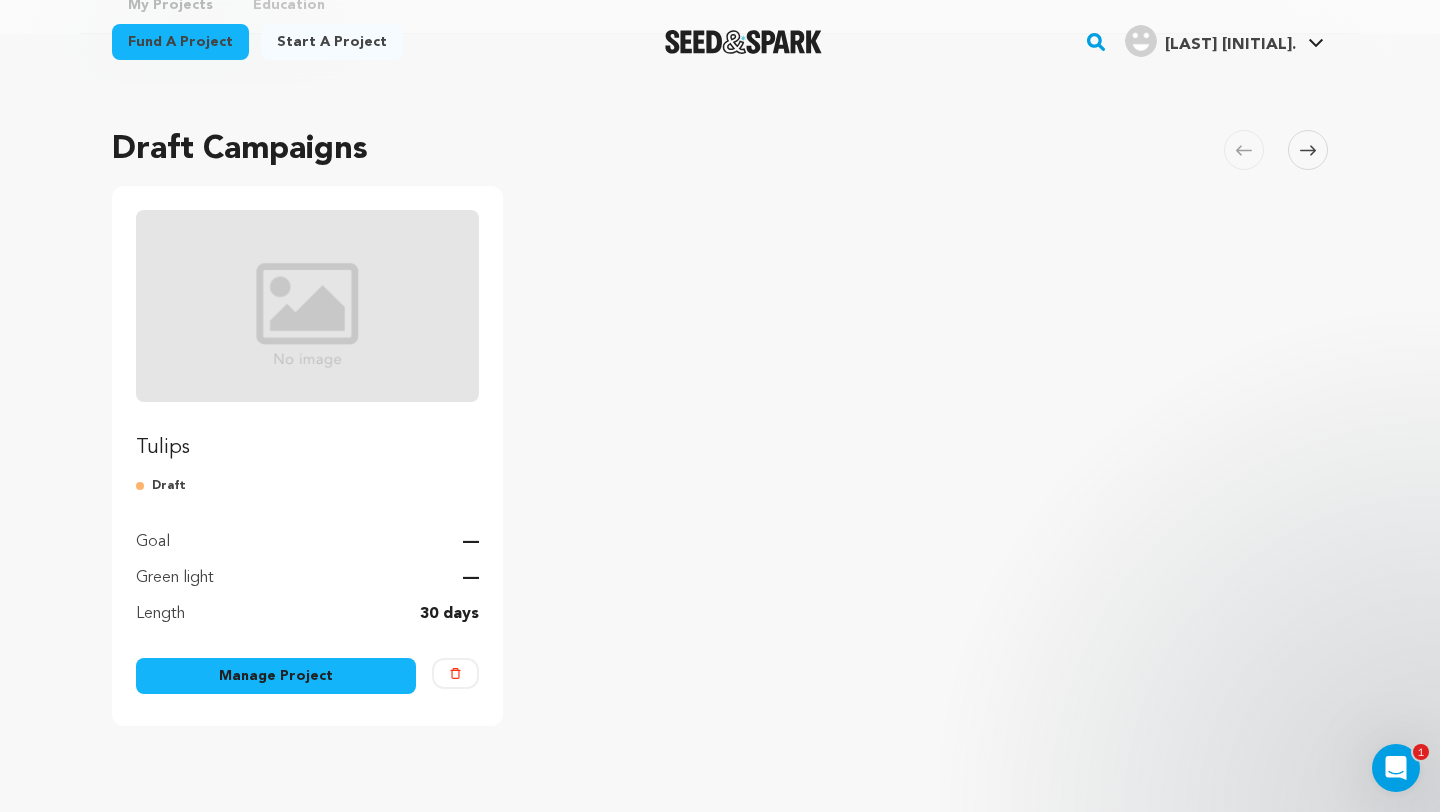 scroll, scrollTop: 116, scrollLeft: 0, axis: vertical 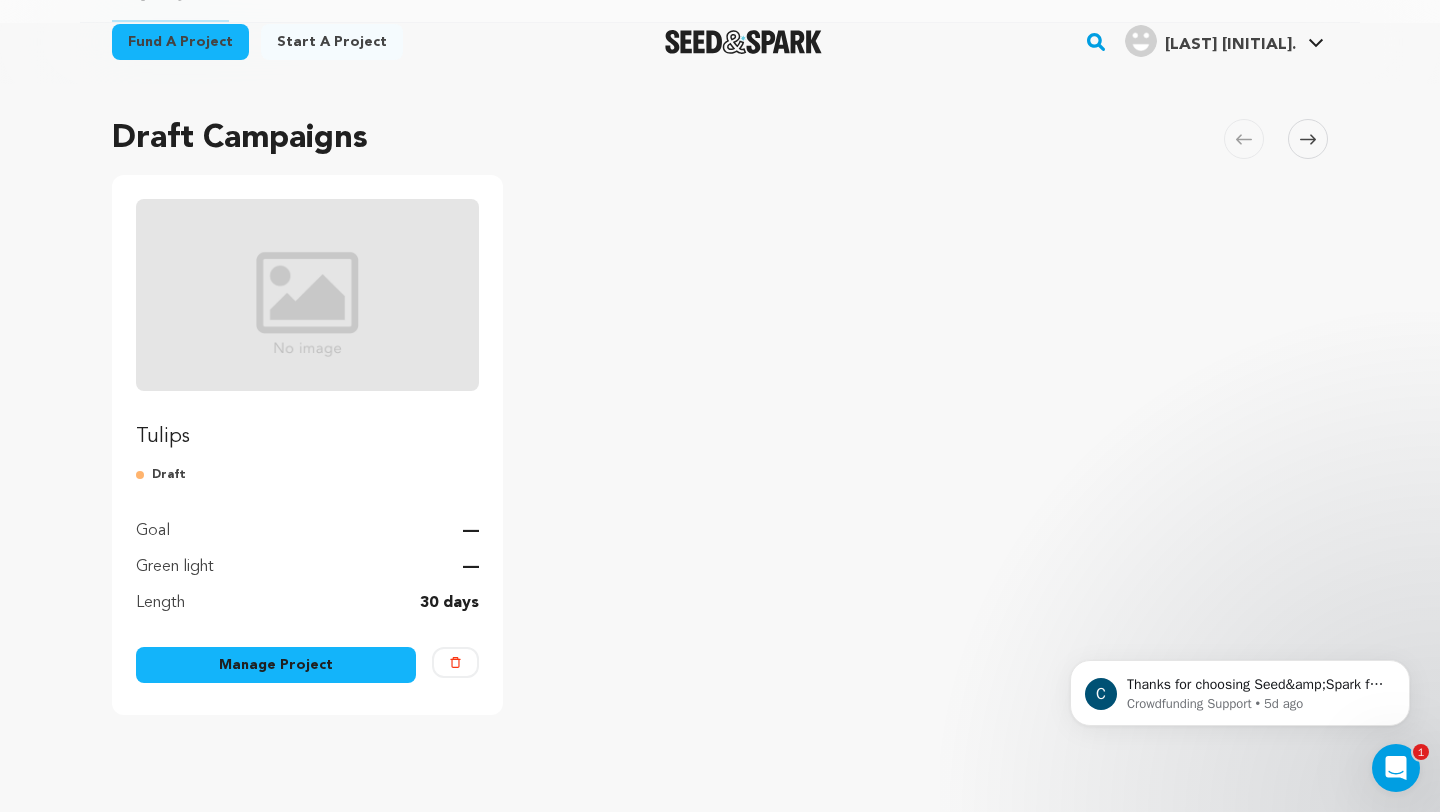 click on "Manage Project" at bounding box center [276, 665] 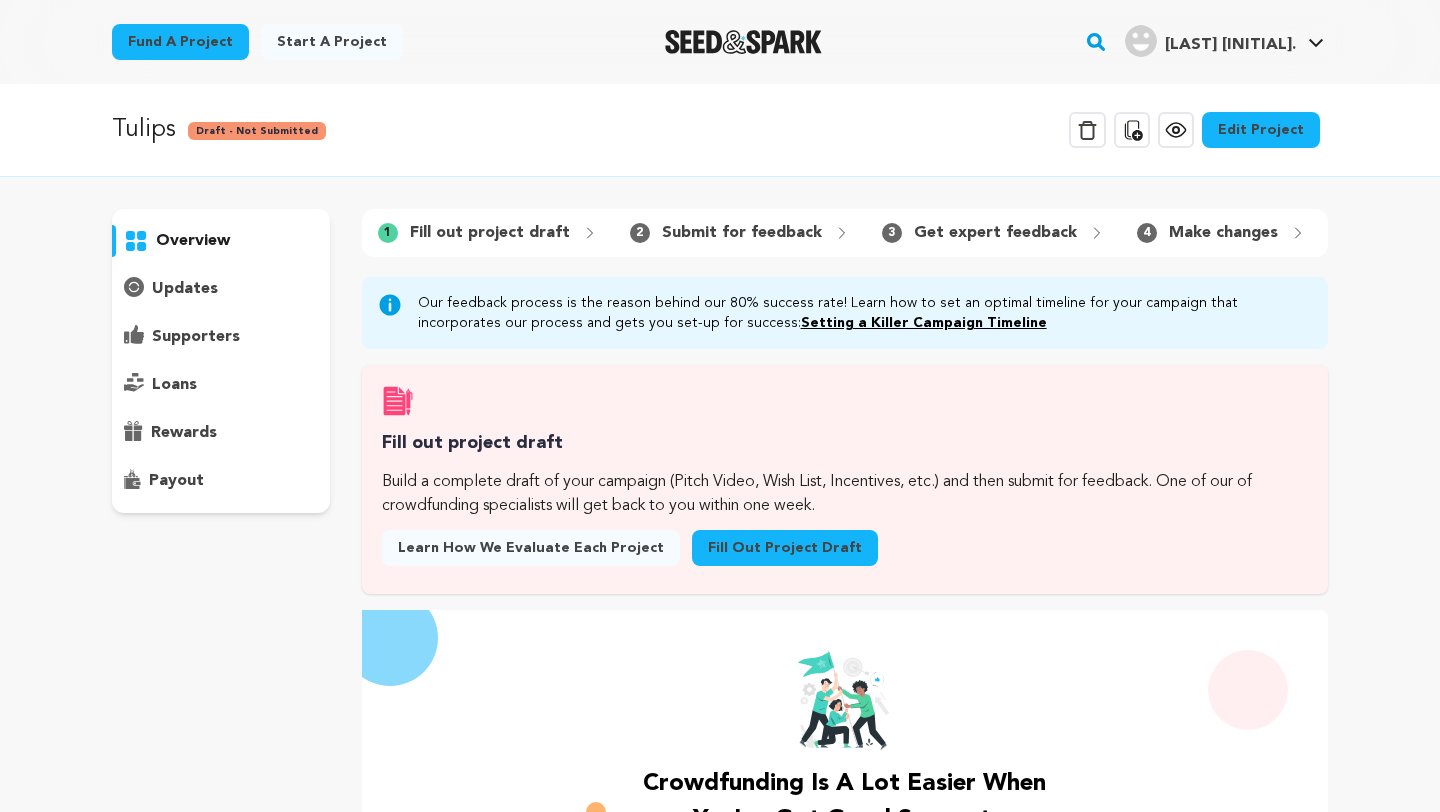 scroll, scrollTop: 0, scrollLeft: 0, axis: both 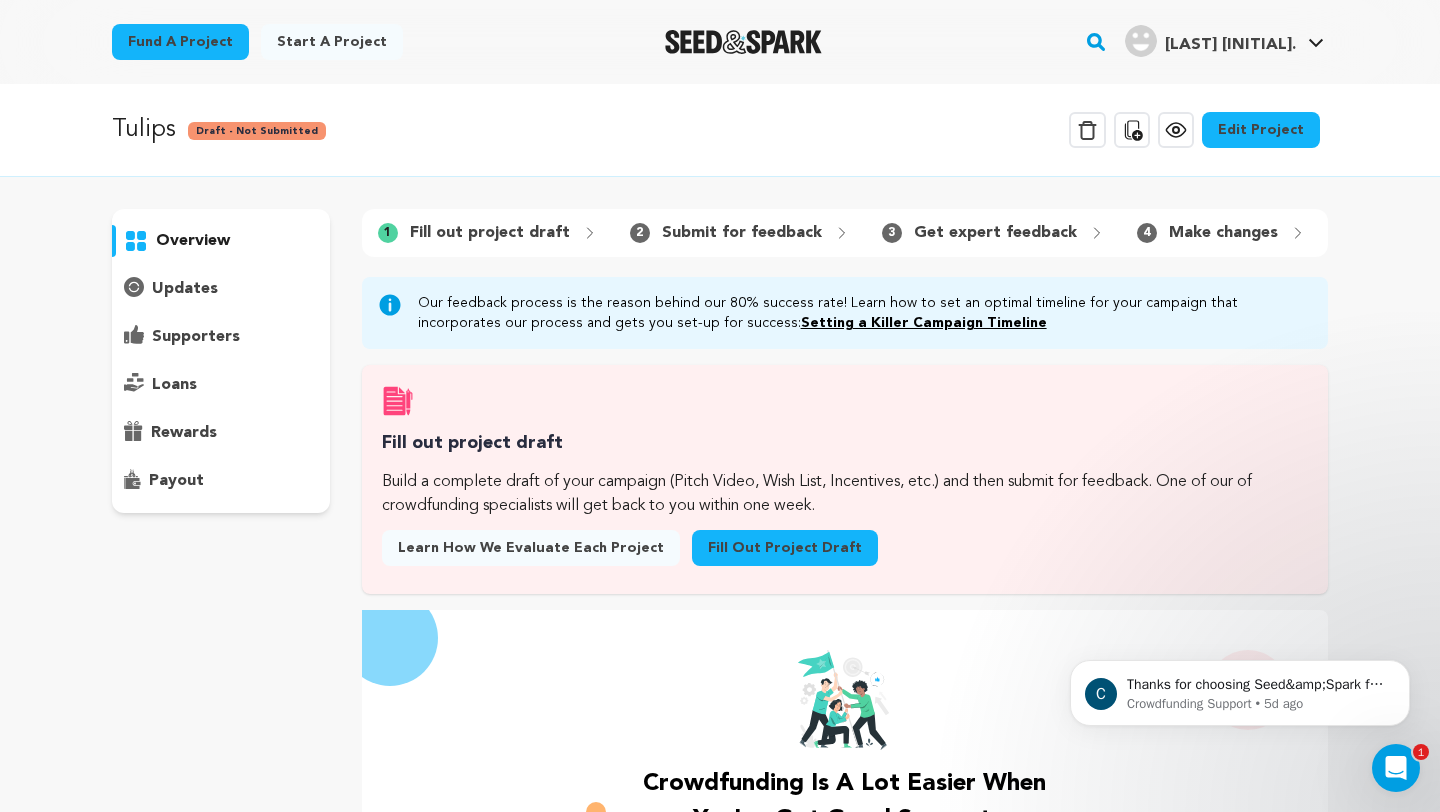 click on "Fill out project draft" at bounding box center (490, 233) 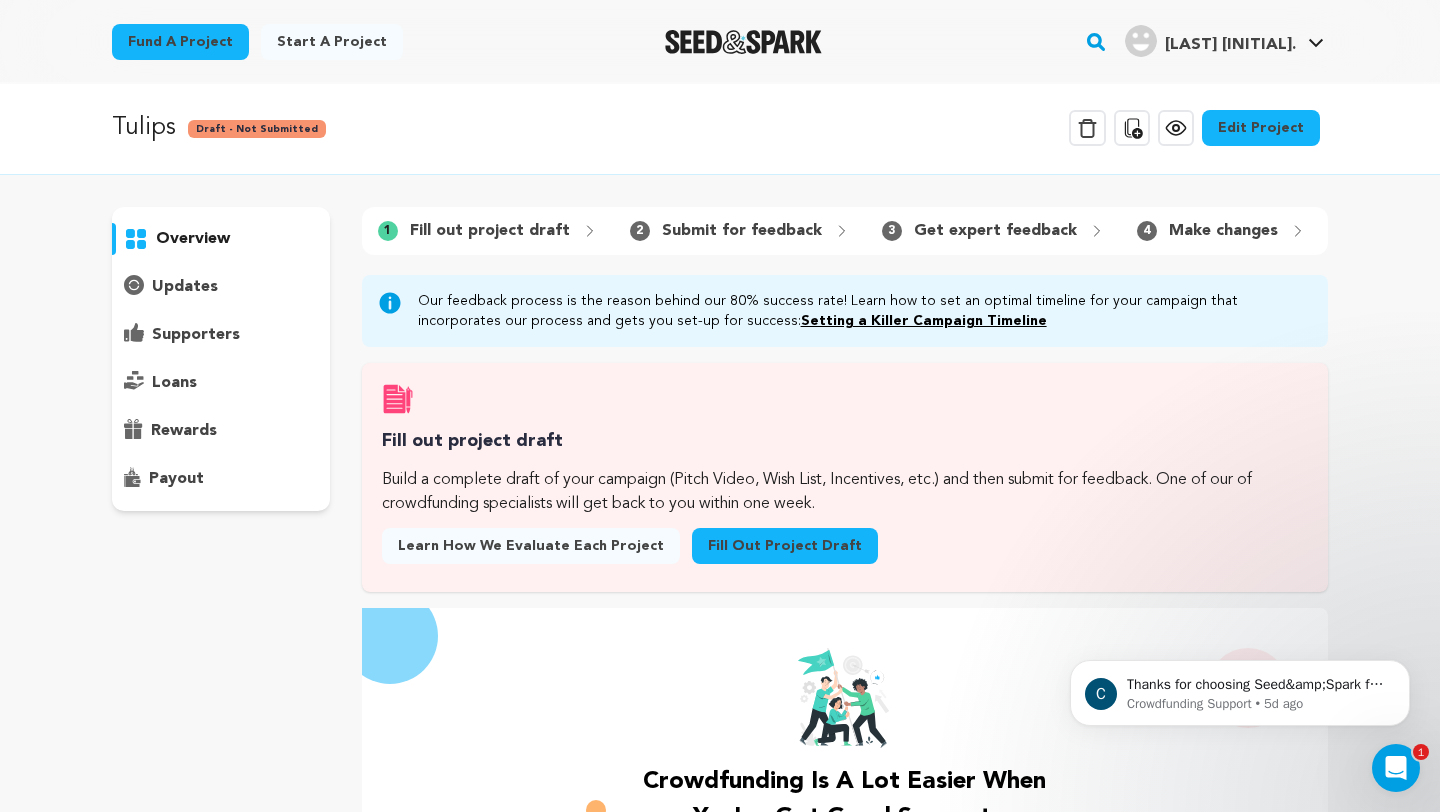 scroll, scrollTop: 0, scrollLeft: 0, axis: both 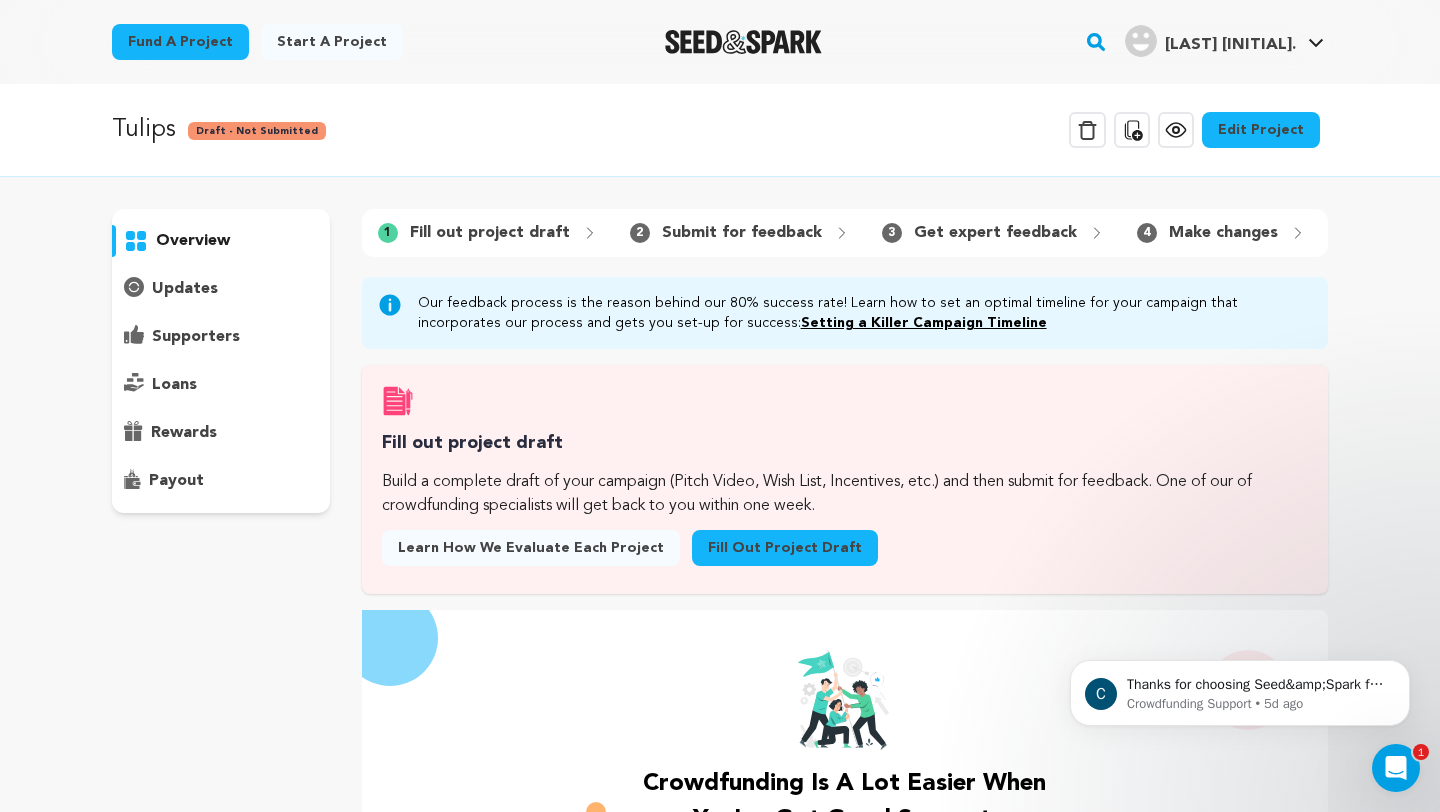 click on "Fill out project draft" at bounding box center [785, 548] 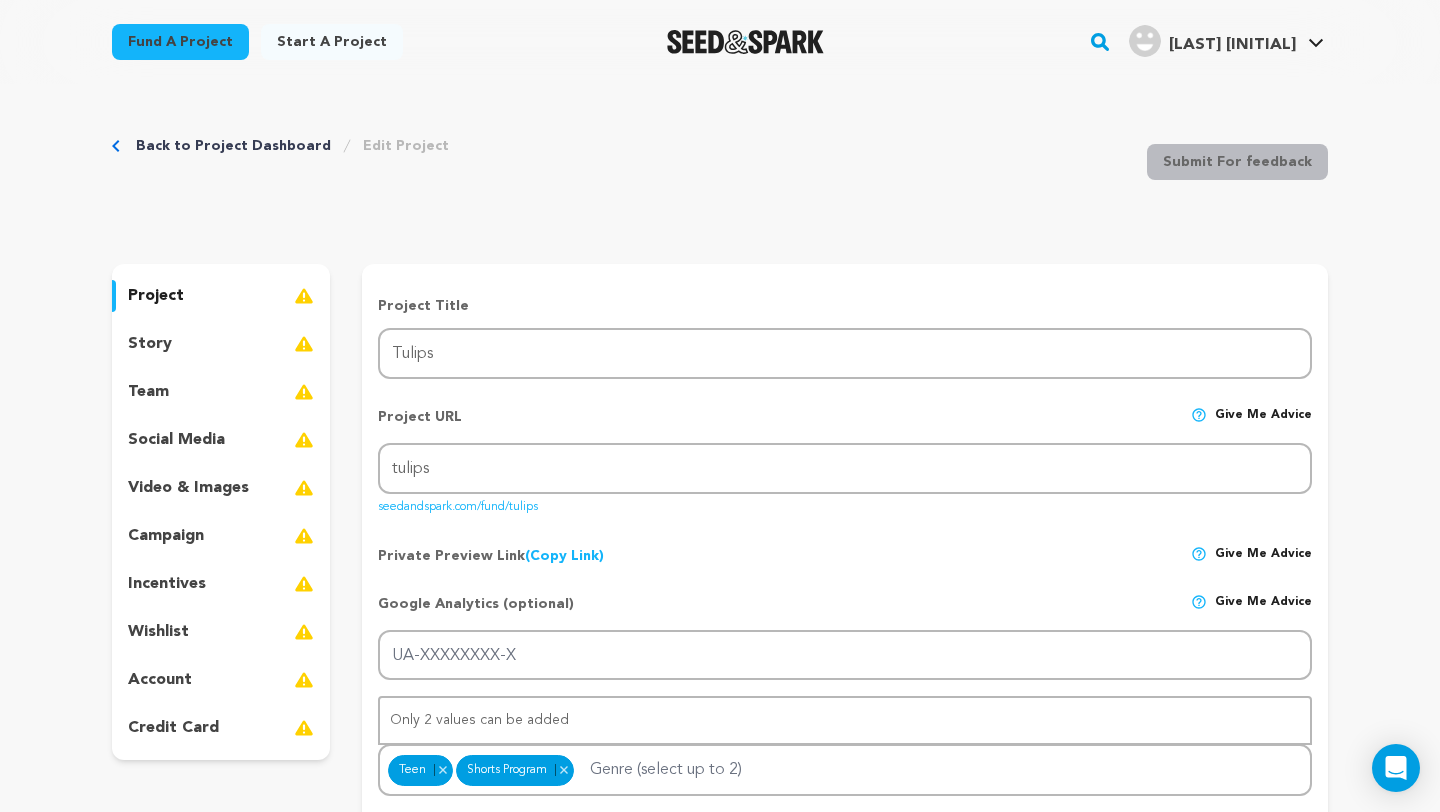 scroll, scrollTop: 0, scrollLeft: 0, axis: both 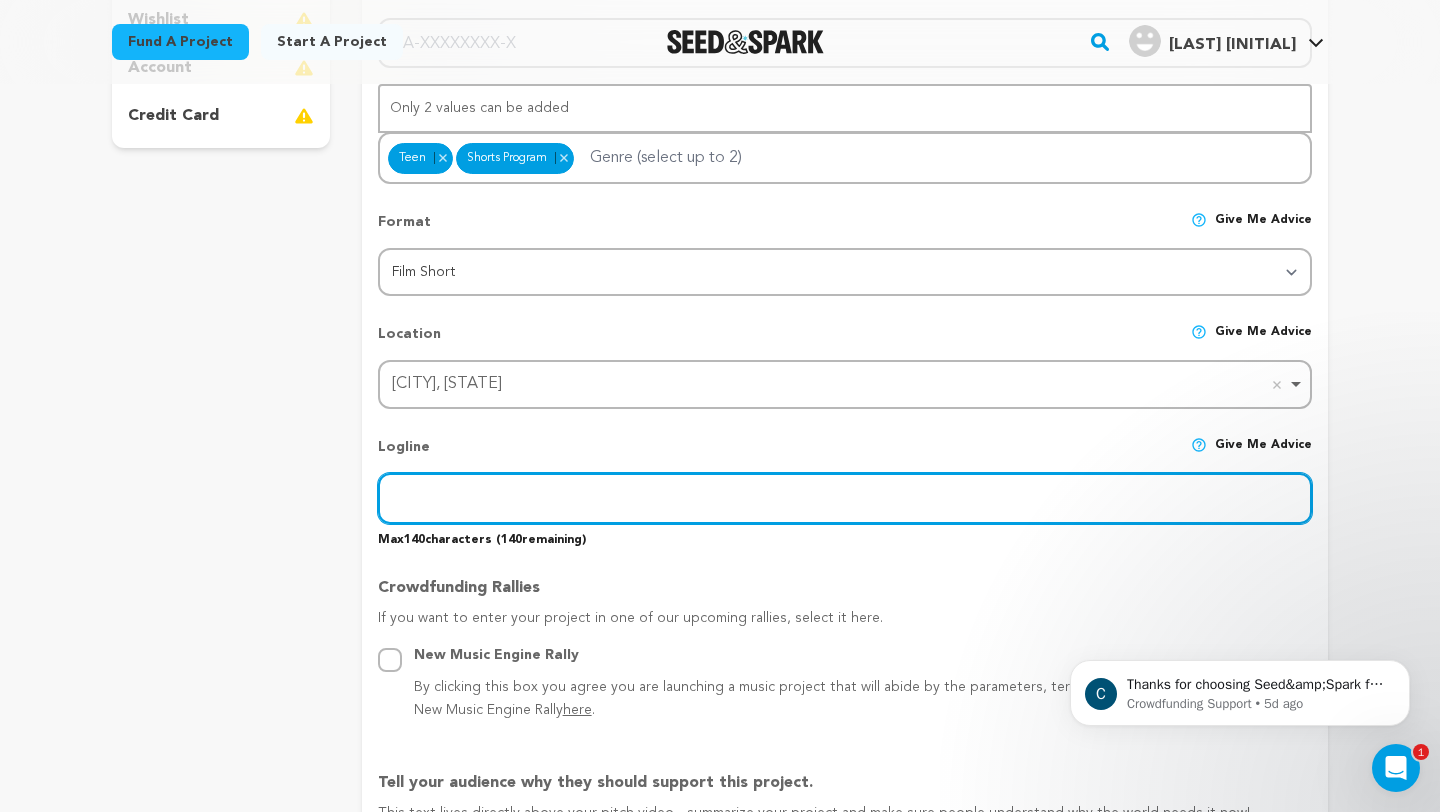 click at bounding box center (845, 498) 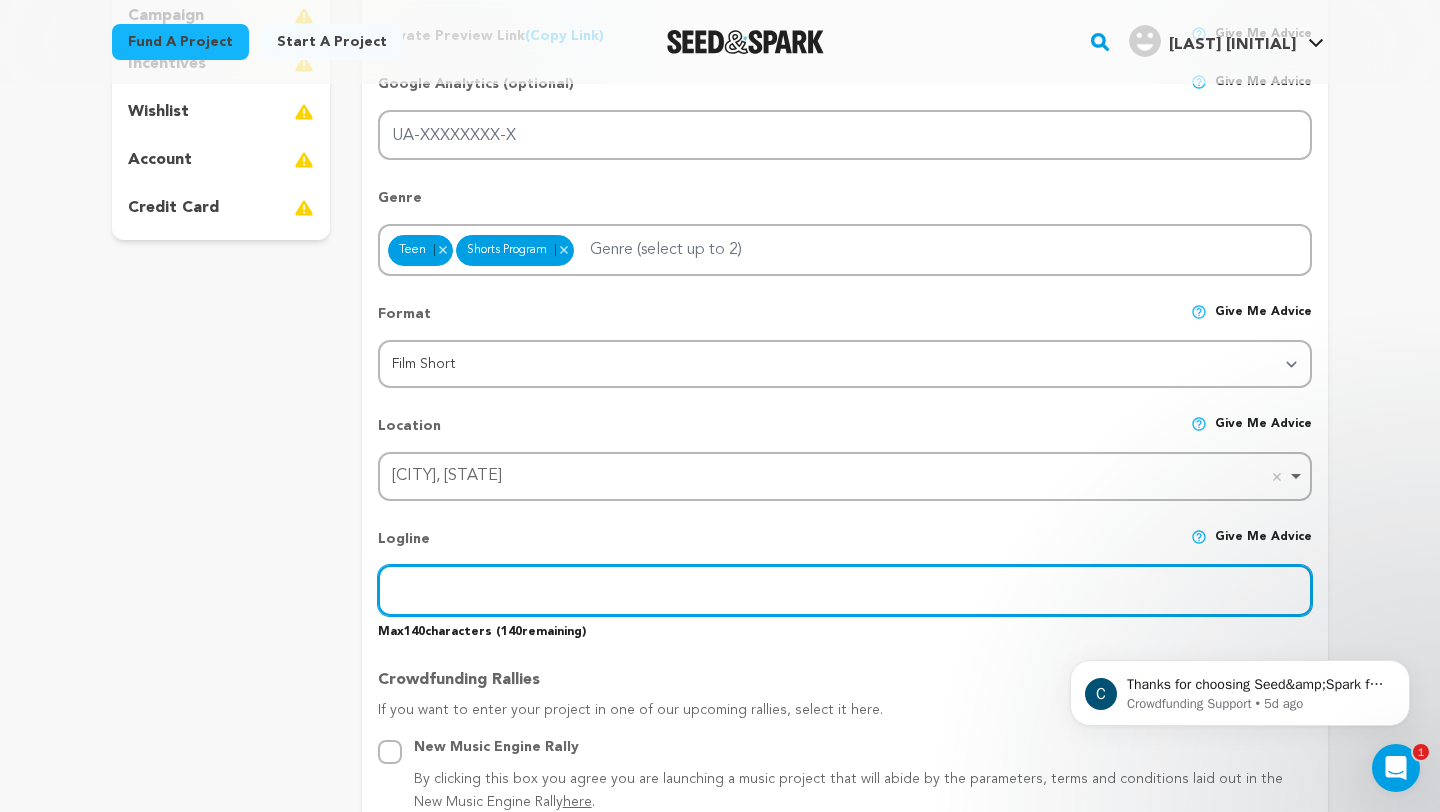 scroll, scrollTop: 490, scrollLeft: 0, axis: vertical 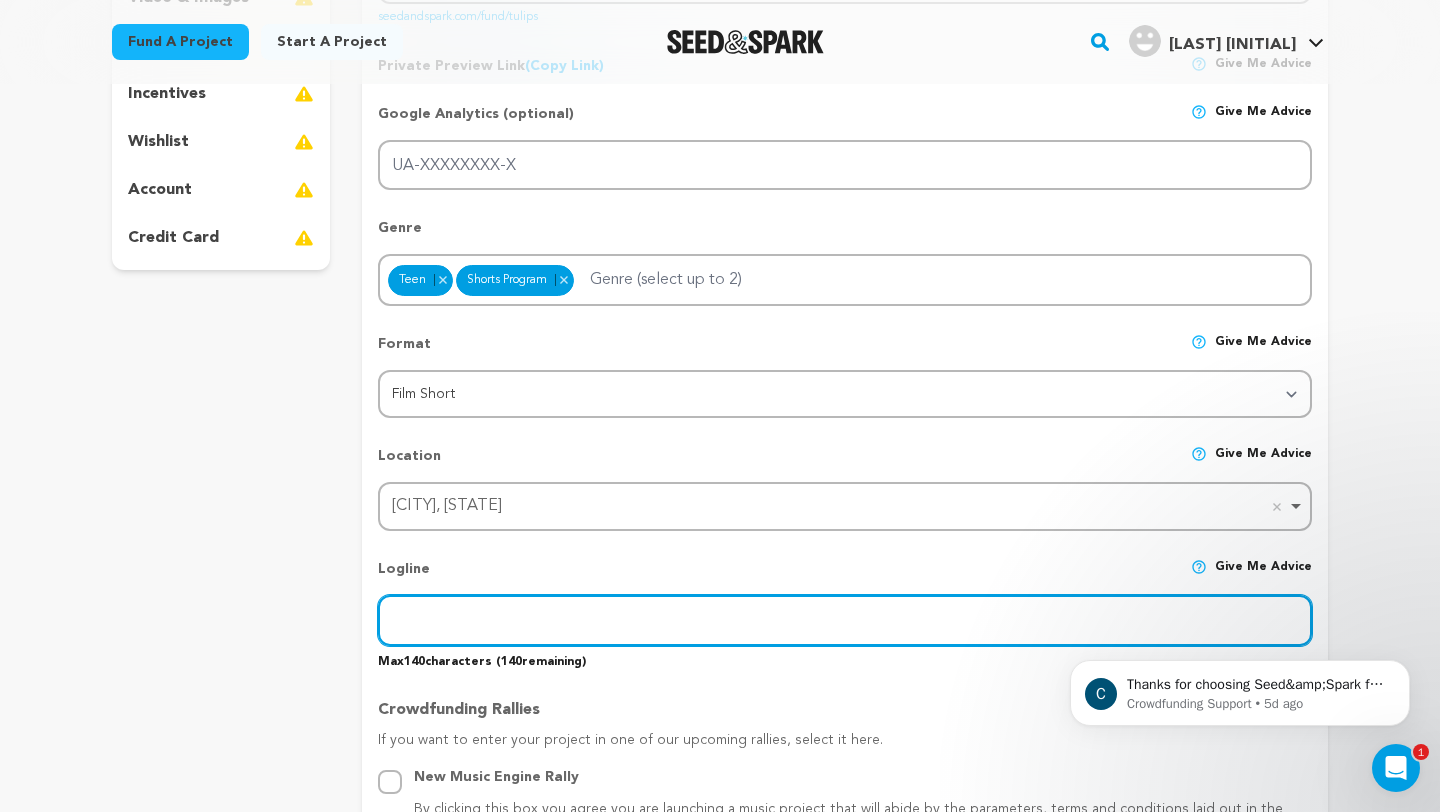 paste on "Tulips” follows Solana Jackson, a seventeen-year-old, isolating introvert, attempting to move on after being sexually assaulted." 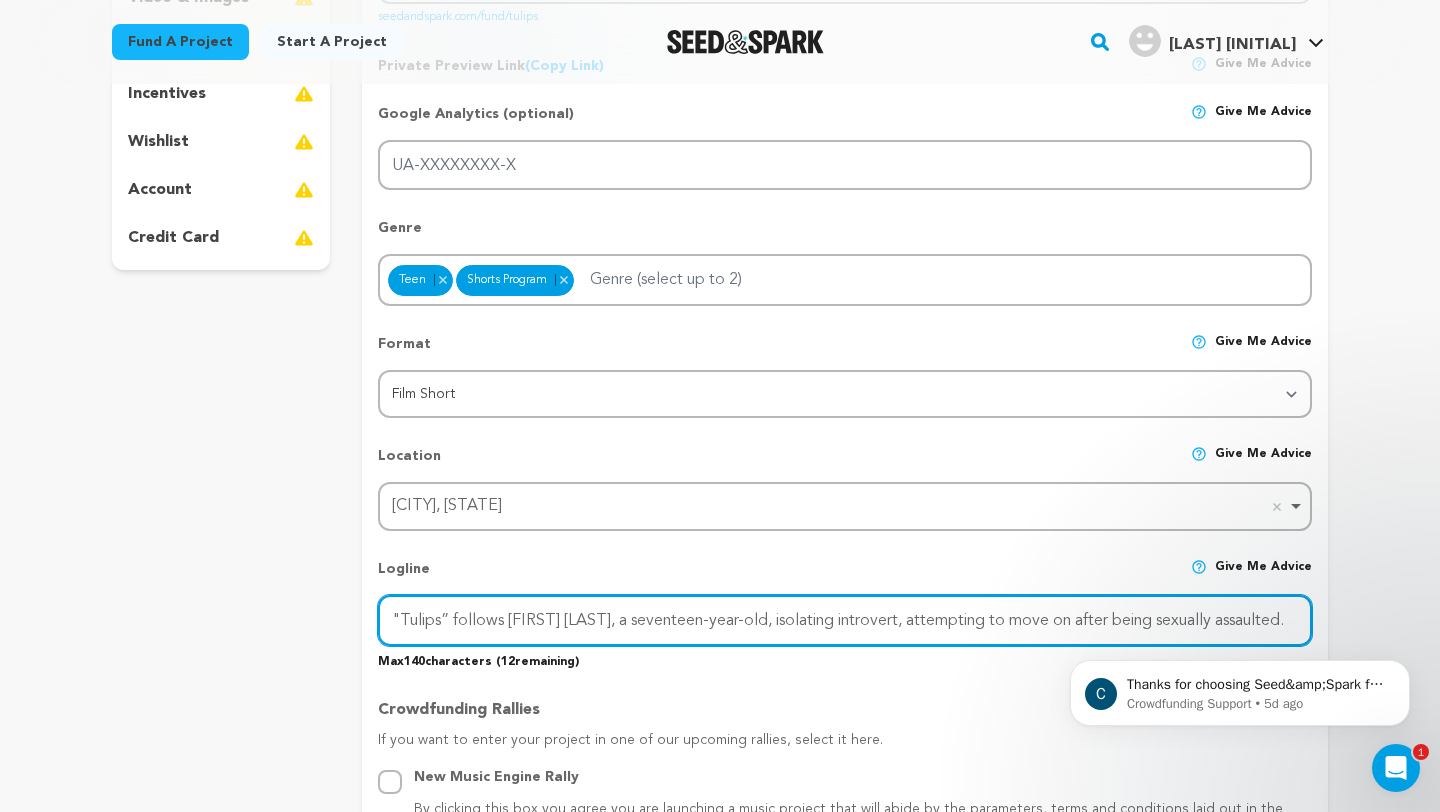 click on "Tulips” follows Solana Jackson, a seventeen-year-old, isolating introvert, attempting to move on after being sexually assaulted." at bounding box center [845, 620] 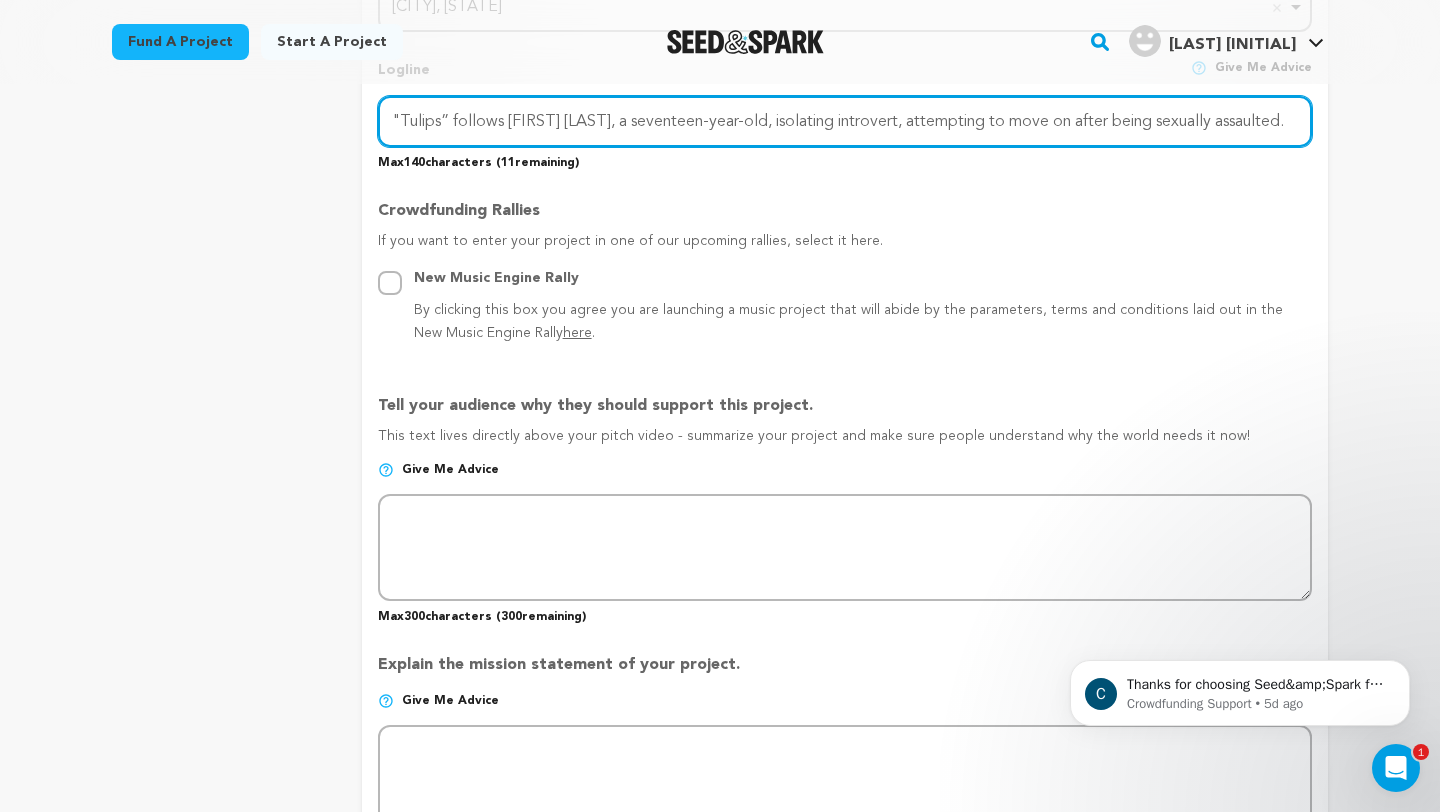 scroll, scrollTop: 1009, scrollLeft: 0, axis: vertical 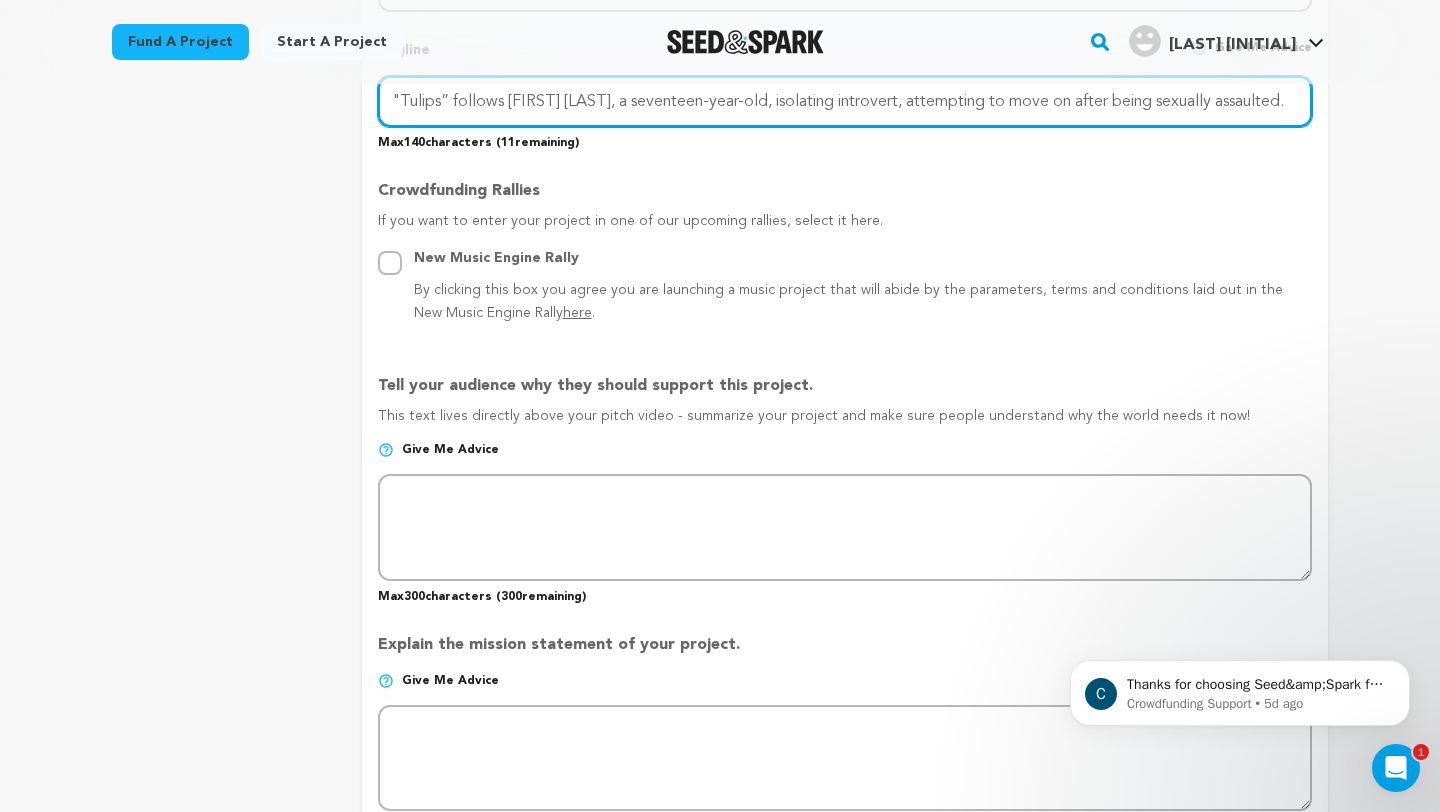 type on "[BRAND] follows [FIRST] [LAST], a seventeen-year-old, isolating introvert, attempting to move on after being sexually assaulted." 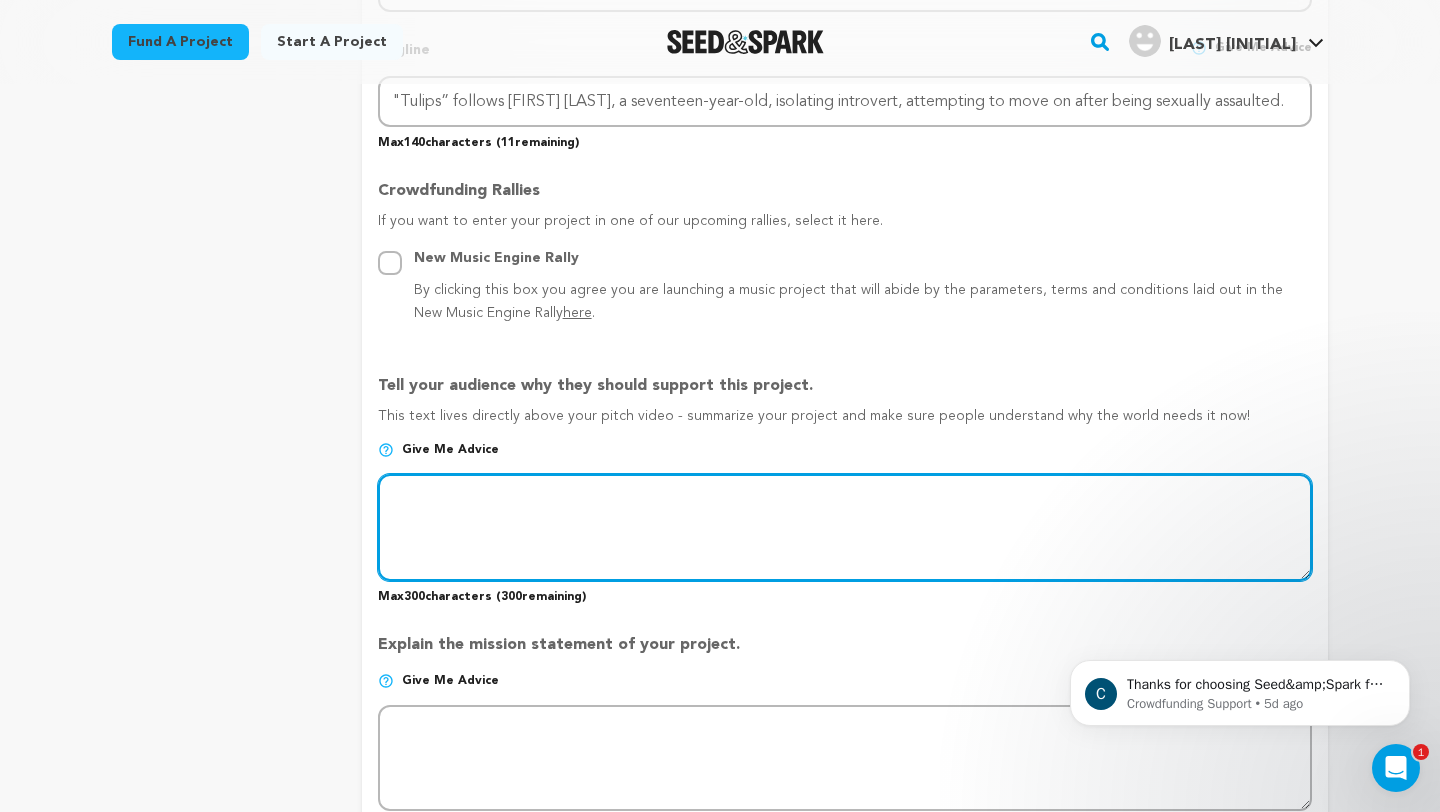 click at bounding box center [845, 527] 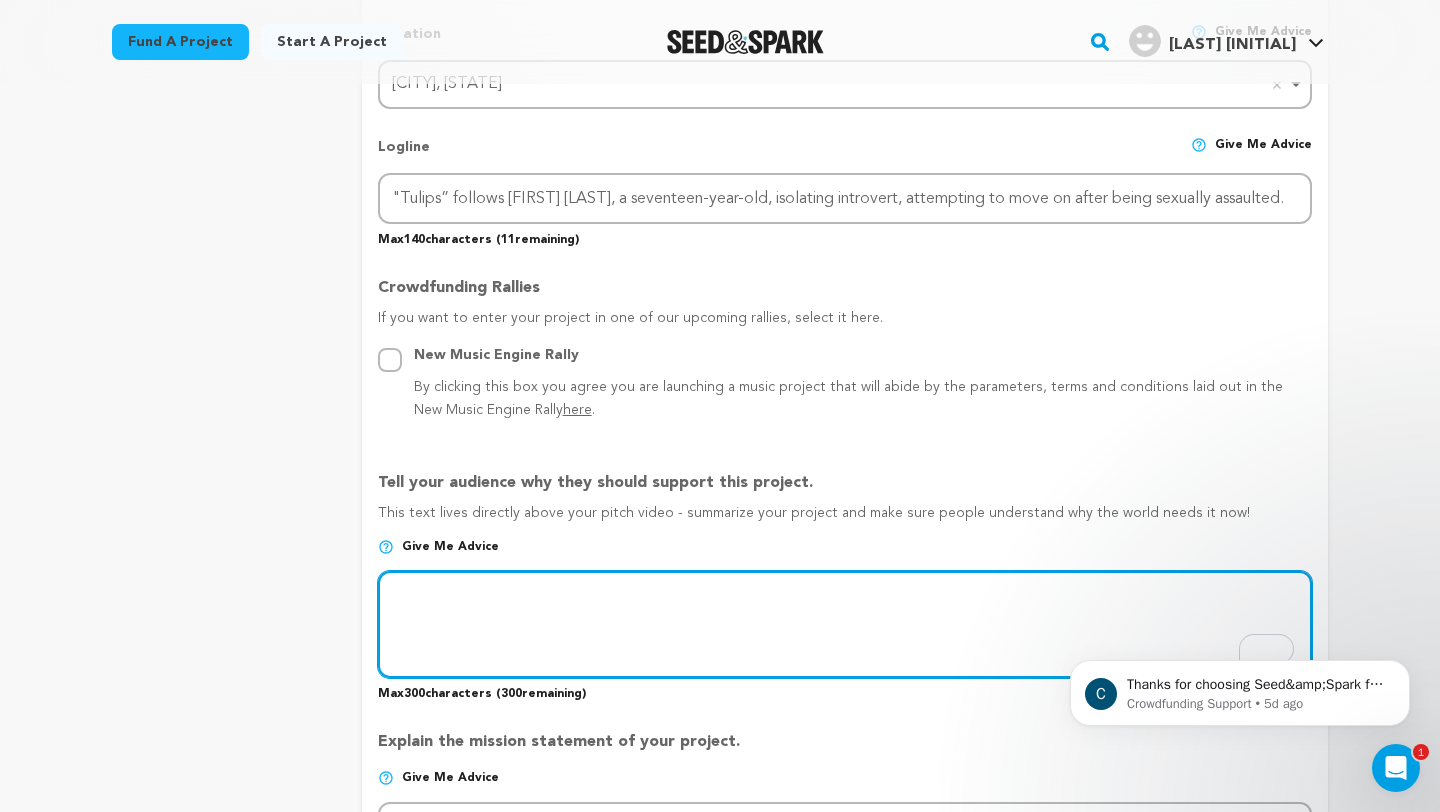 scroll, scrollTop: 922, scrollLeft: 0, axis: vertical 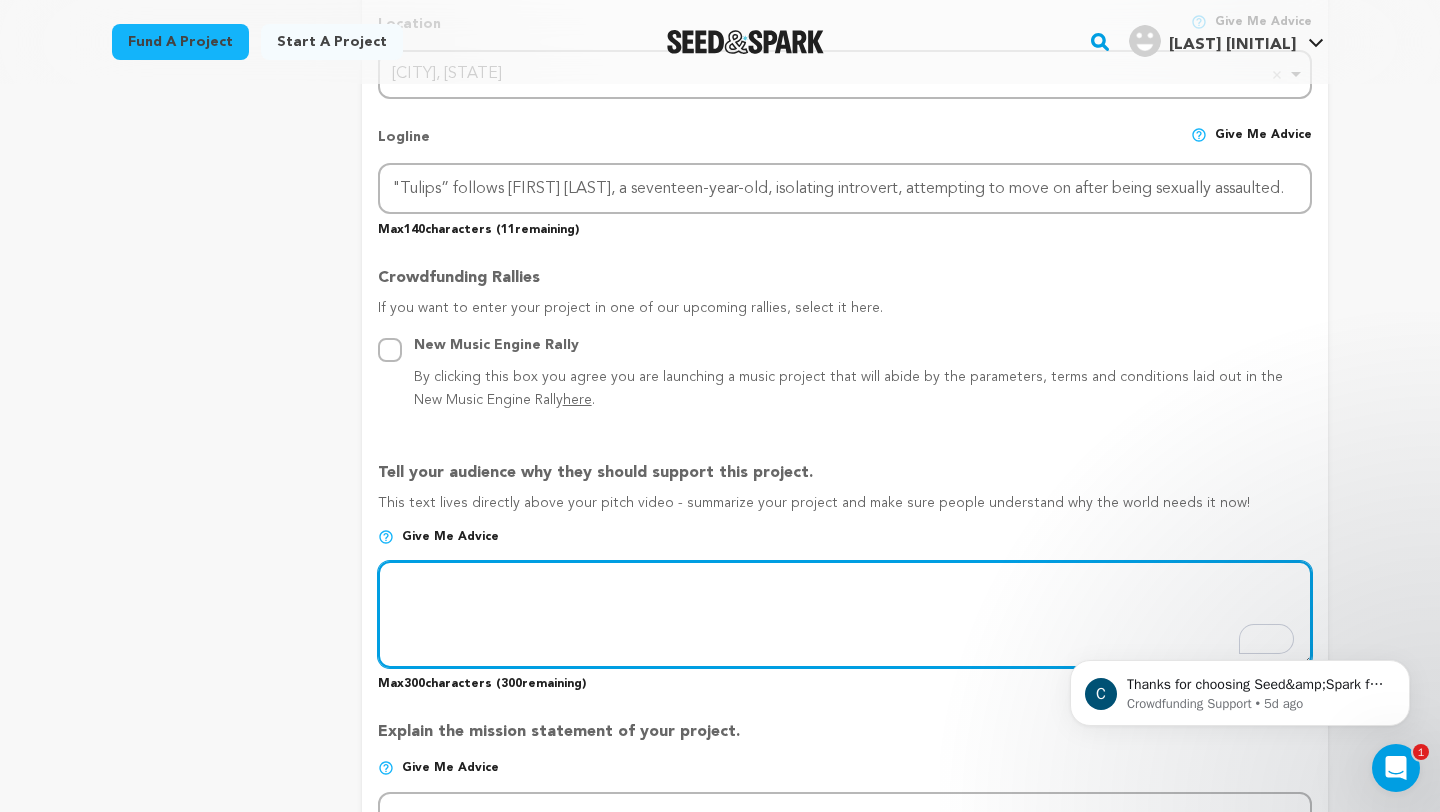 paste on "One of the biggest reasons I created Tulips was because I wanted a coming-of-age film that portrayed the healing journey of sexual abuse. Not the violence, but a portrait of the person who was left.  Most importantly, I wanted to create a film people could find hope in.
Tulips emphasizes the messag" 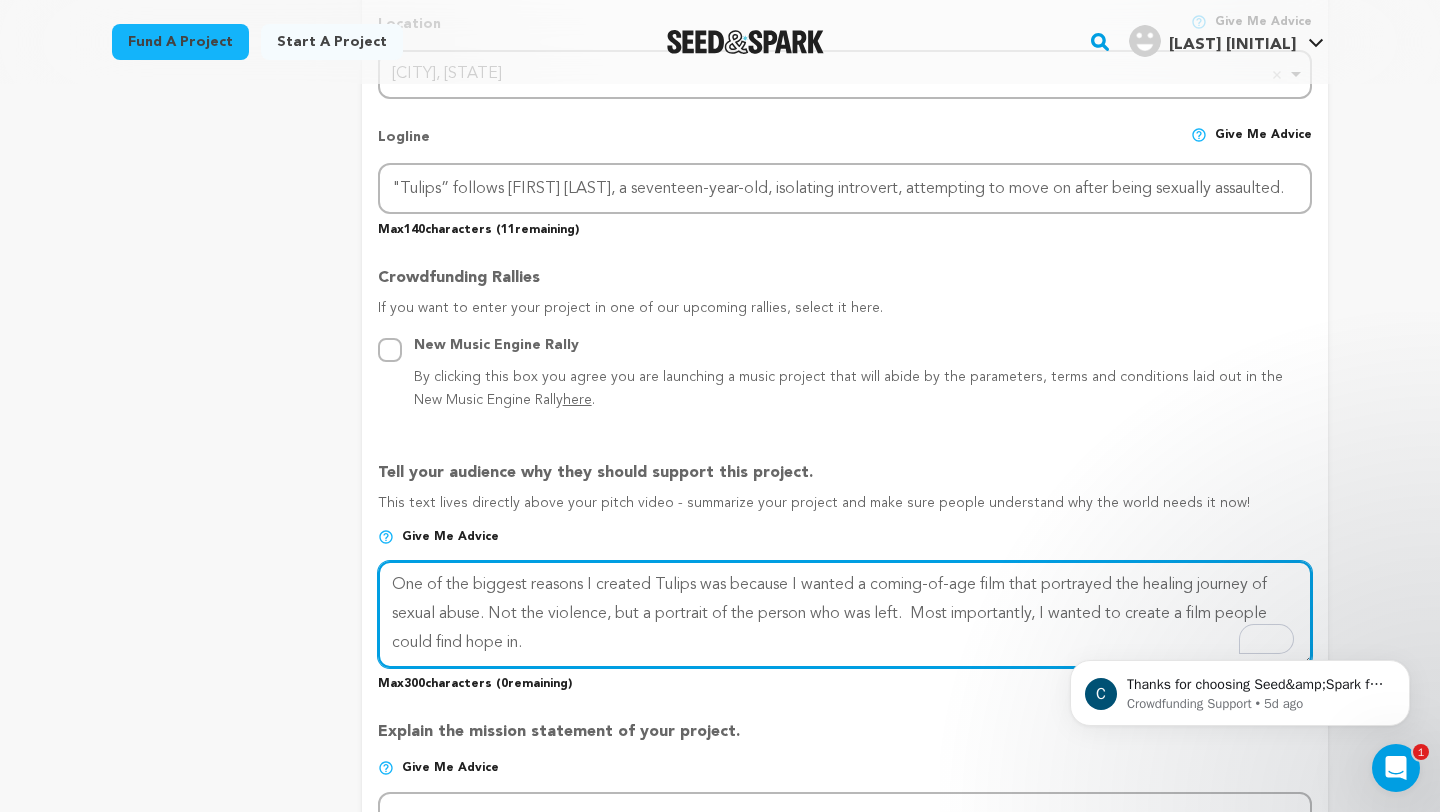 scroll, scrollTop: 43, scrollLeft: 0, axis: vertical 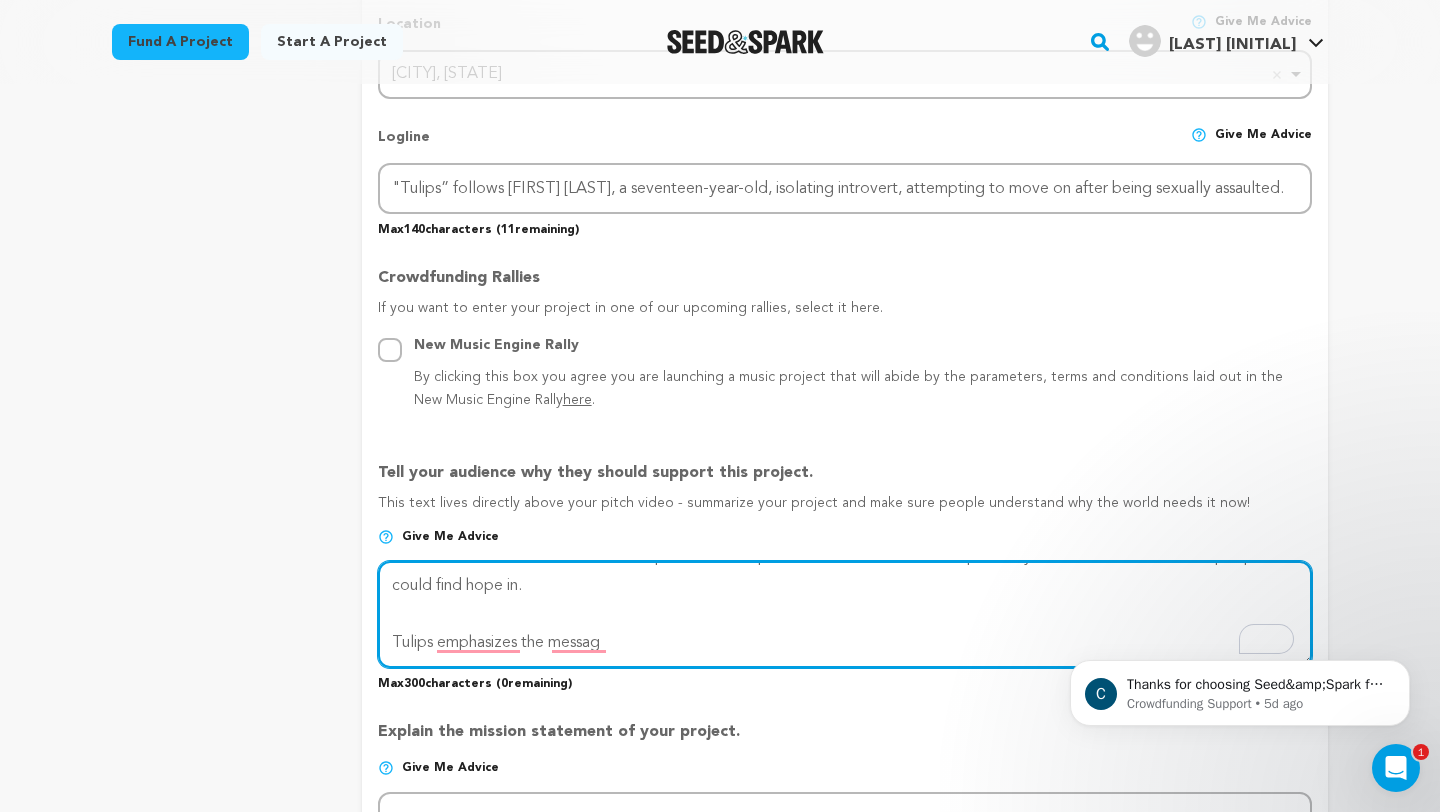 drag, startPoint x: 610, startPoint y: 645, endPoint x: 375, endPoint y: 636, distance: 235.17227 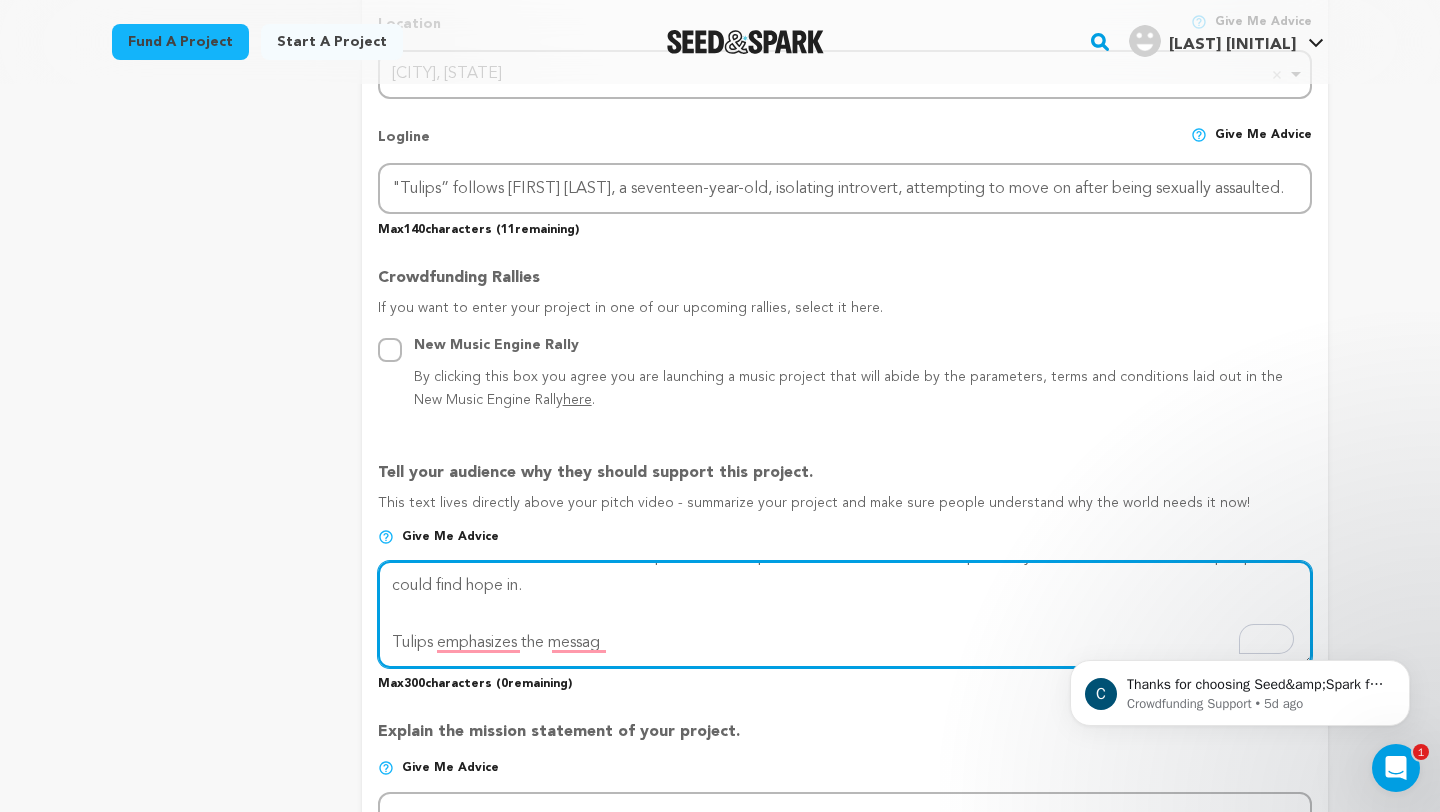 click on "Fund a project
Start a project
Search" at bounding box center [720, 768] 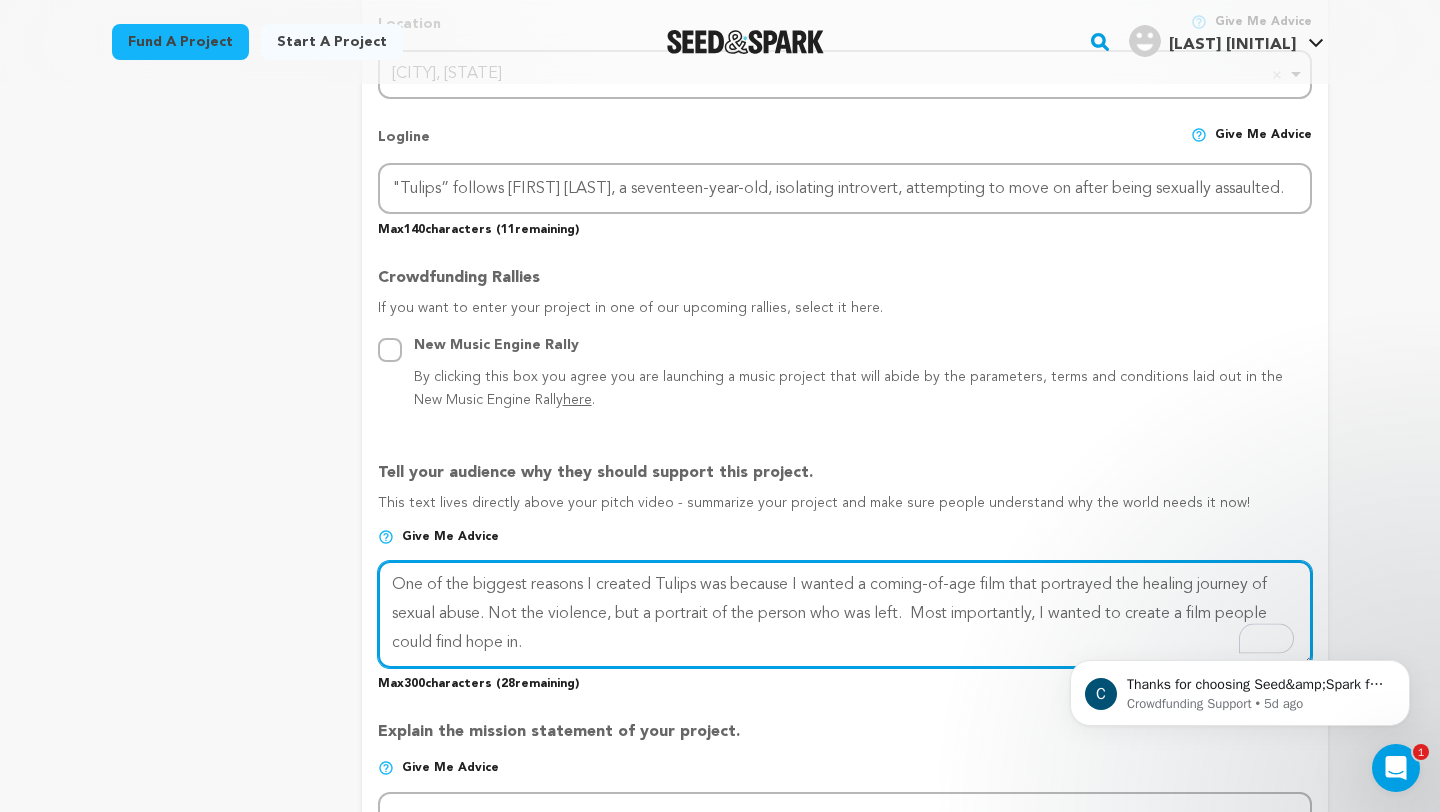 scroll, scrollTop: 0, scrollLeft: 0, axis: both 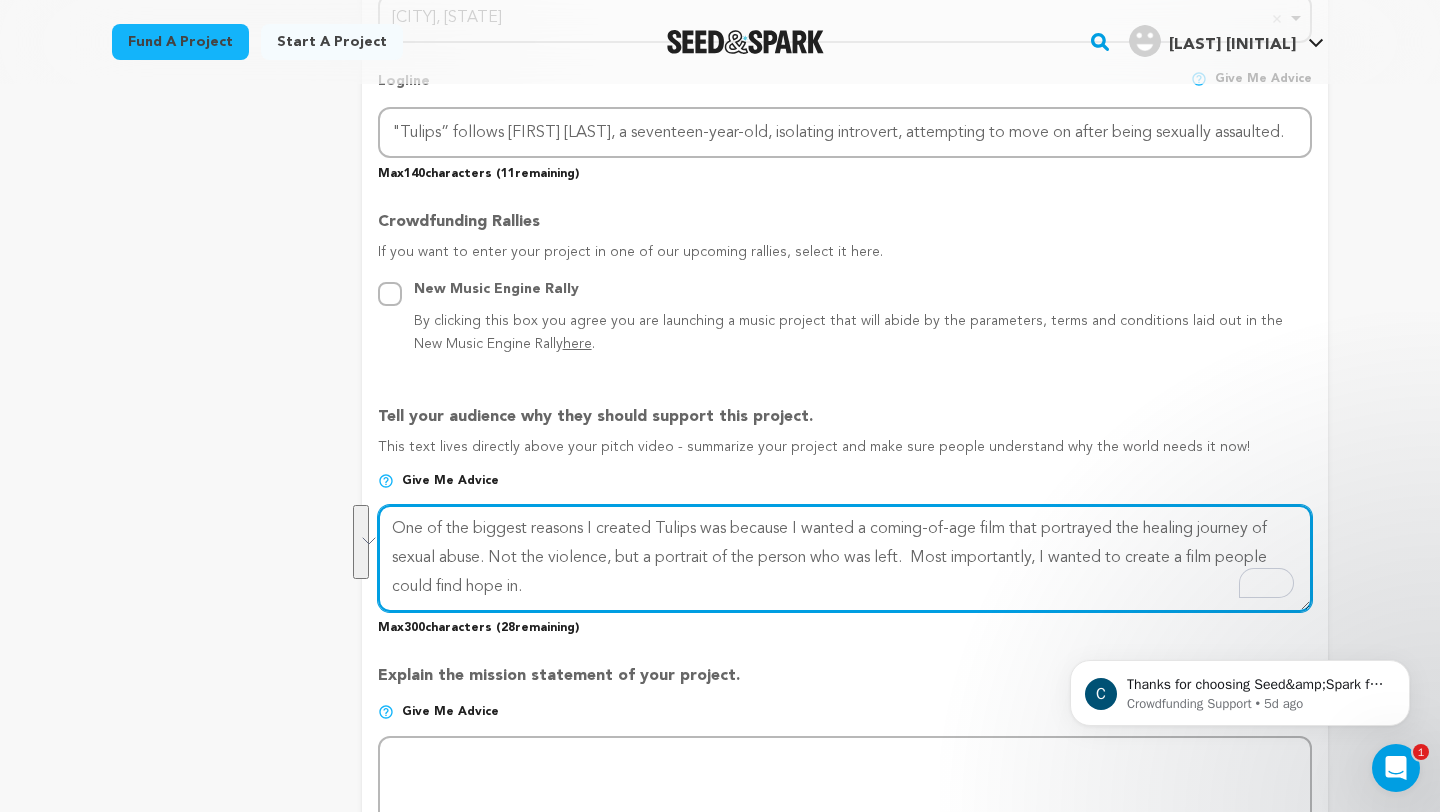 drag, startPoint x: 560, startPoint y: 585, endPoint x: 404, endPoint y: 508, distance: 173.96838 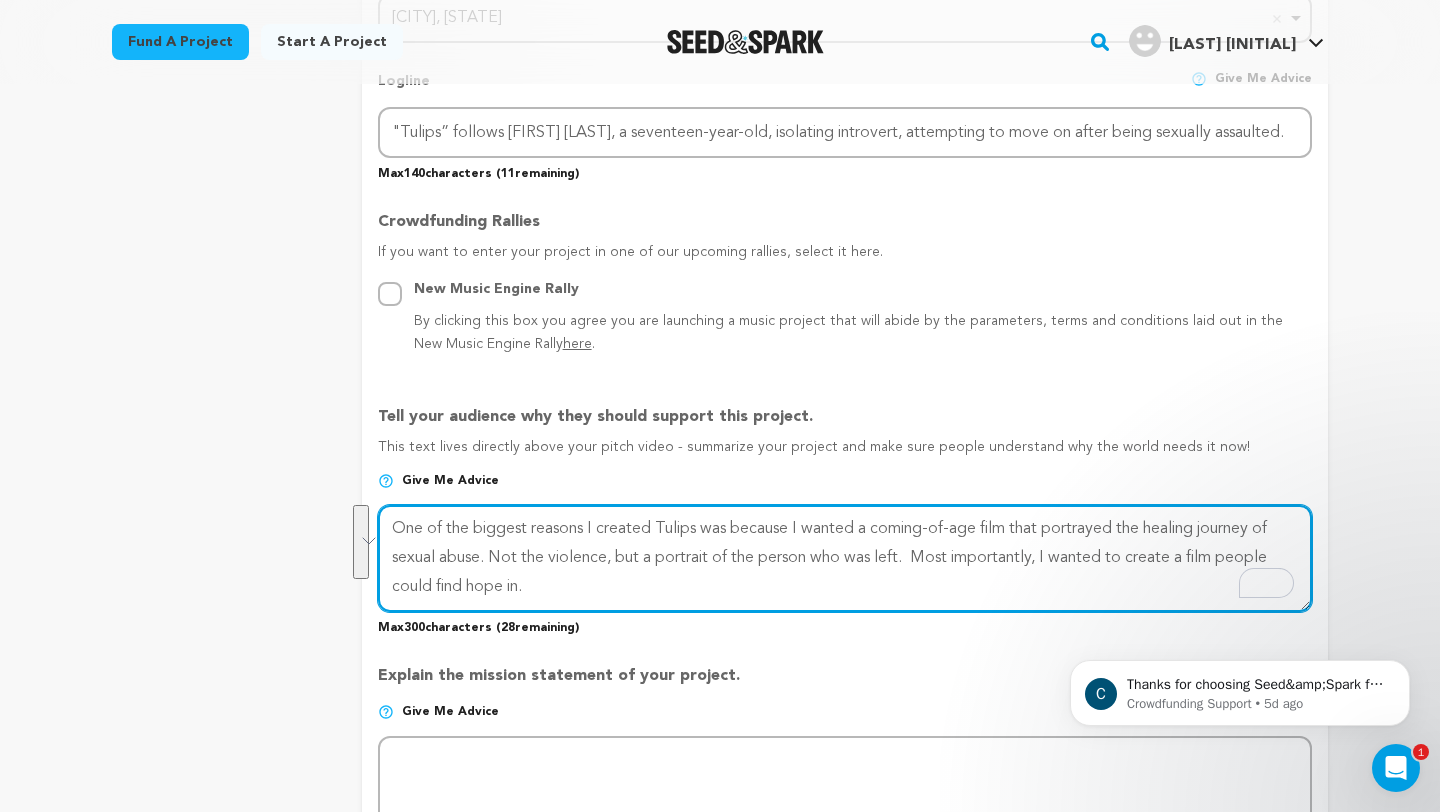 click at bounding box center [845, 558] 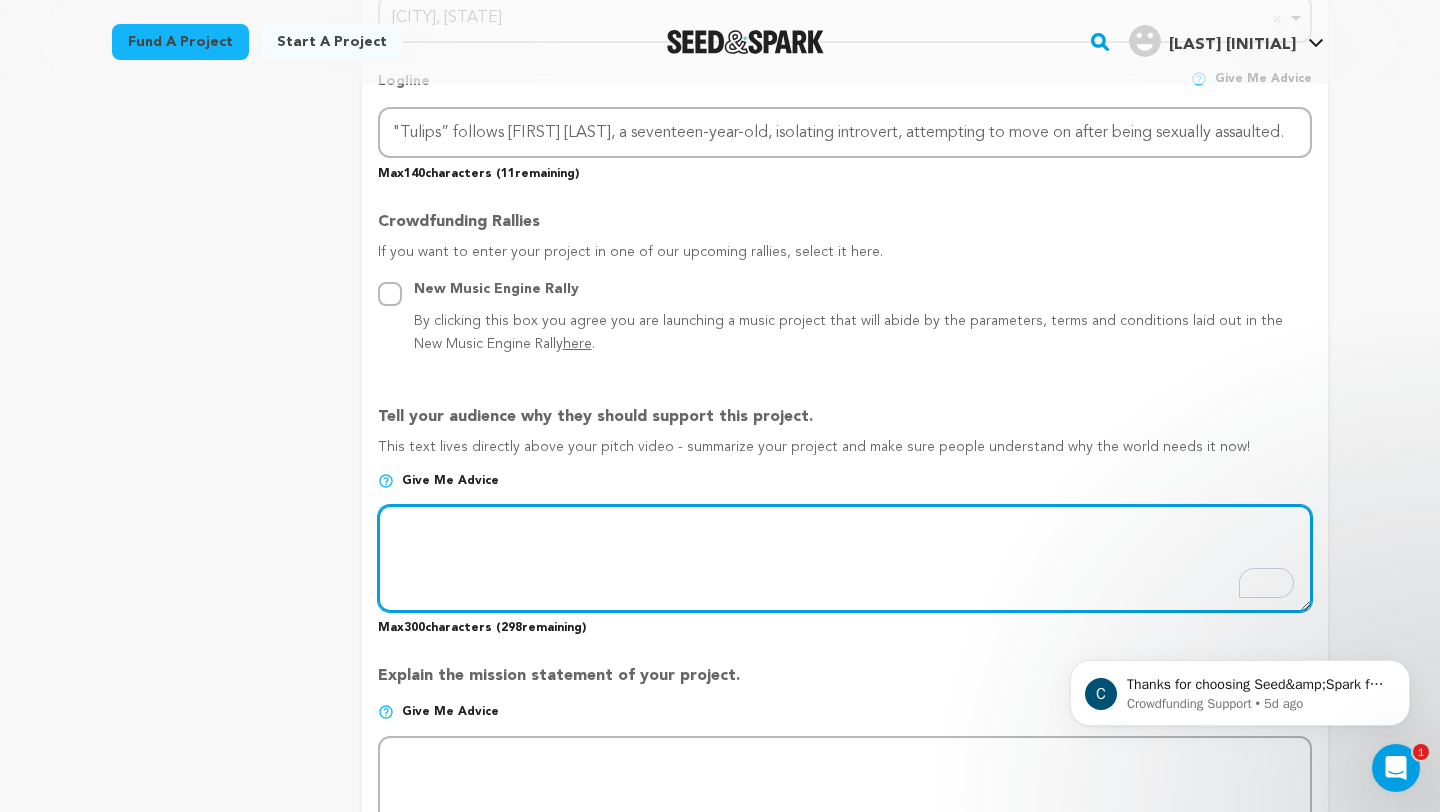 paste on "Tulips emphasizes the message of putting oneself back together" 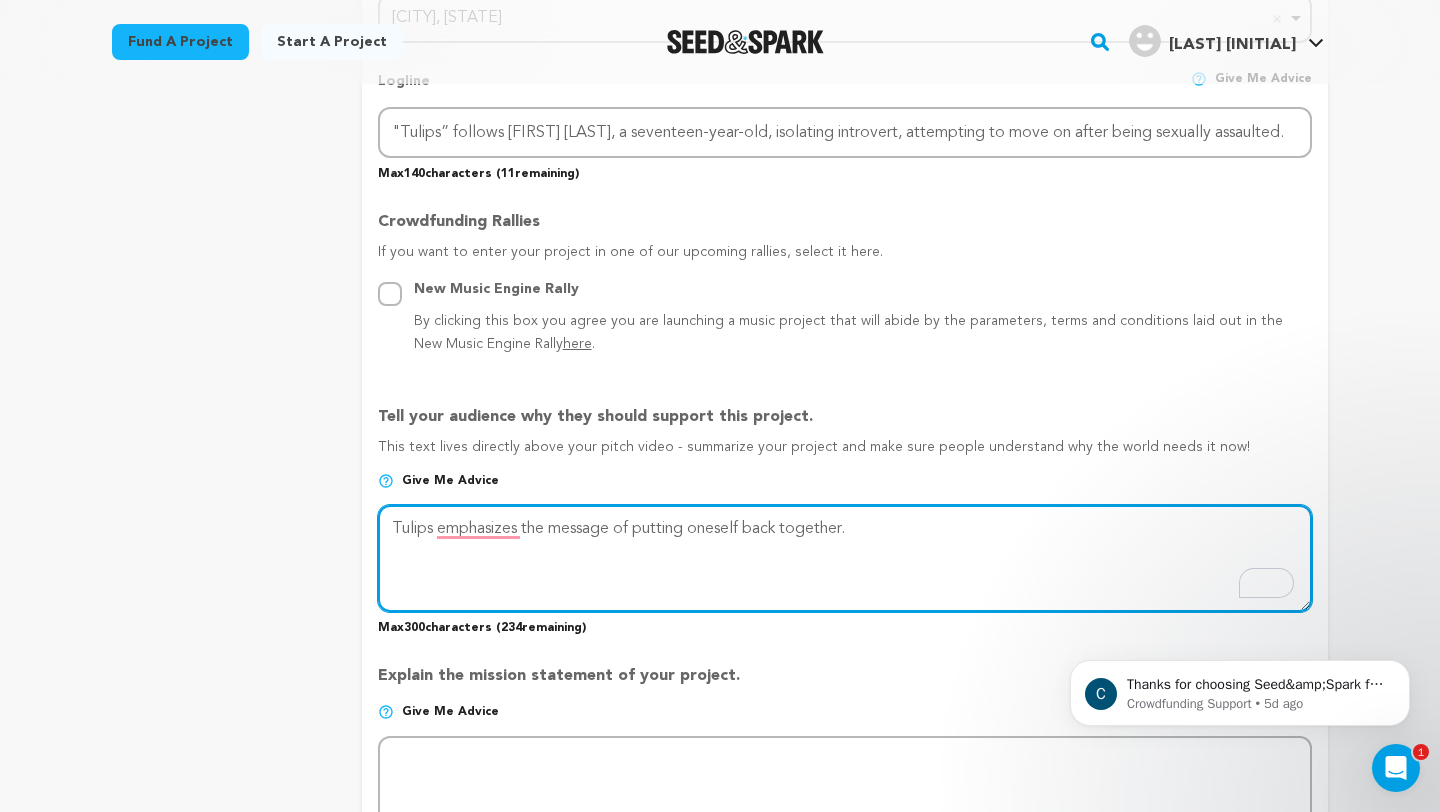 paste on "I wanted a coming-of-age film that portrayed the healing journey of sexual abuse. Not the violence, but a portrait of the person who was left.  Most importantly, I wanted to create a film people could find hope in." 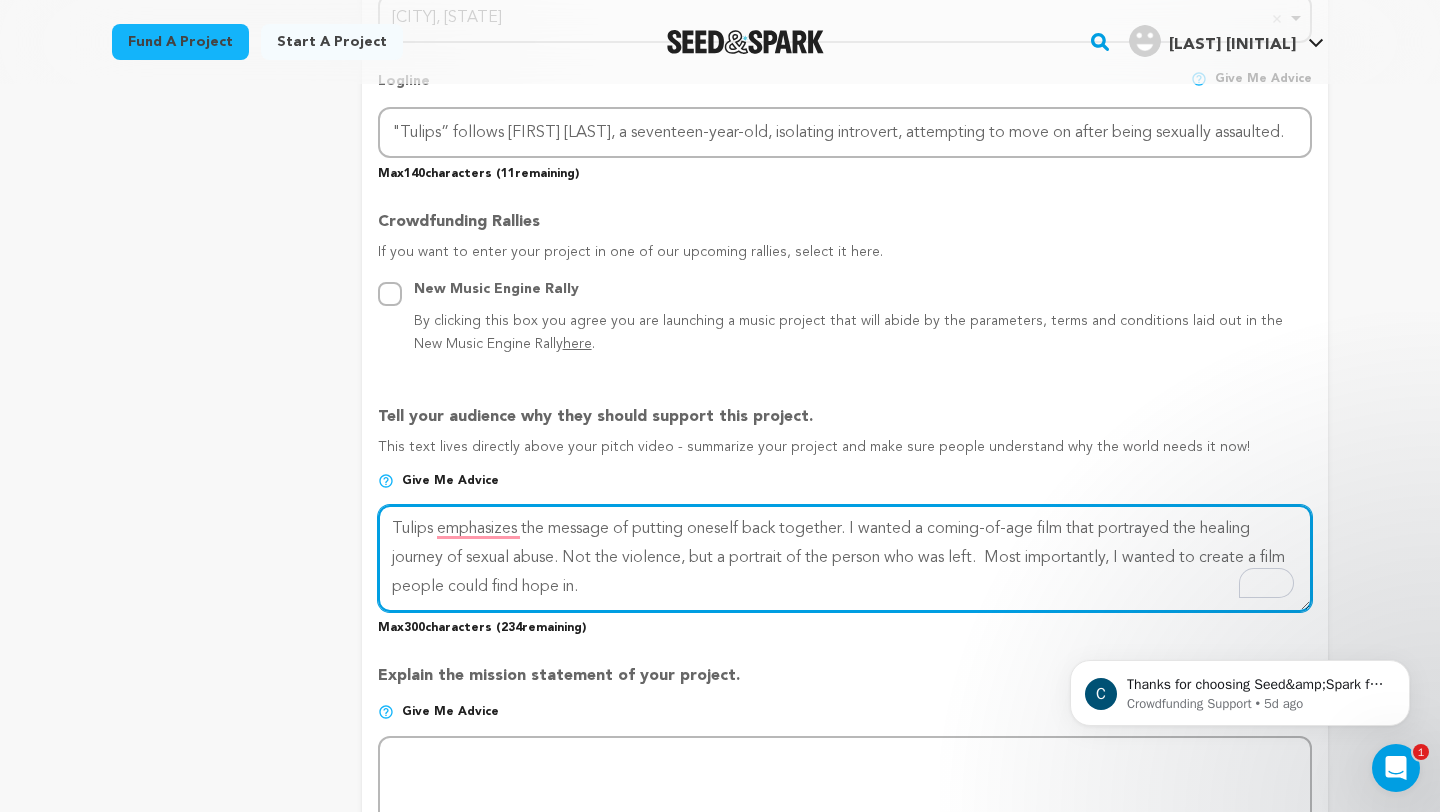 scroll, scrollTop: 14, scrollLeft: 0, axis: vertical 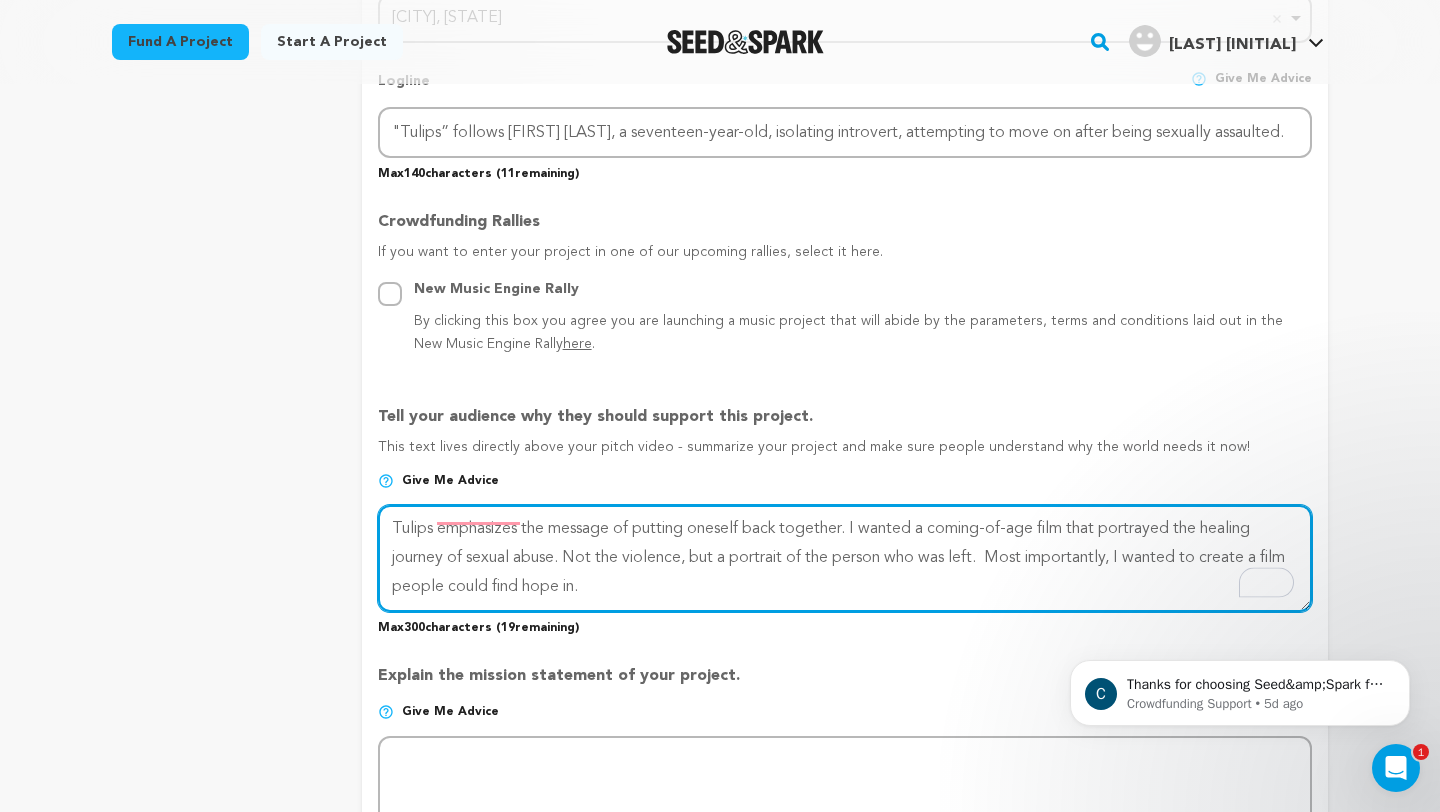 click at bounding box center (845, 558) 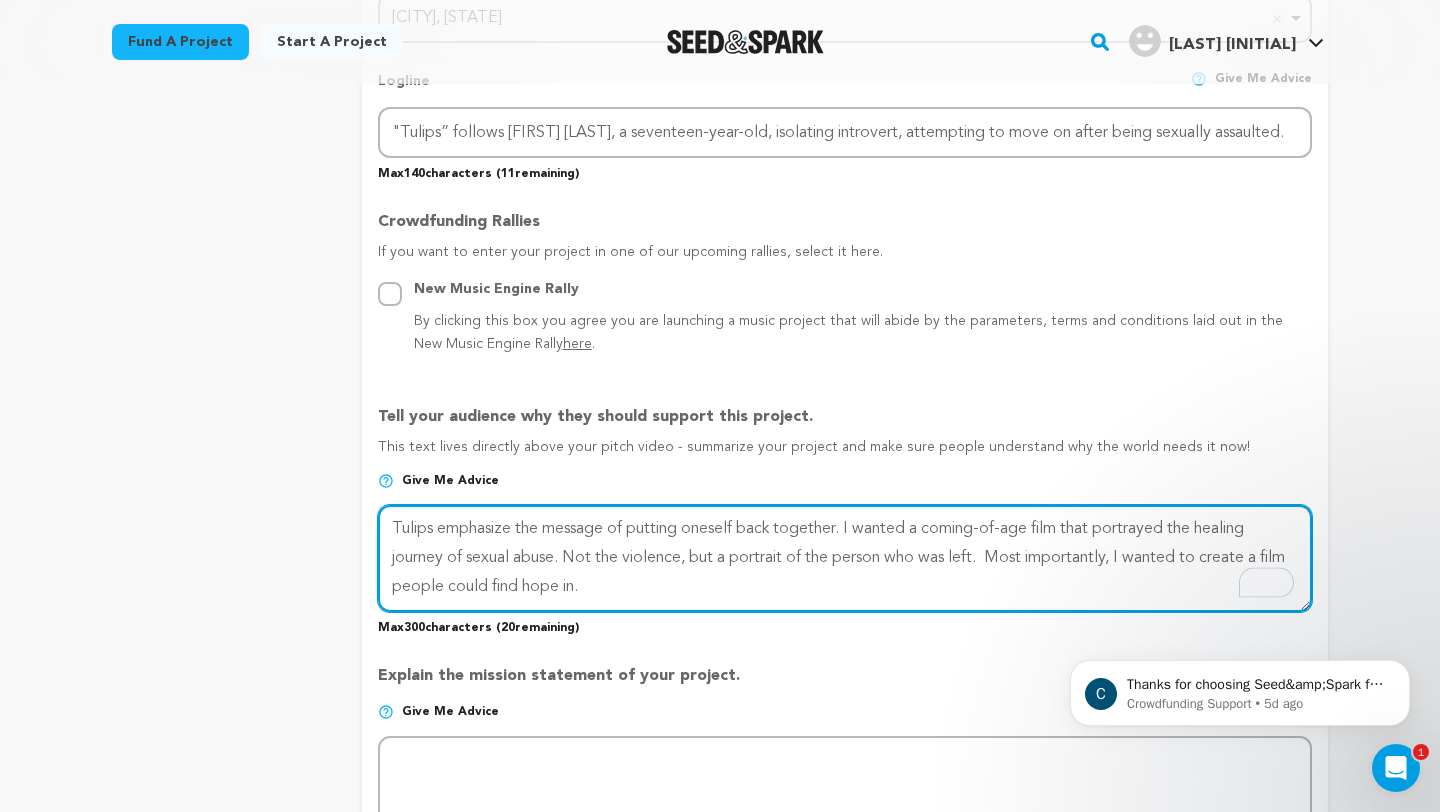 scroll, scrollTop: 0, scrollLeft: 0, axis: both 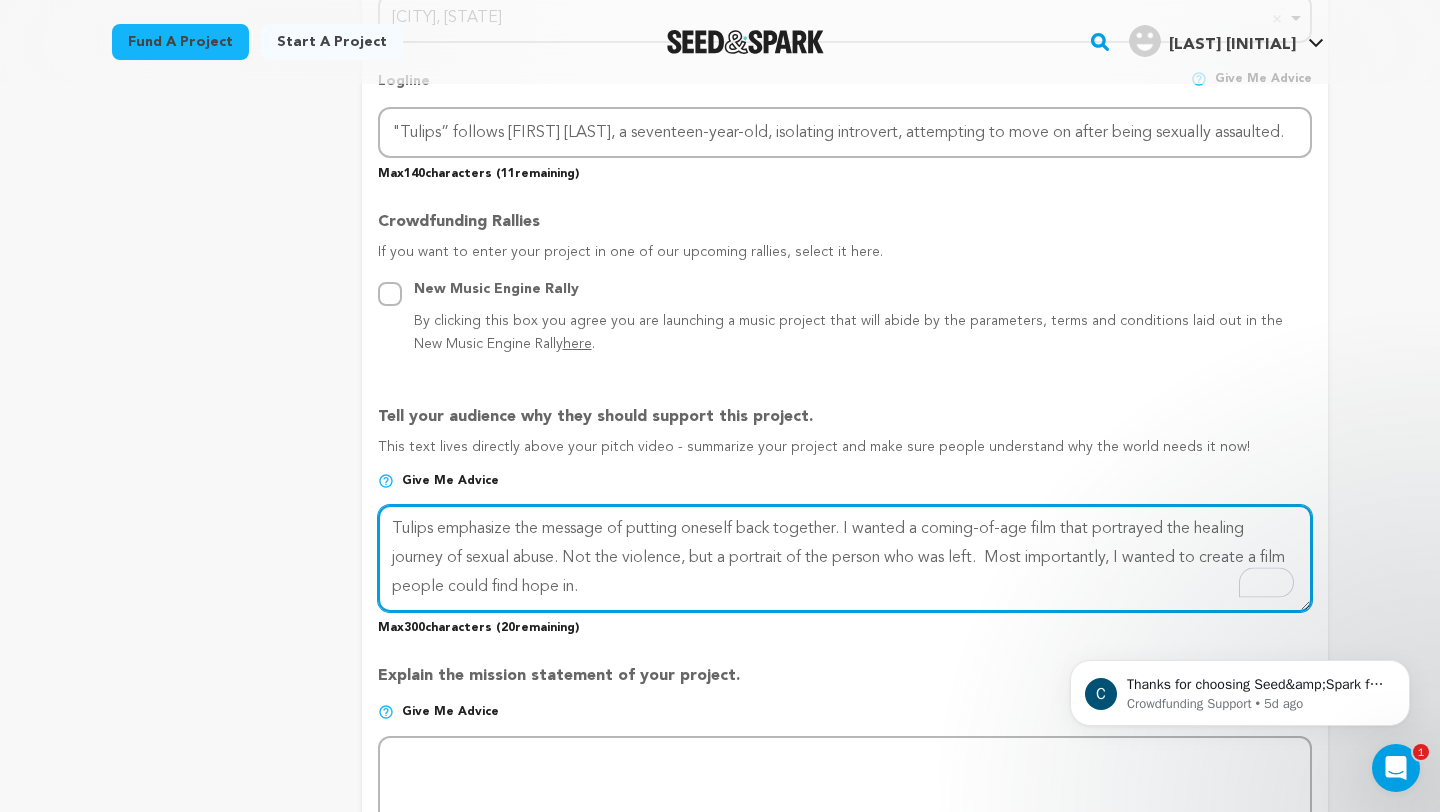 click at bounding box center [845, 558] 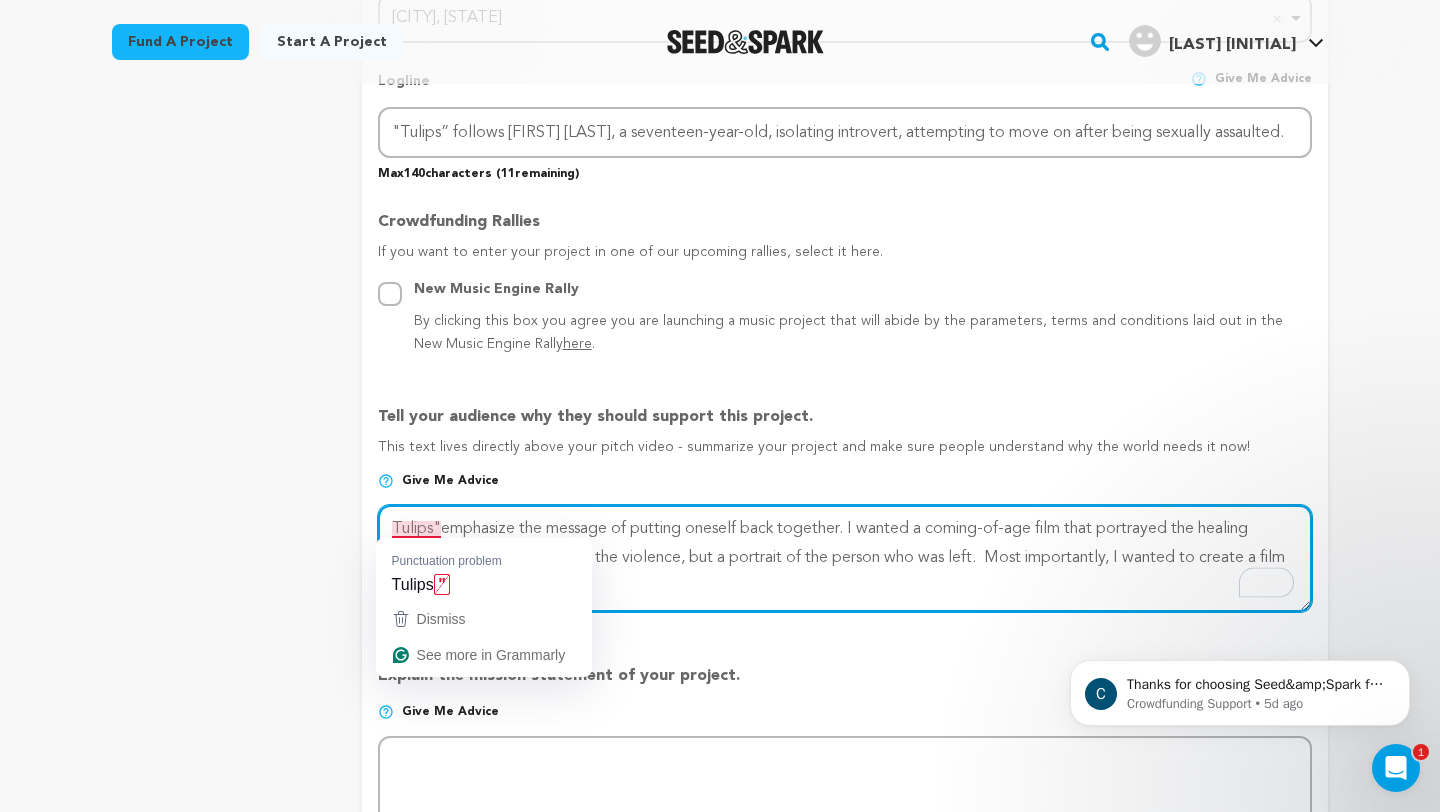 click at bounding box center [845, 558] 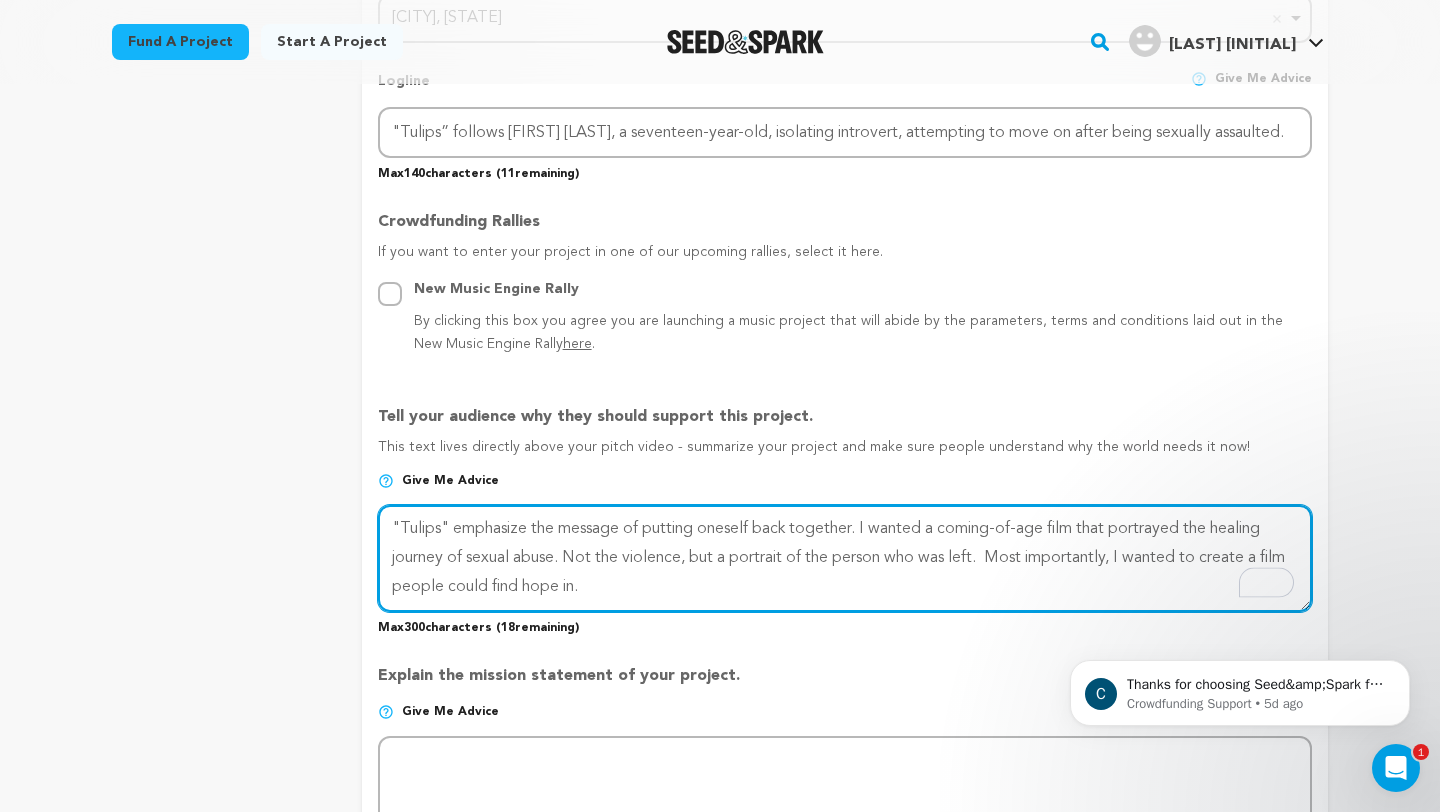 click at bounding box center (845, 558) 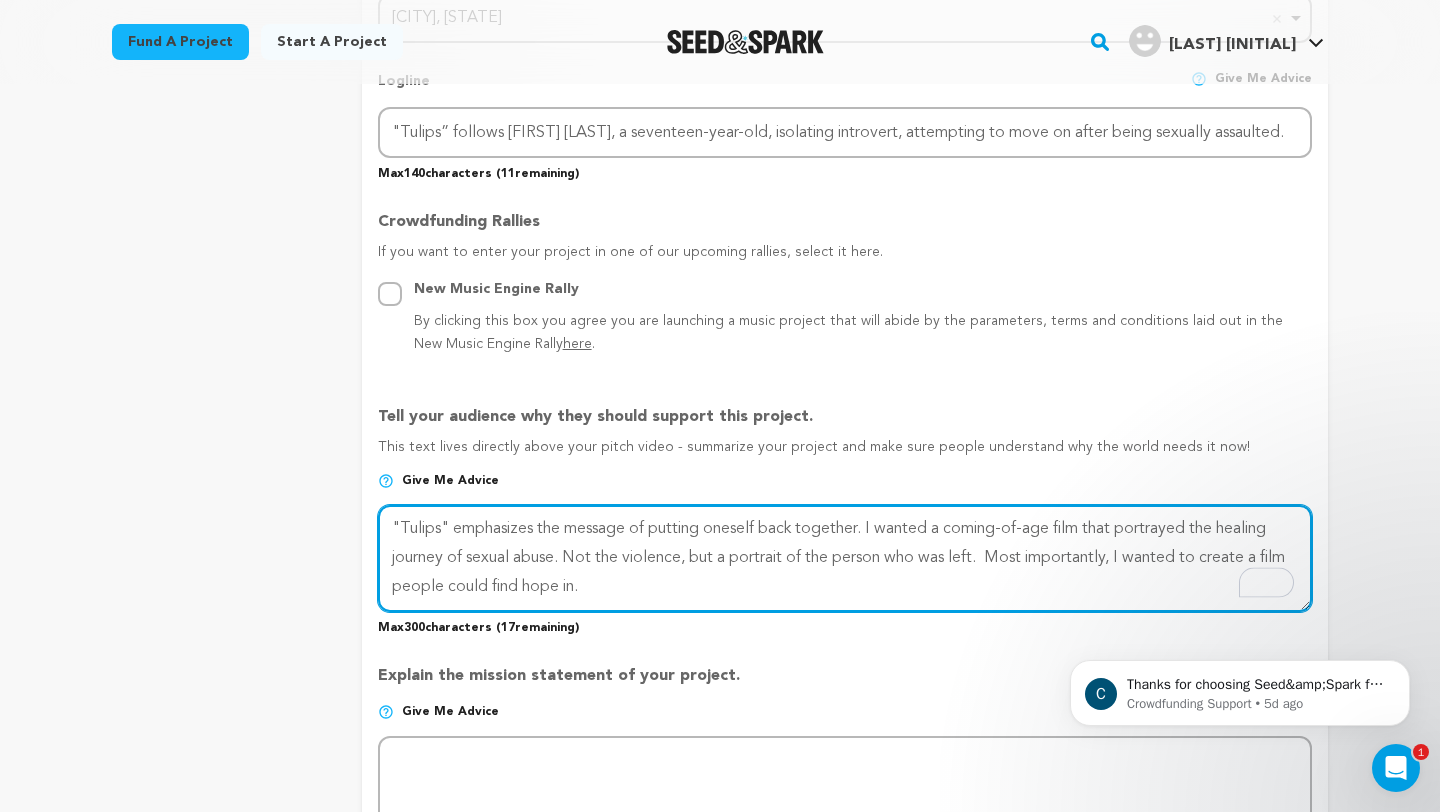 click at bounding box center (845, 558) 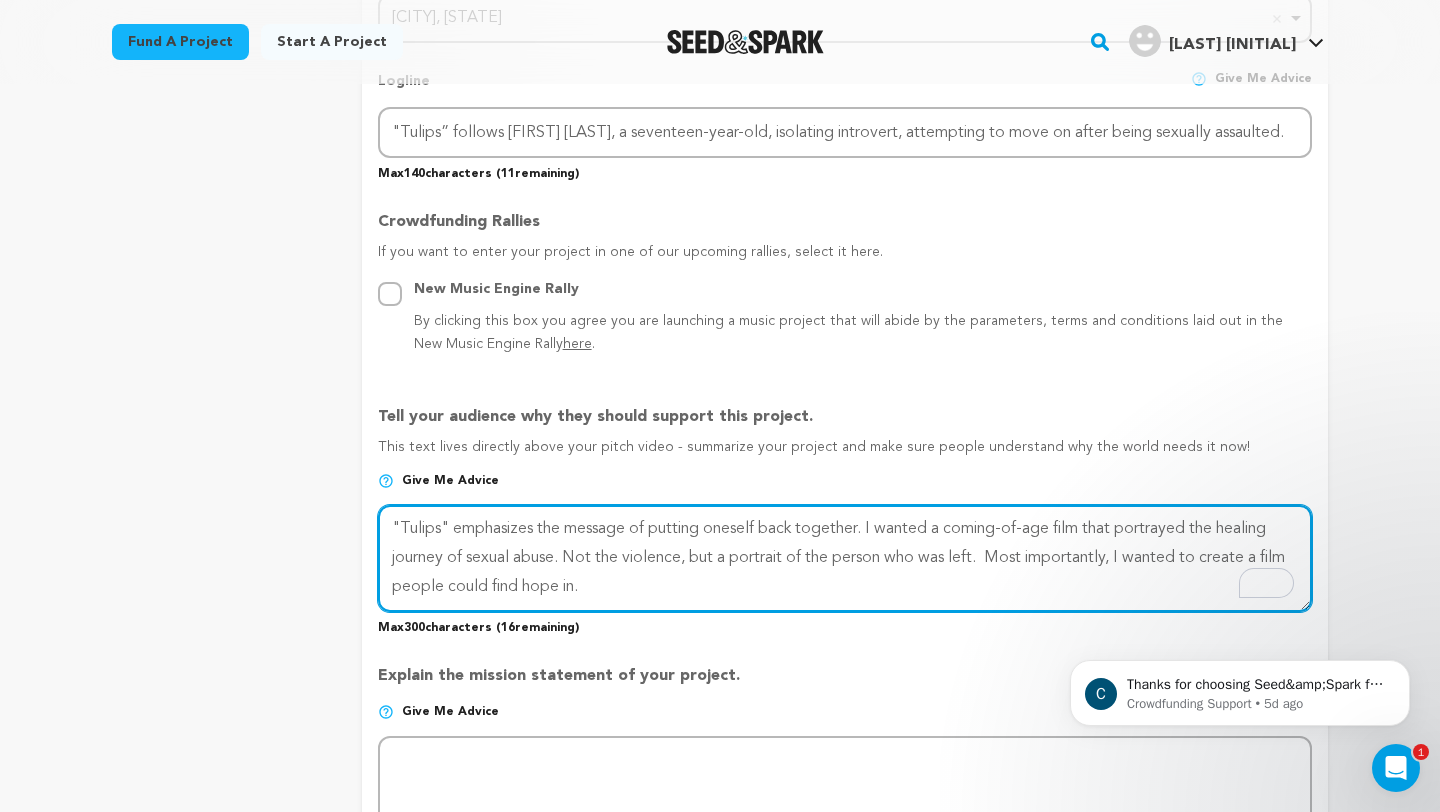 paste on "The world needs" 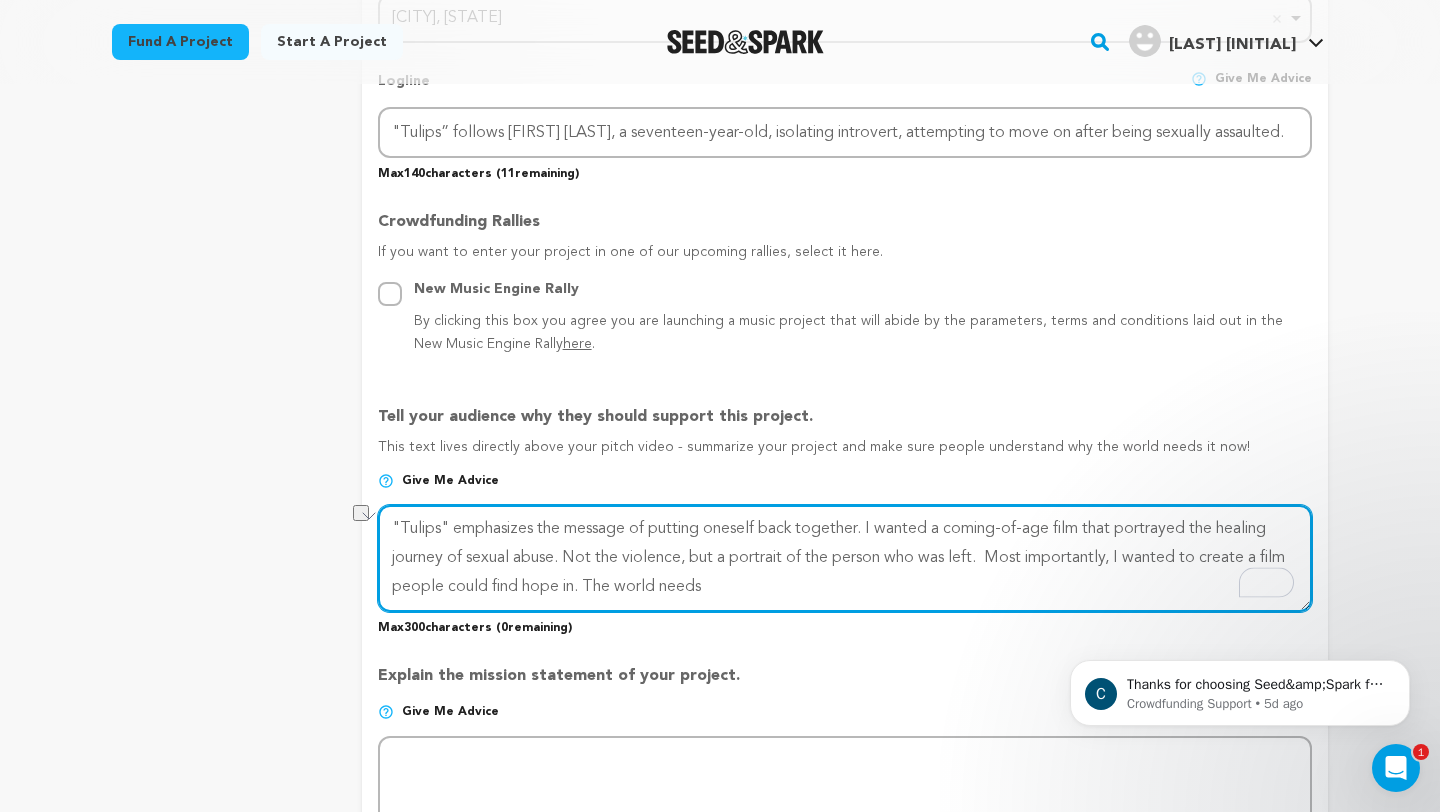 drag, startPoint x: 707, startPoint y: 578, endPoint x: 588, endPoint y: 580, distance: 119.01681 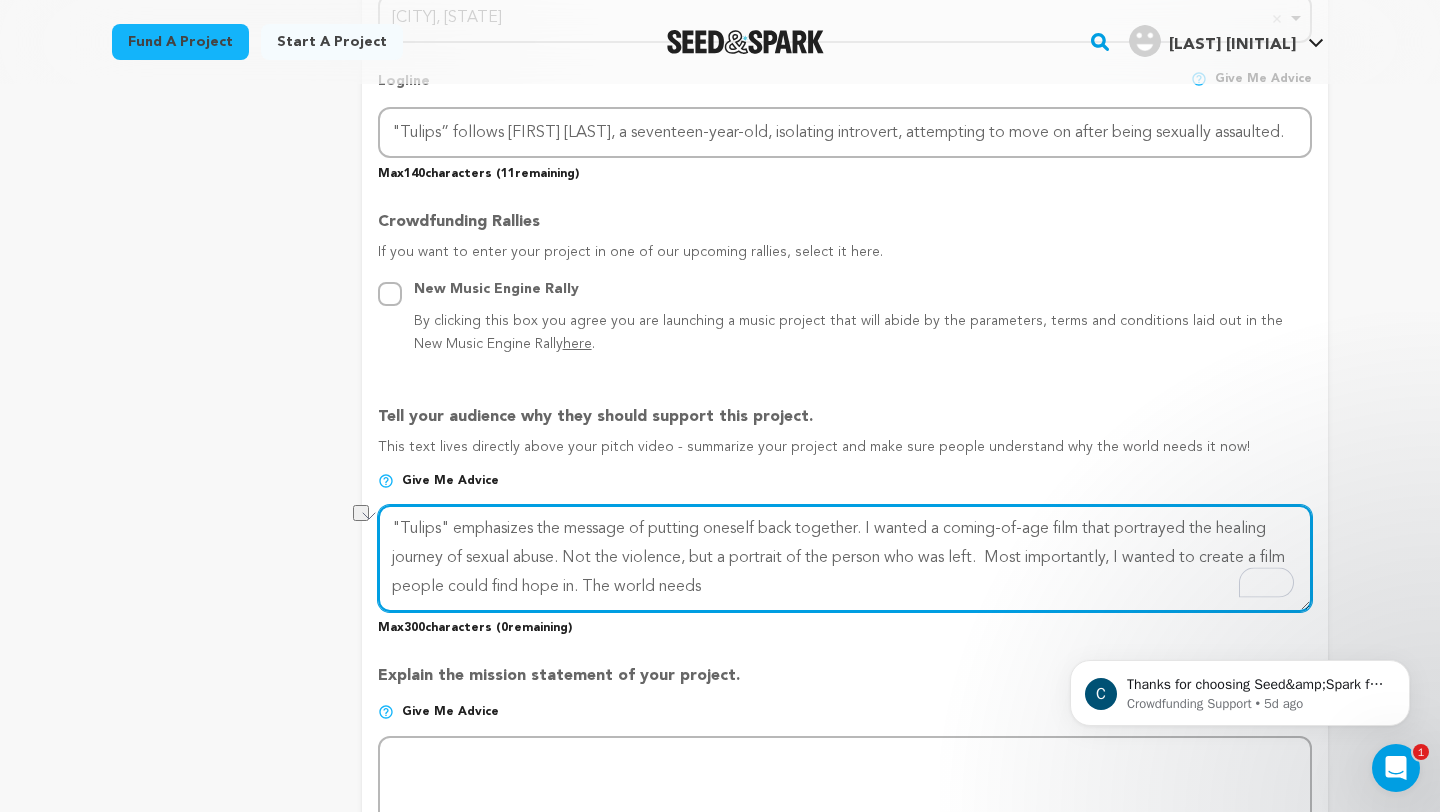 click at bounding box center (845, 558) 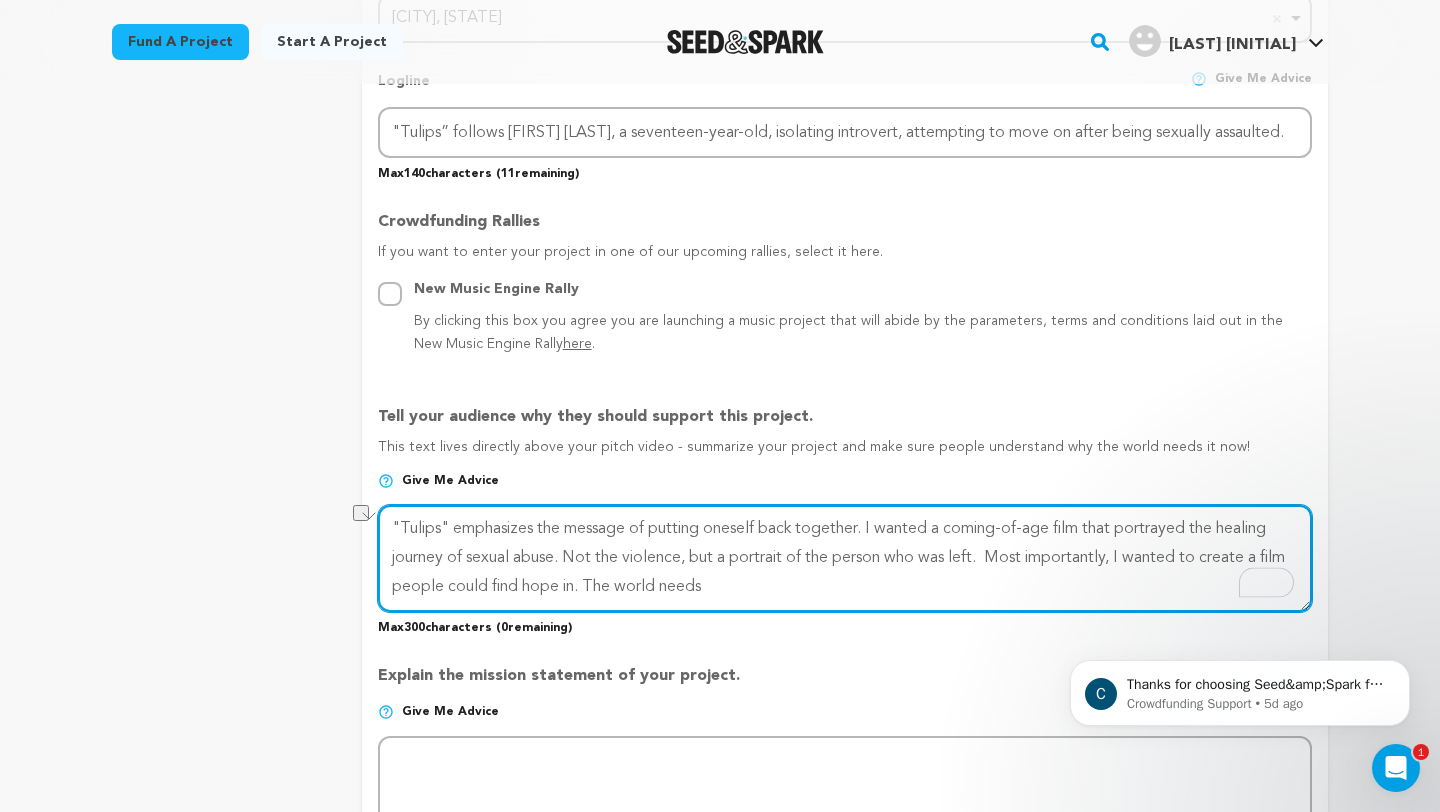 type on ""Tulips" emphasizes the message of putting oneself back together. I wanted a coming-of-age film that portrayed the healing journey of sexual abuse. Not the violence, but a portrait of the person who was left.  Most importantly, I wanted to create a film people could find hope in." 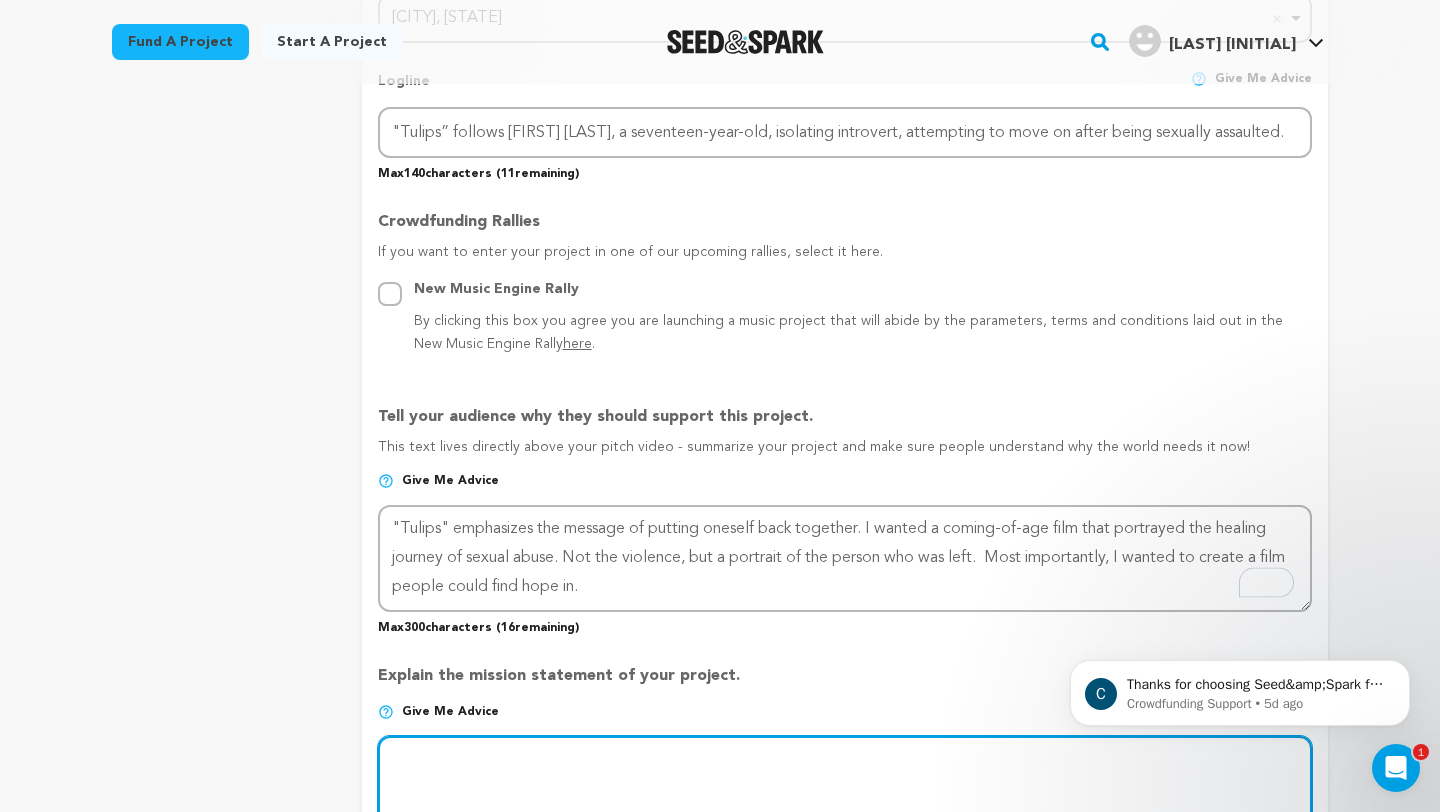 click at bounding box center (845, 789) 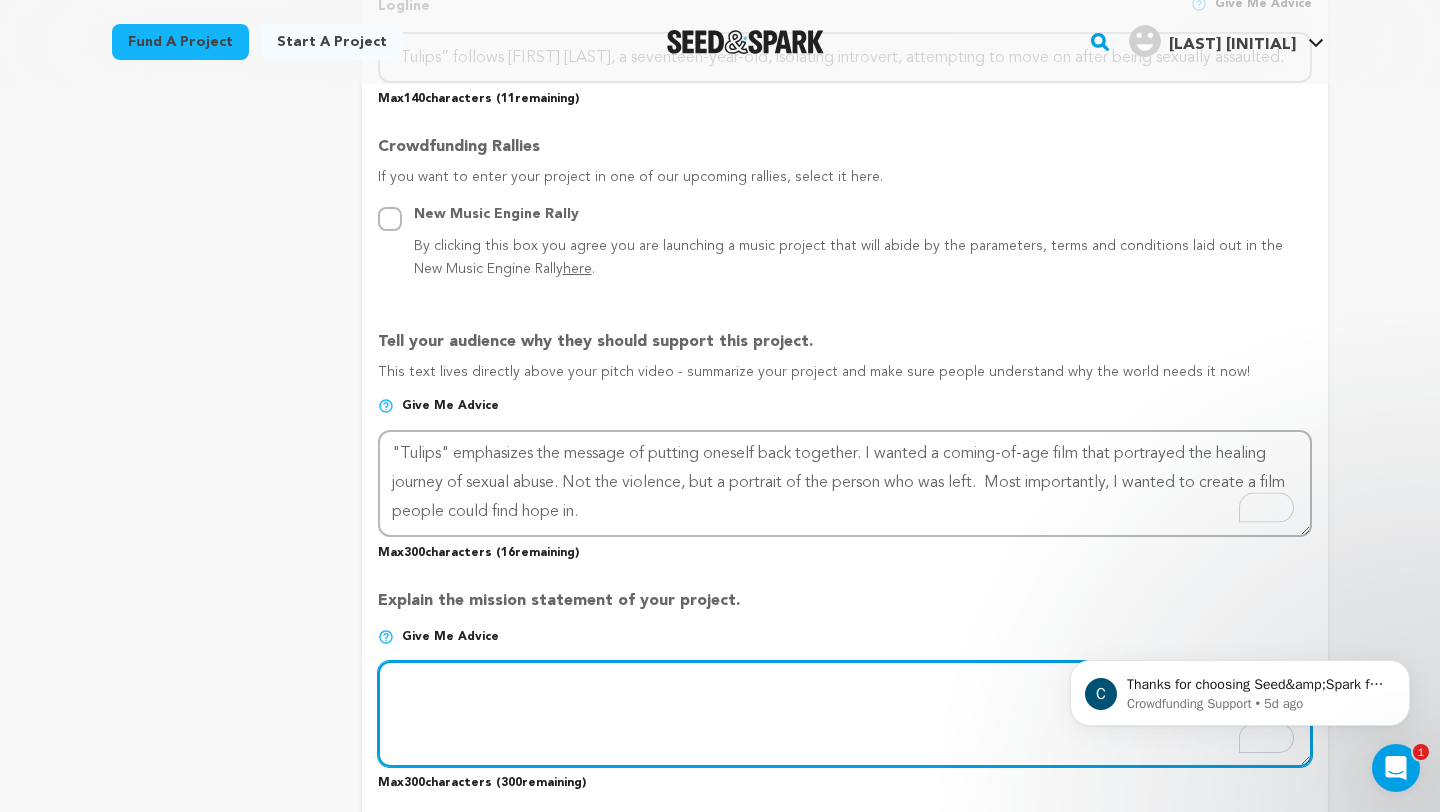 scroll, scrollTop: 1056, scrollLeft: 0, axis: vertical 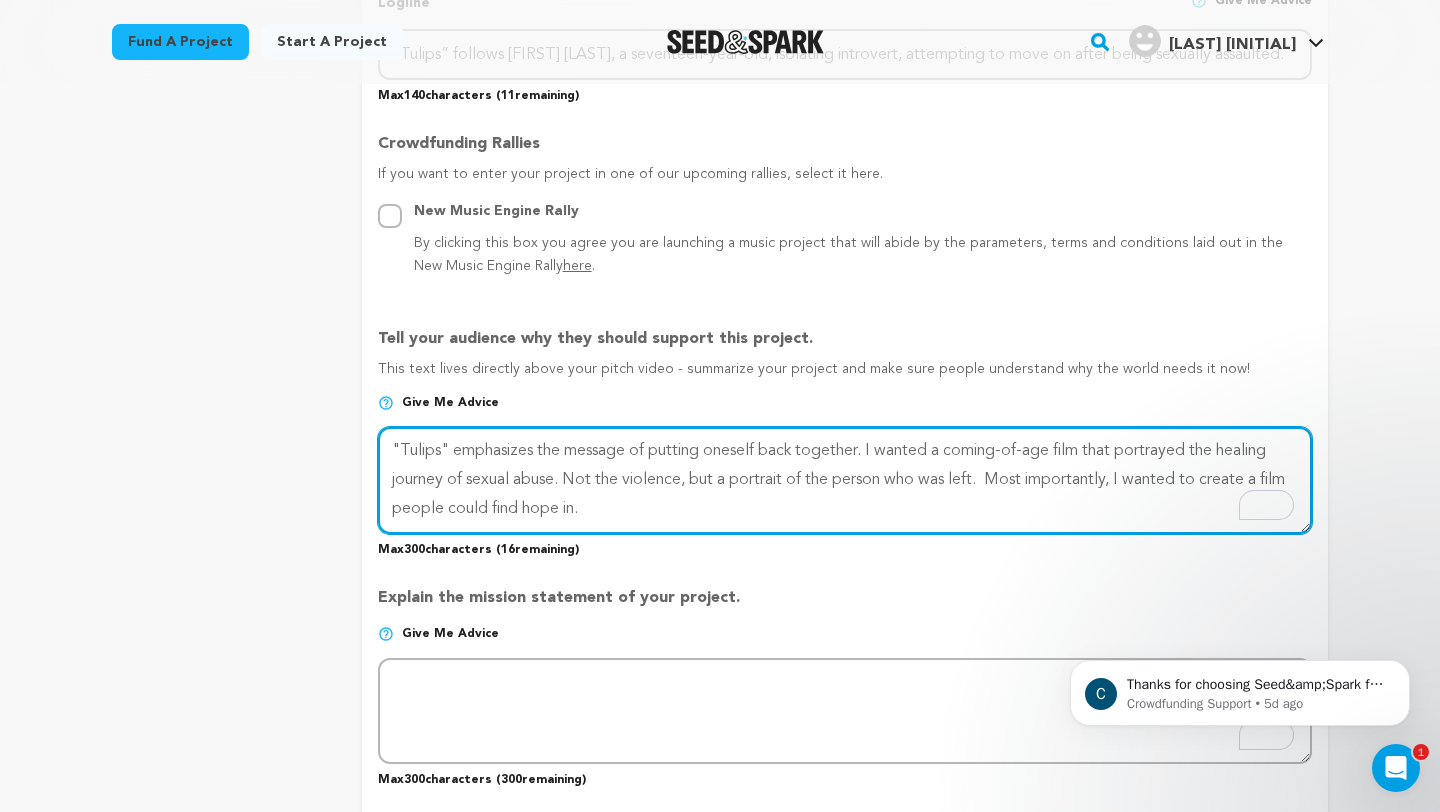 drag, startPoint x: 451, startPoint y: 445, endPoint x: 389, endPoint y: 443, distance: 62.03225 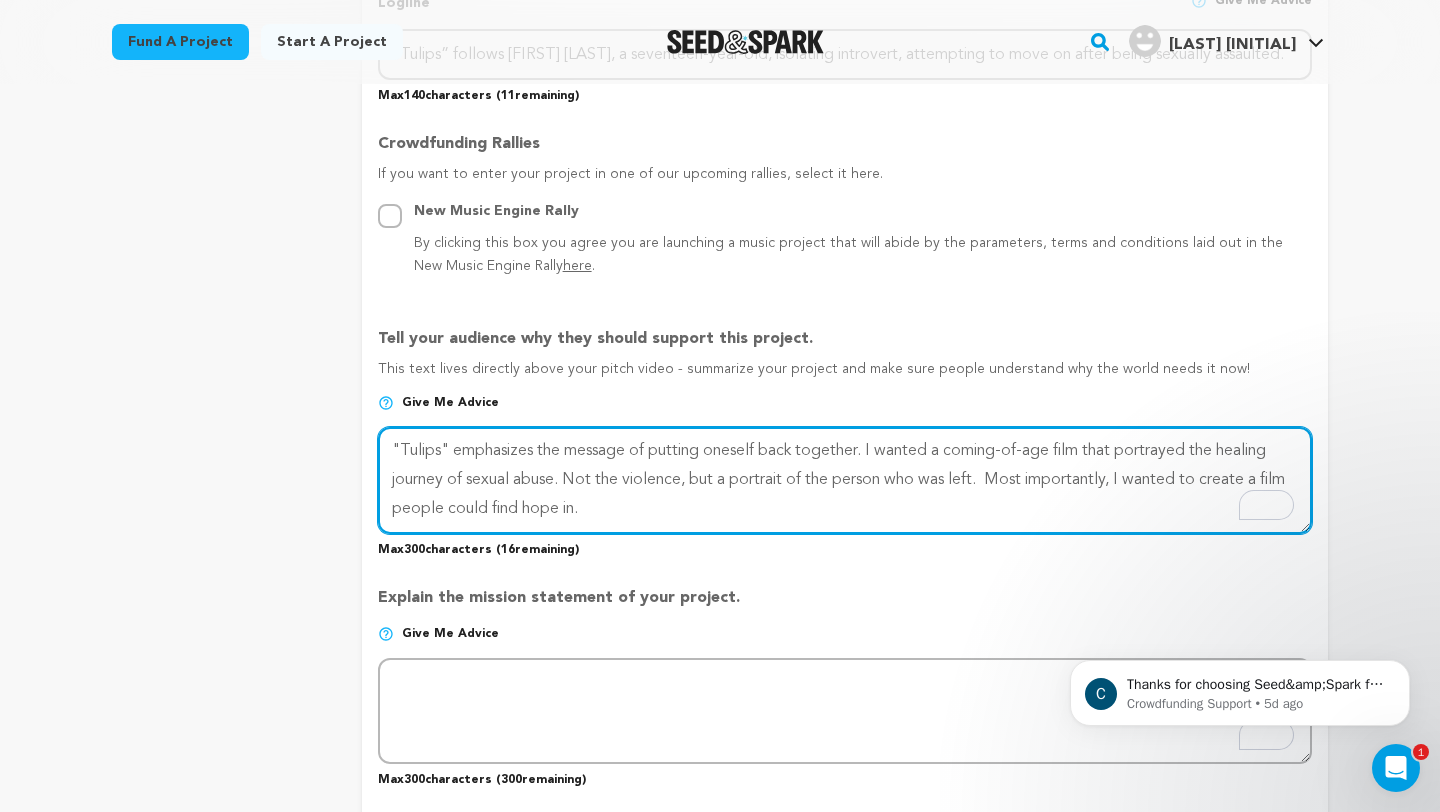 click at bounding box center (845, 480) 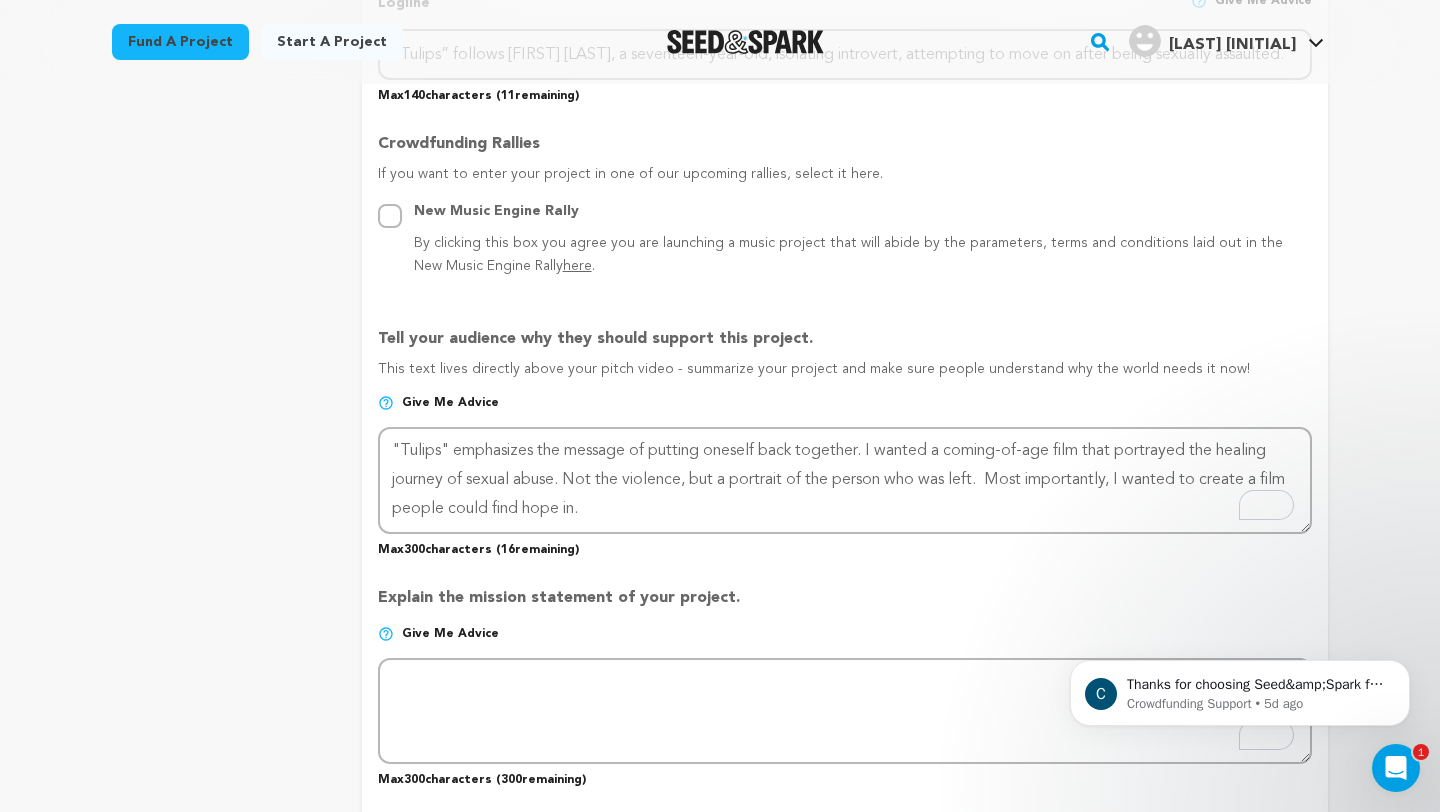 click on "Give me advice" at bounding box center [845, 642] 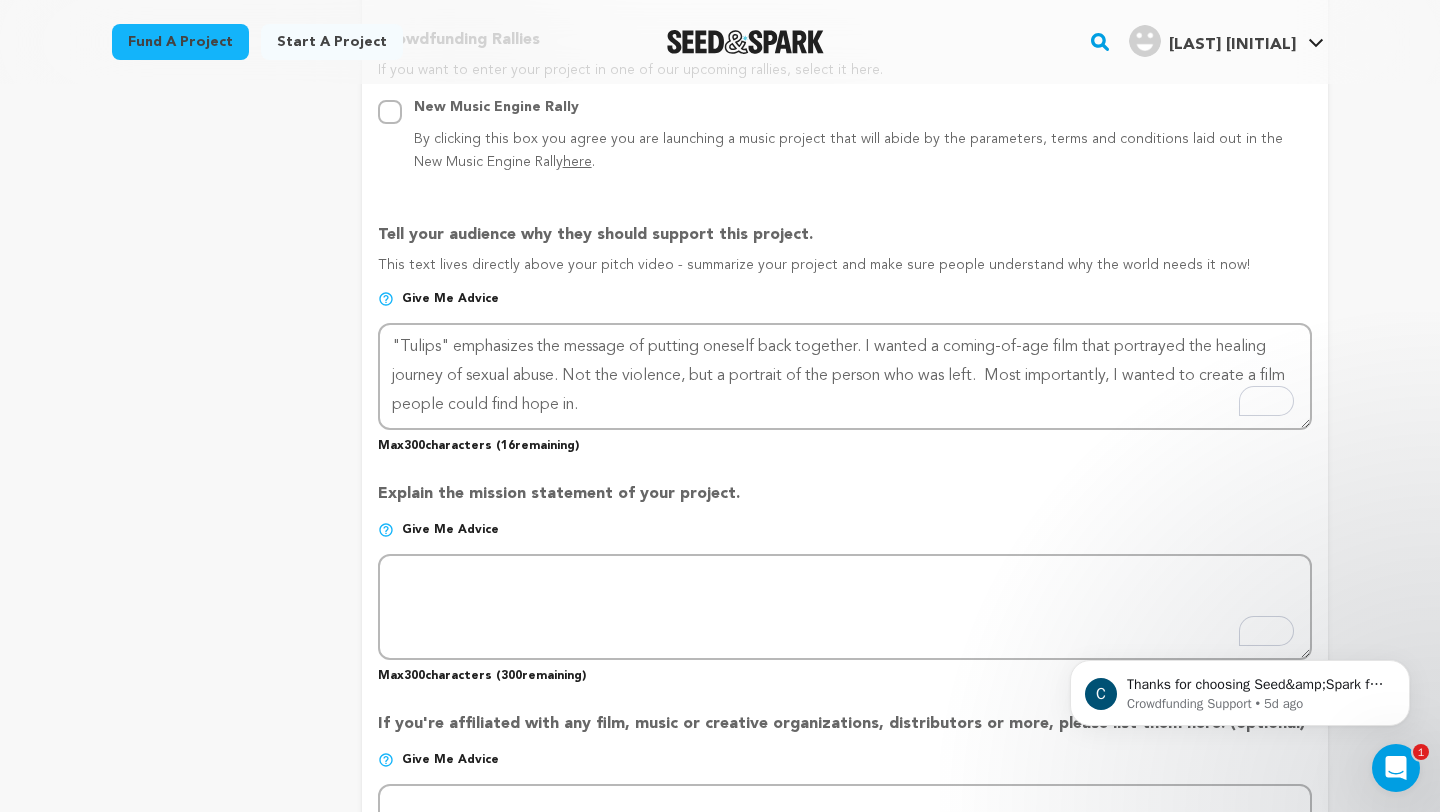 scroll, scrollTop: 1161, scrollLeft: 0, axis: vertical 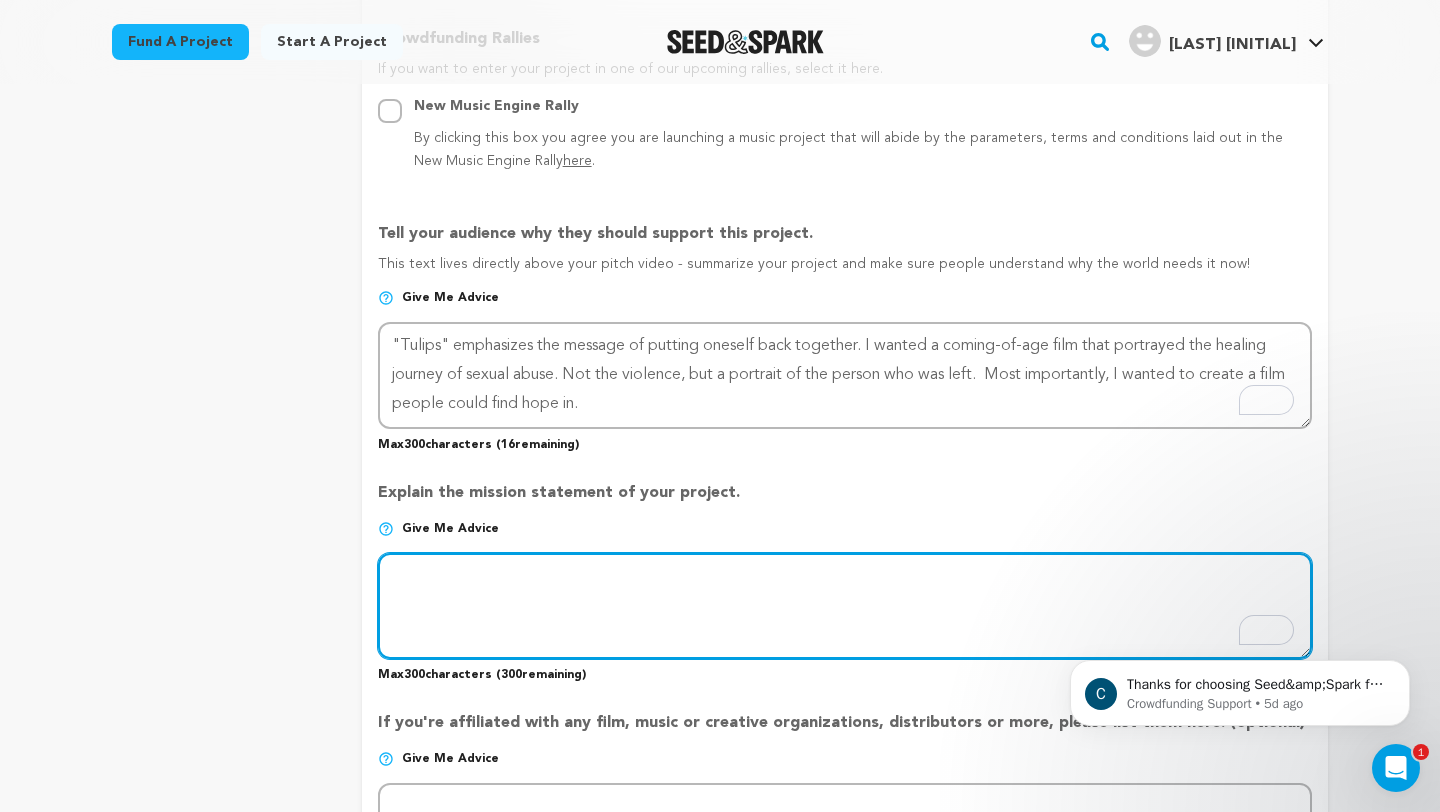 click at bounding box center [845, 606] 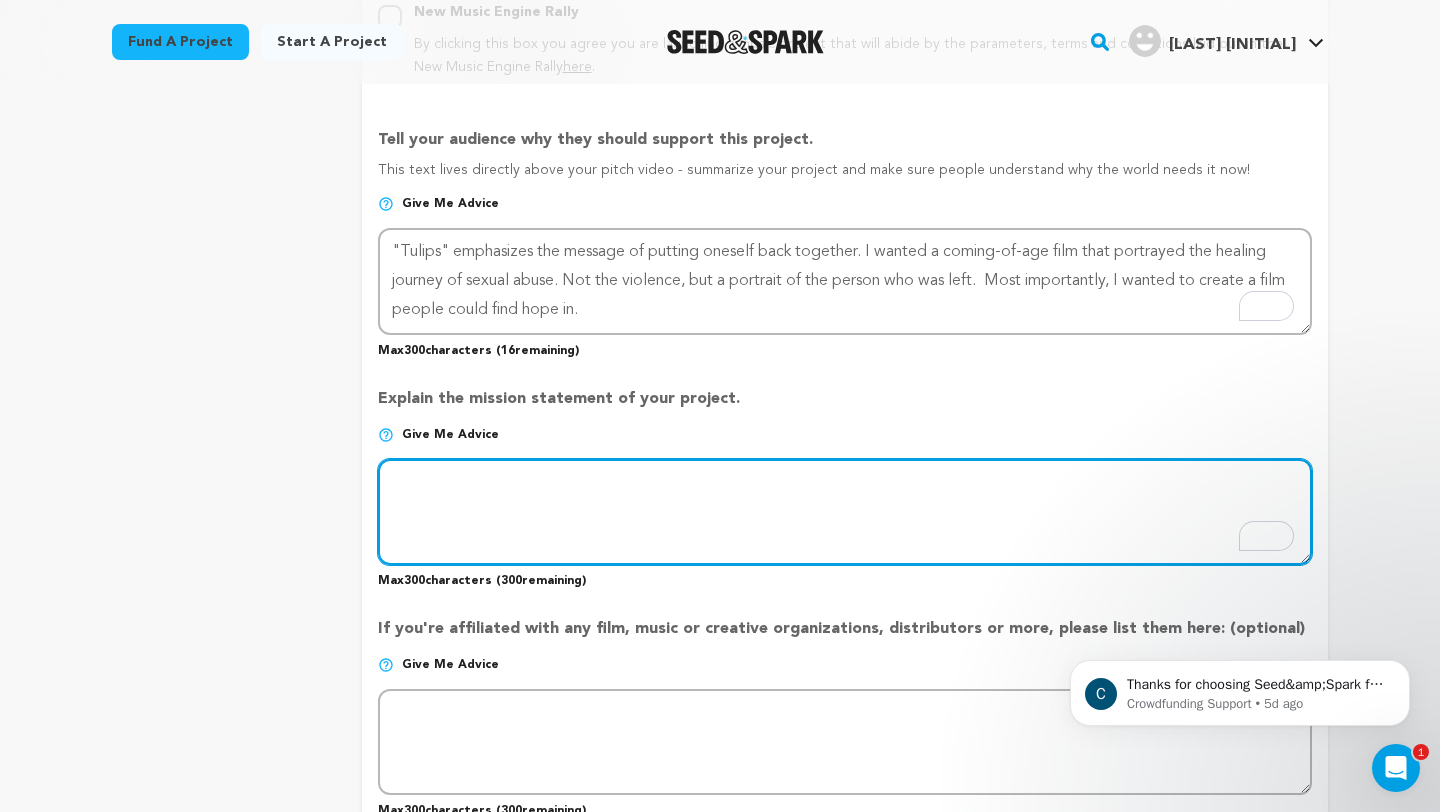 scroll, scrollTop: 1287, scrollLeft: 0, axis: vertical 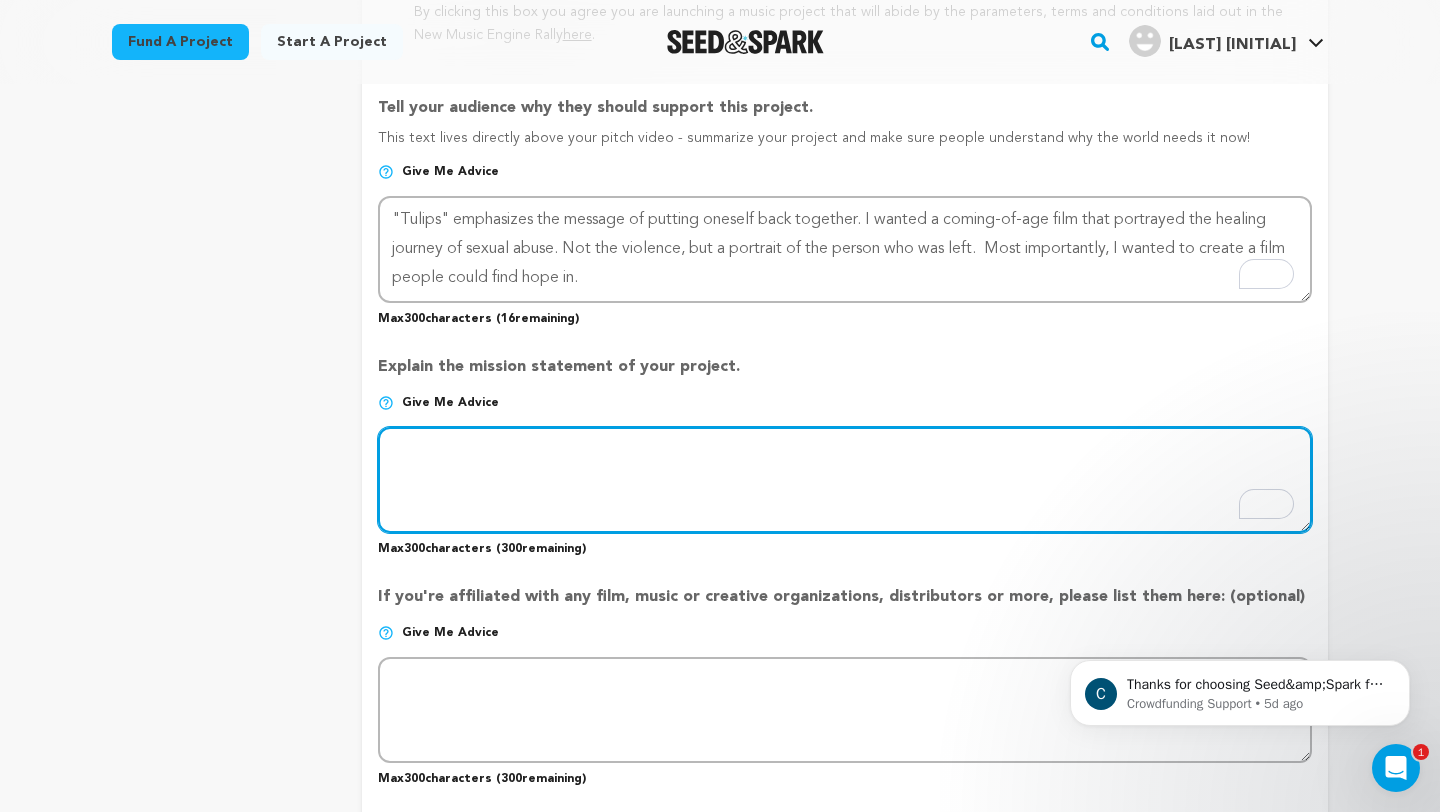 paste on "All I want is for people to know they aren’t alone. That it’s not their fault. And that life doesn’t stop even when we are grieving, whether we choose to address it or not" 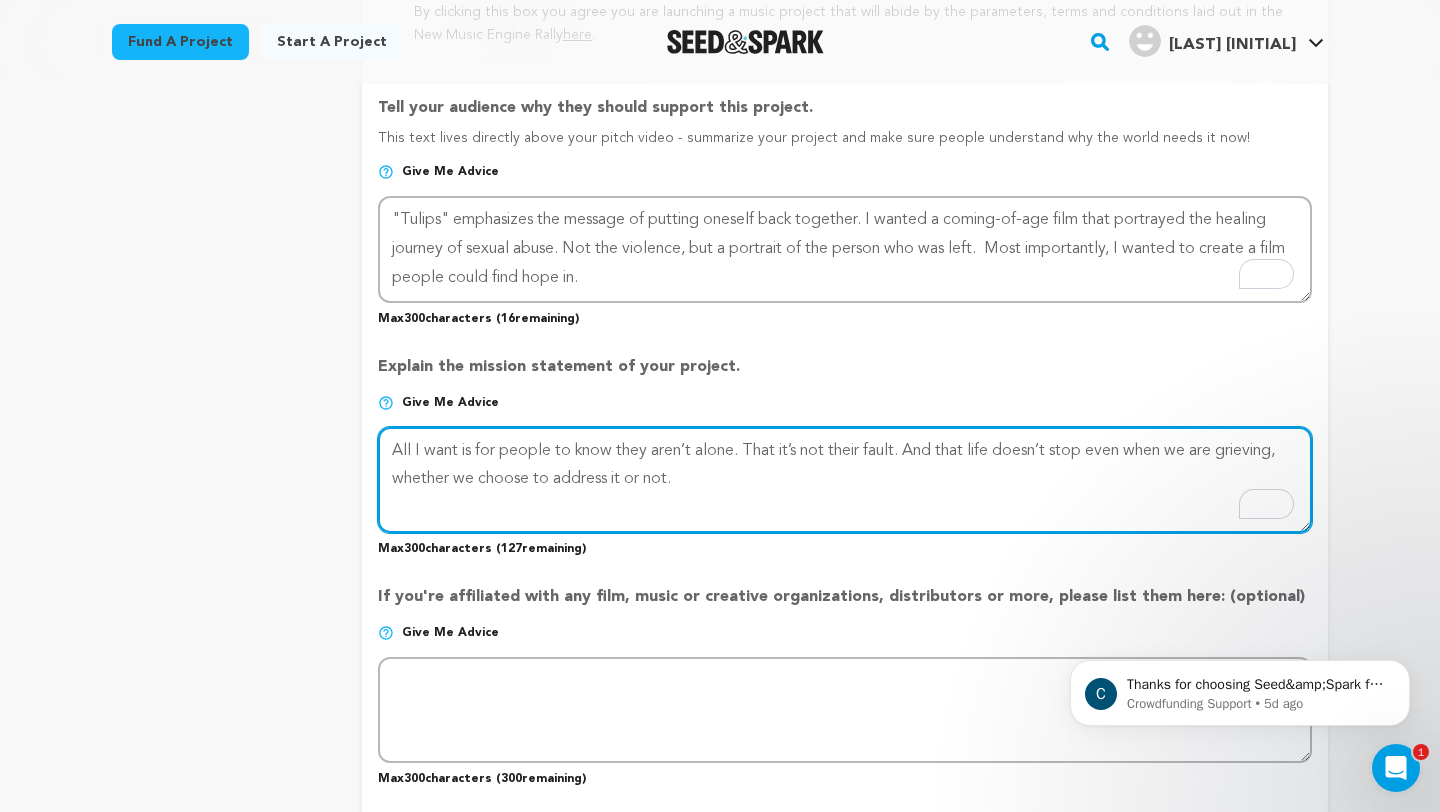 paste on "I want people to know, regardless of how they look, that their capabilities aren’t confined to a “type.”" 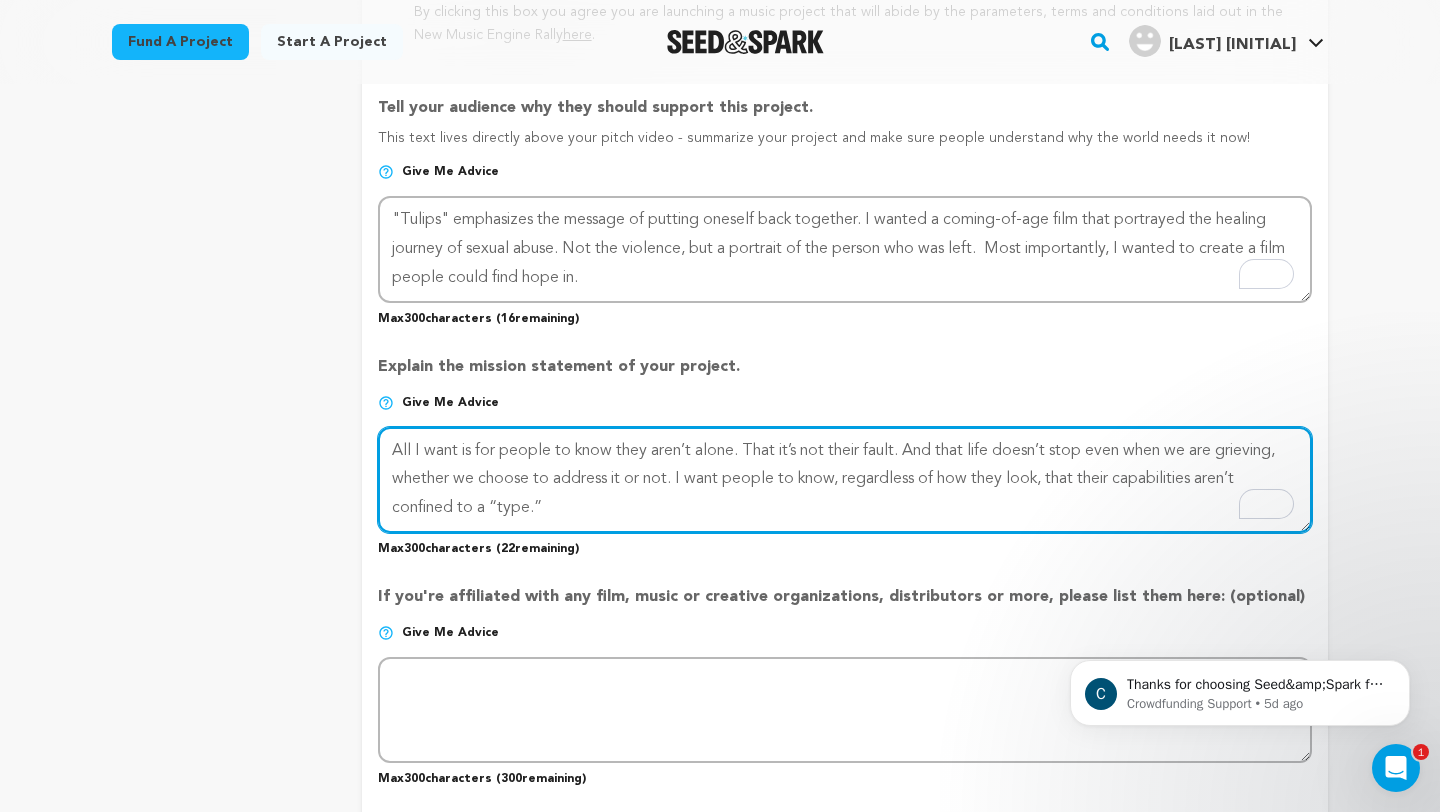 paste on "I hope that Tulips wi" 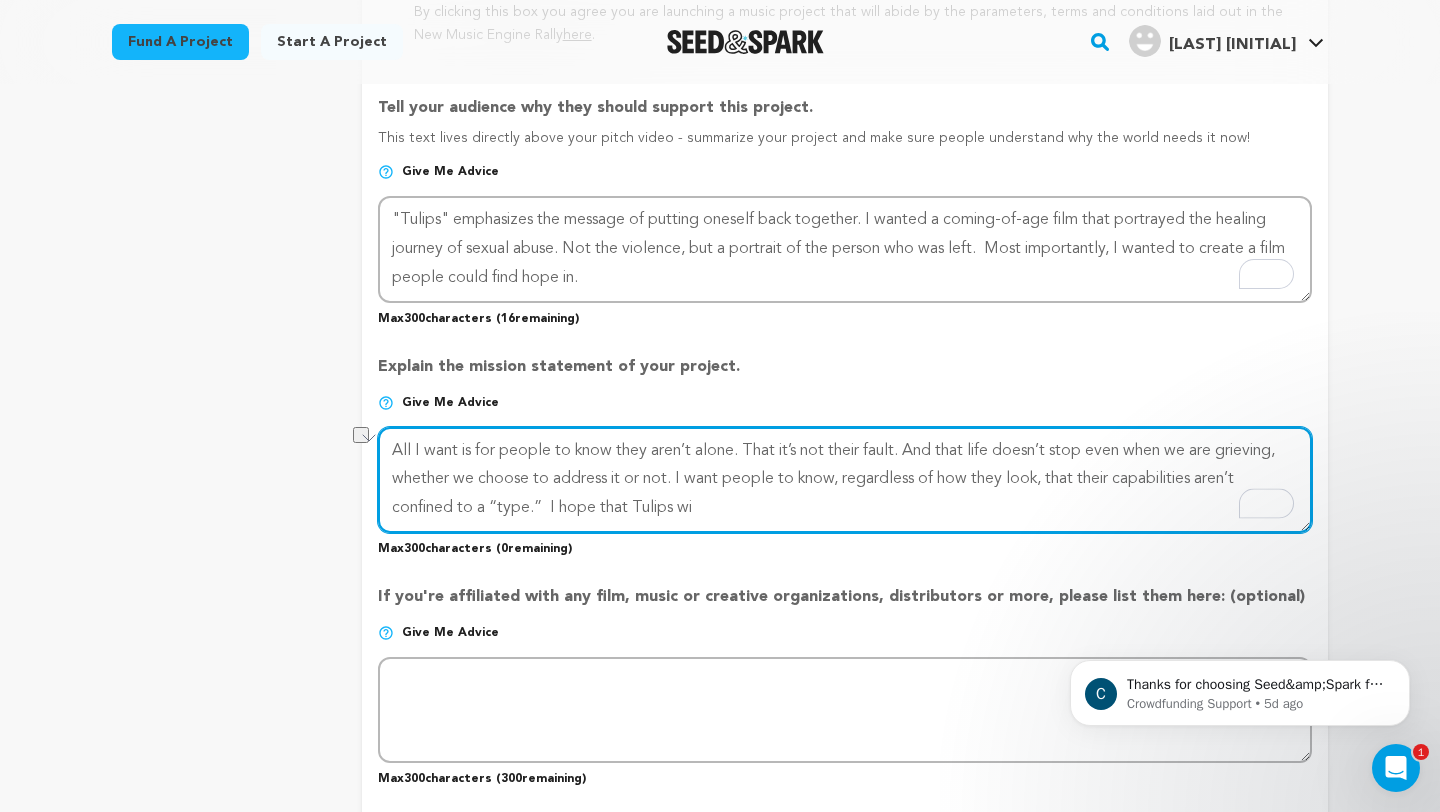 drag, startPoint x: 711, startPoint y: 513, endPoint x: 553, endPoint y: 511, distance: 158.01266 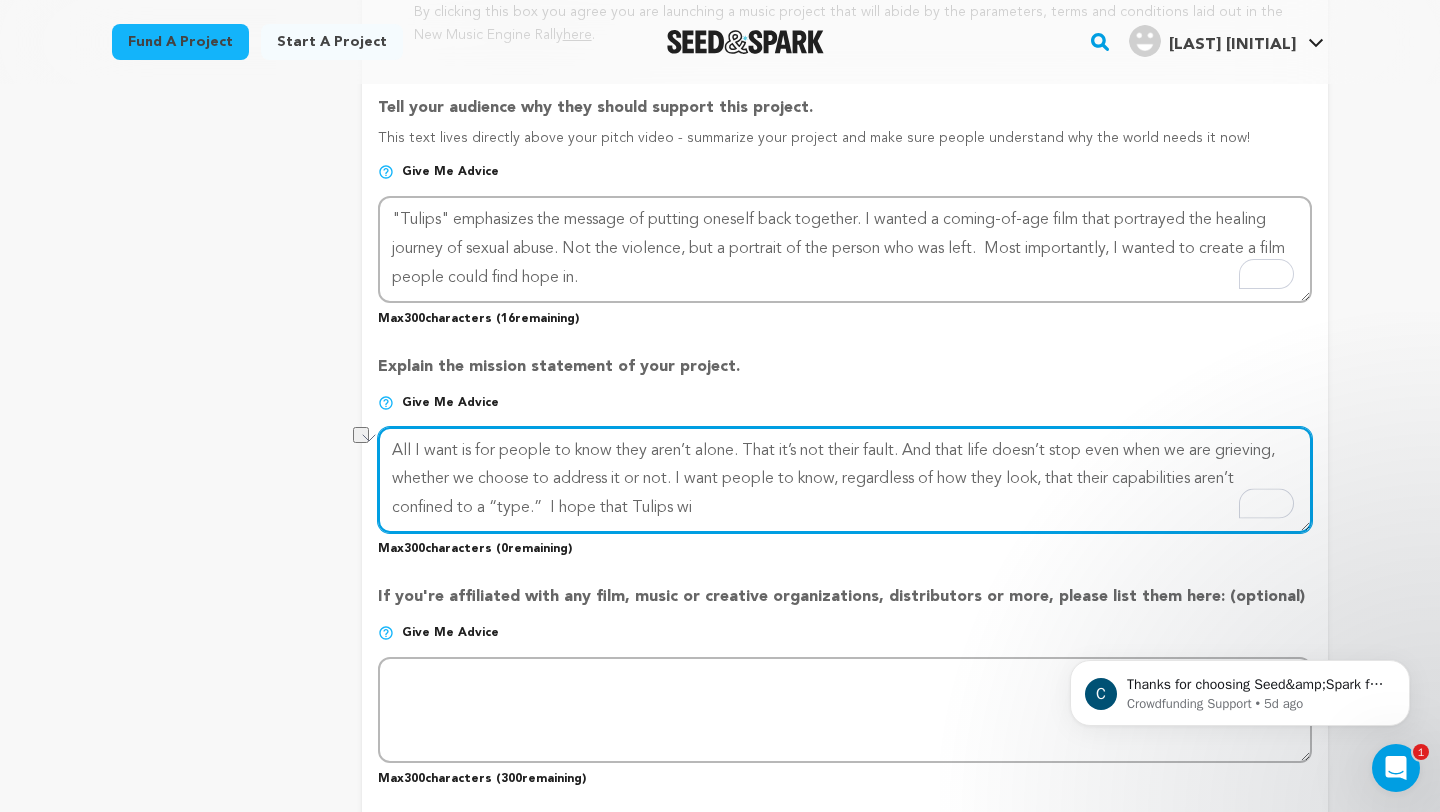 click at bounding box center [845, 480] 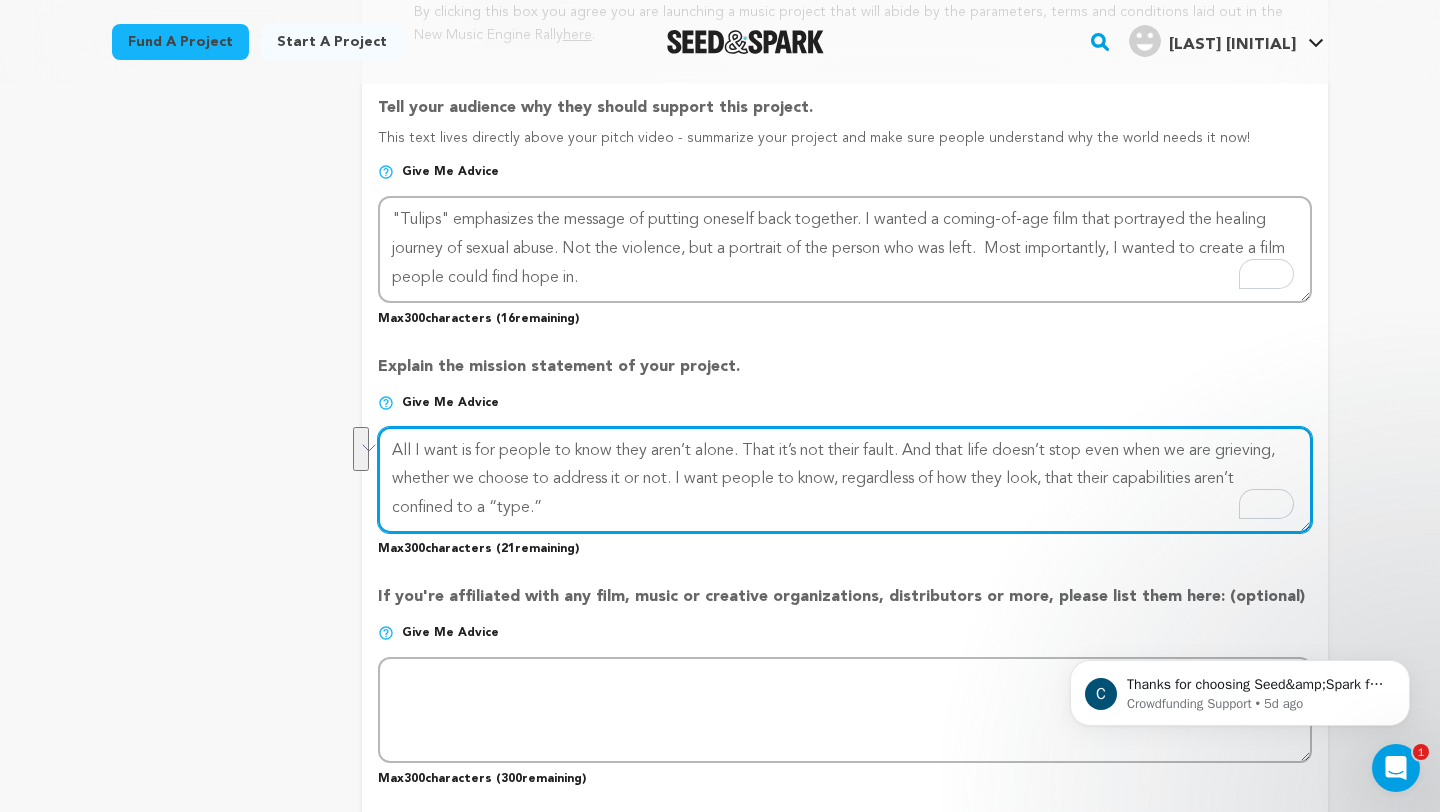 drag, startPoint x: 911, startPoint y: 450, endPoint x: 677, endPoint y: 485, distance: 236.60304 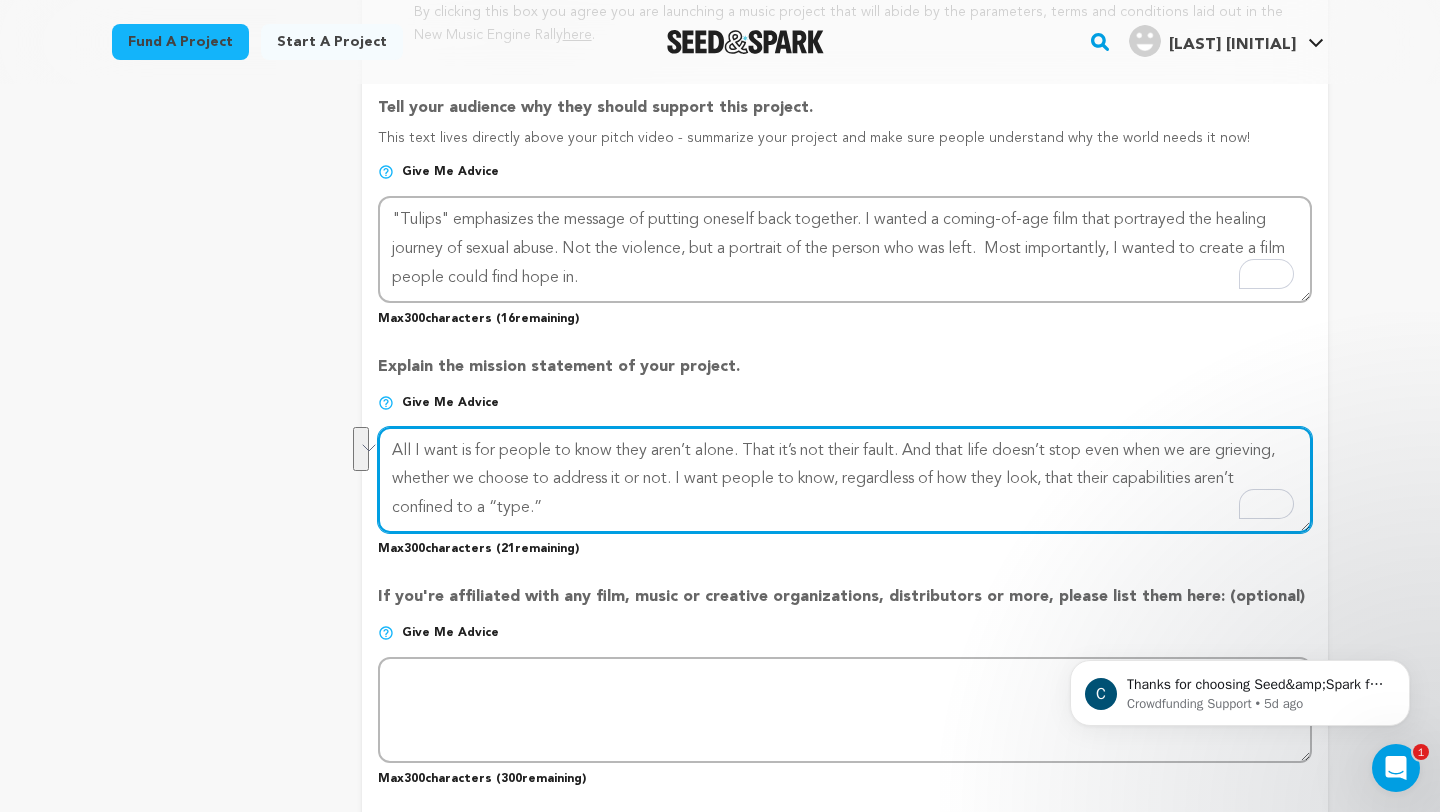click at bounding box center (845, 480) 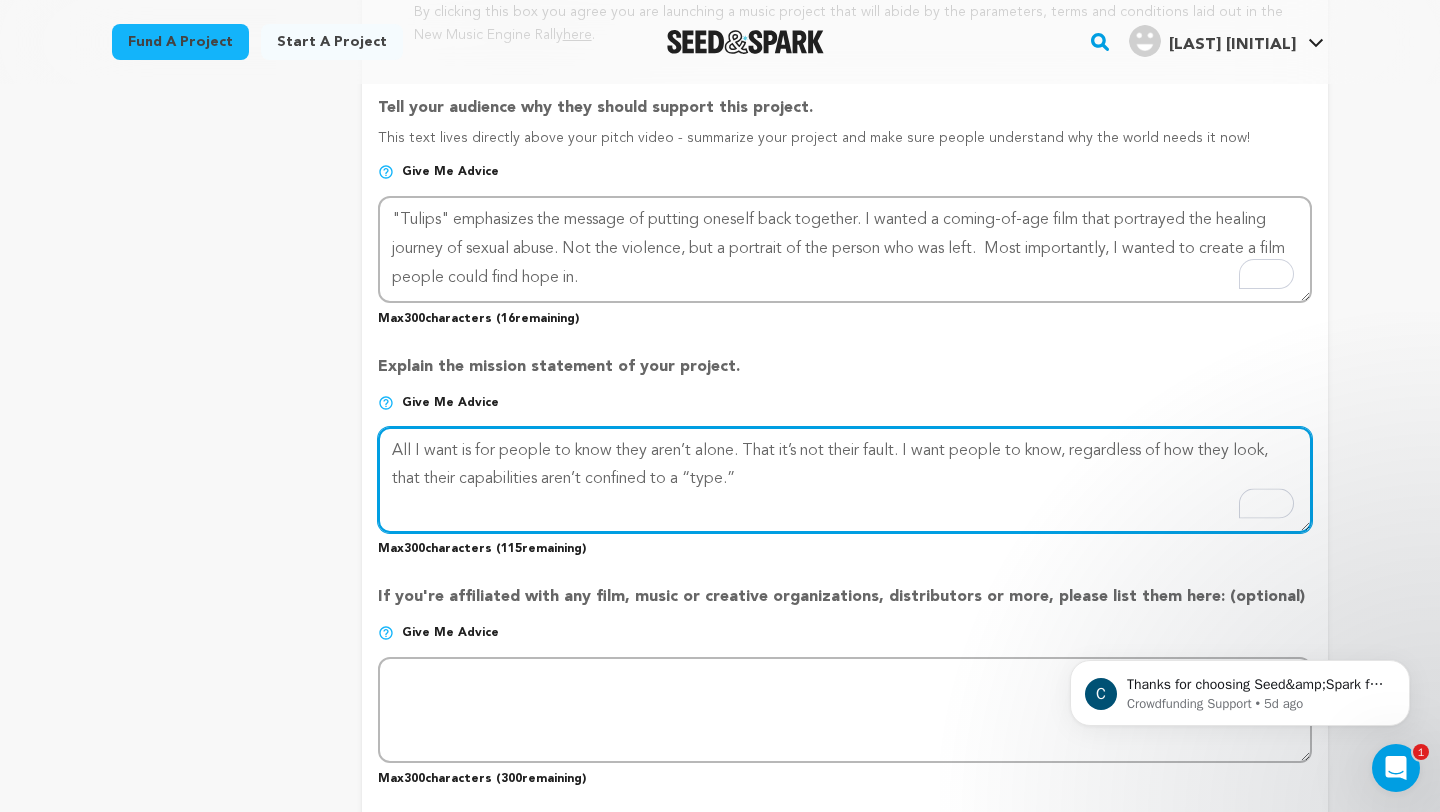 click at bounding box center (845, 480) 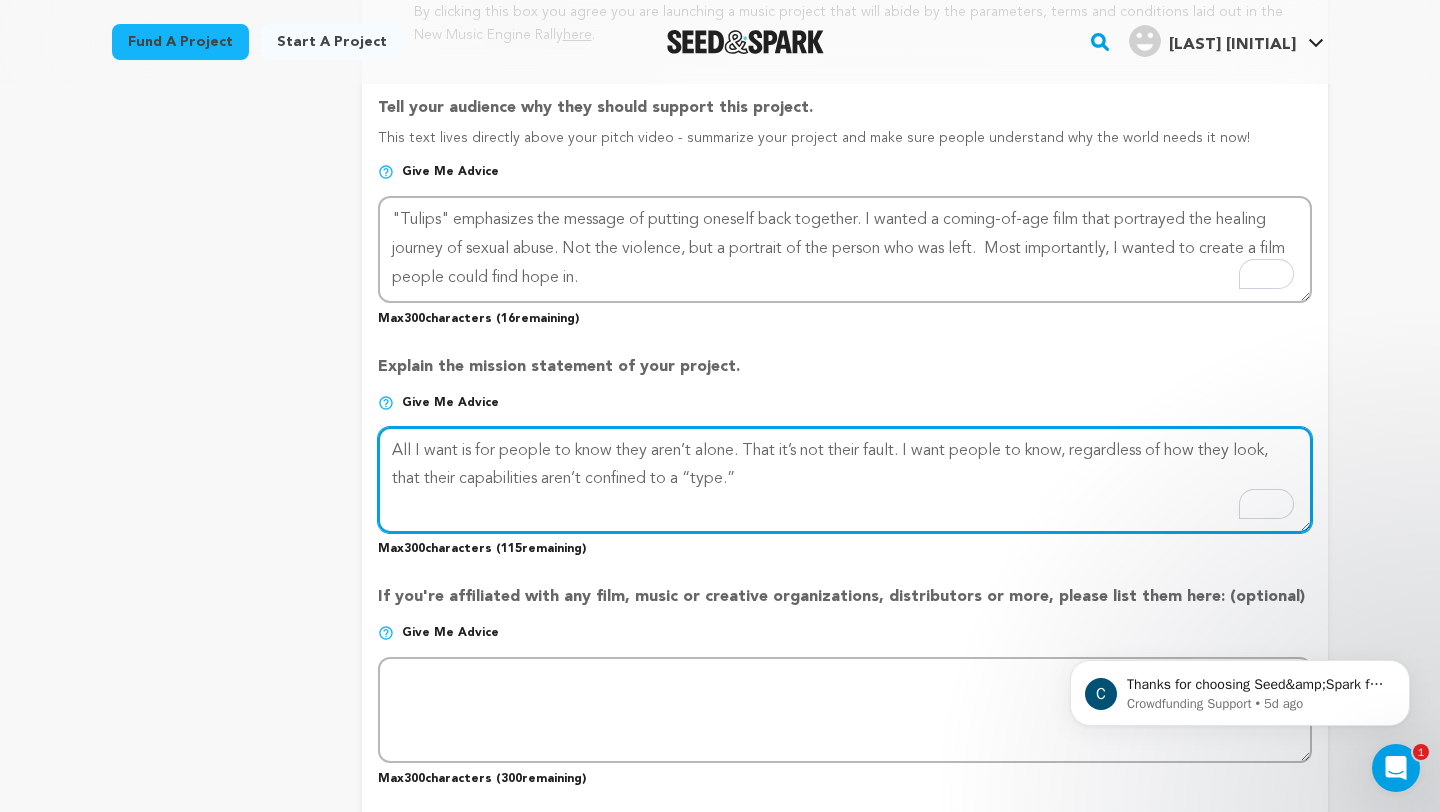 paste on "I hope that Tulips will not just be a story that resonates with people, but a cause for reflection. And I hope tha" 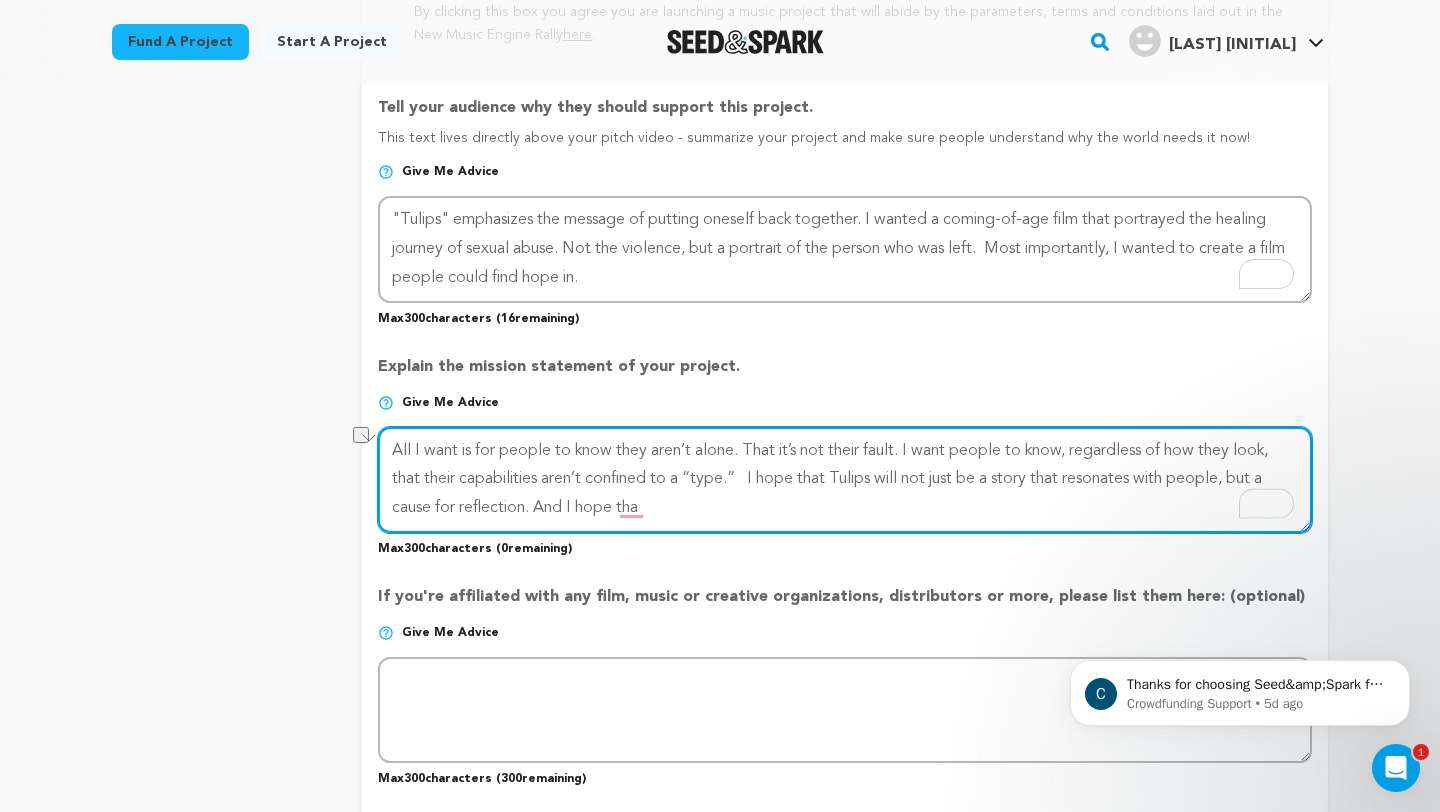drag, startPoint x: 657, startPoint y: 507, endPoint x: 538, endPoint y: 510, distance: 119.03781 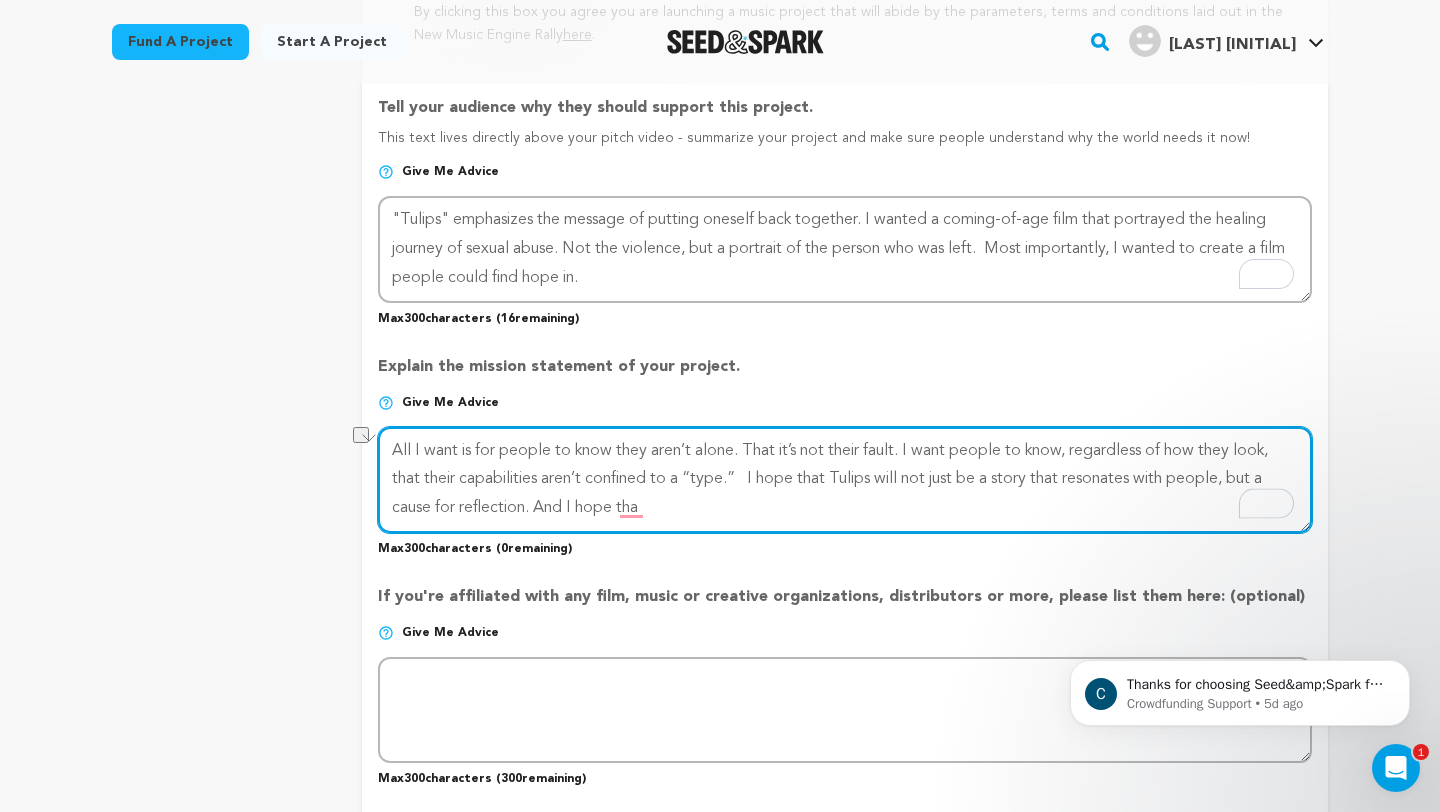 click at bounding box center [845, 480] 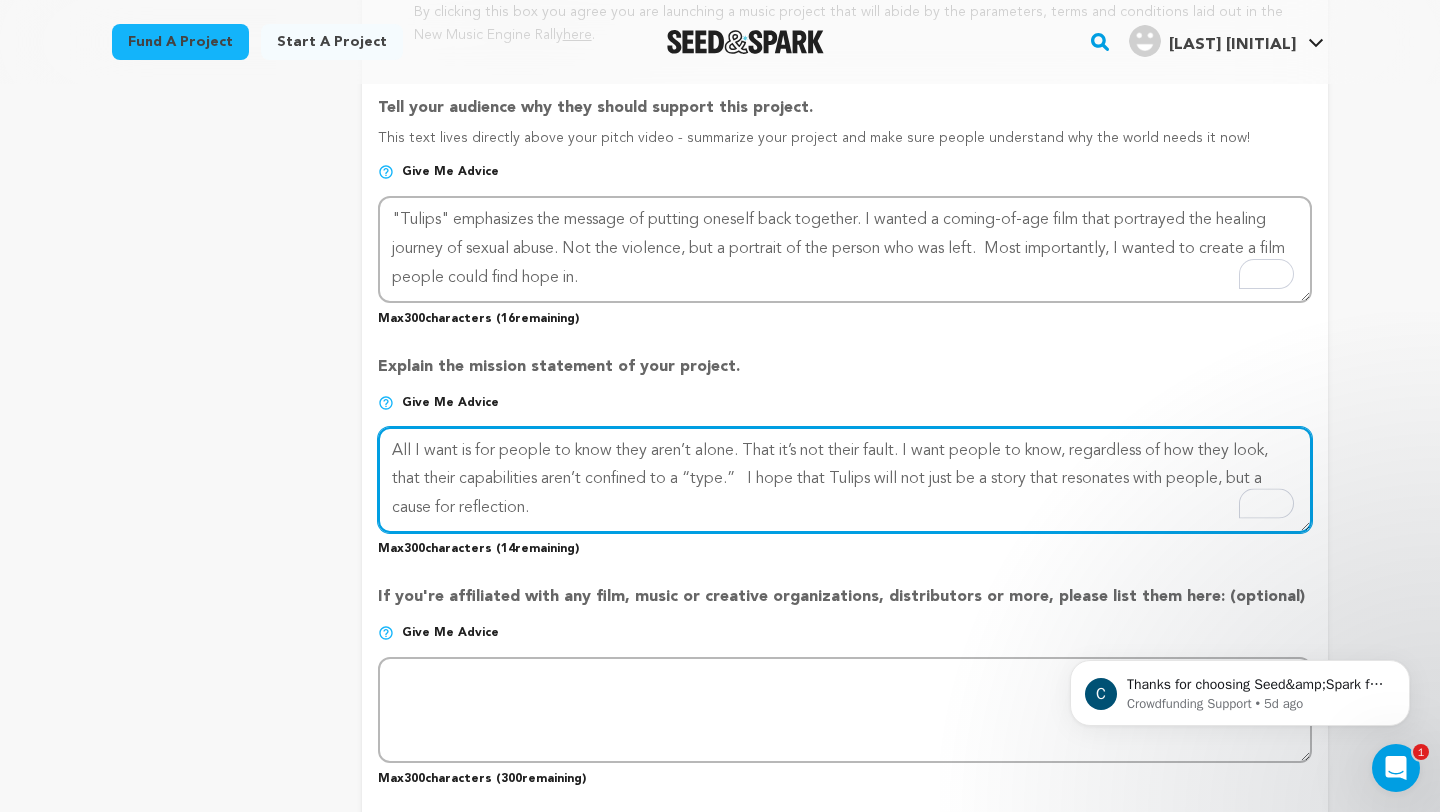 click at bounding box center [845, 480] 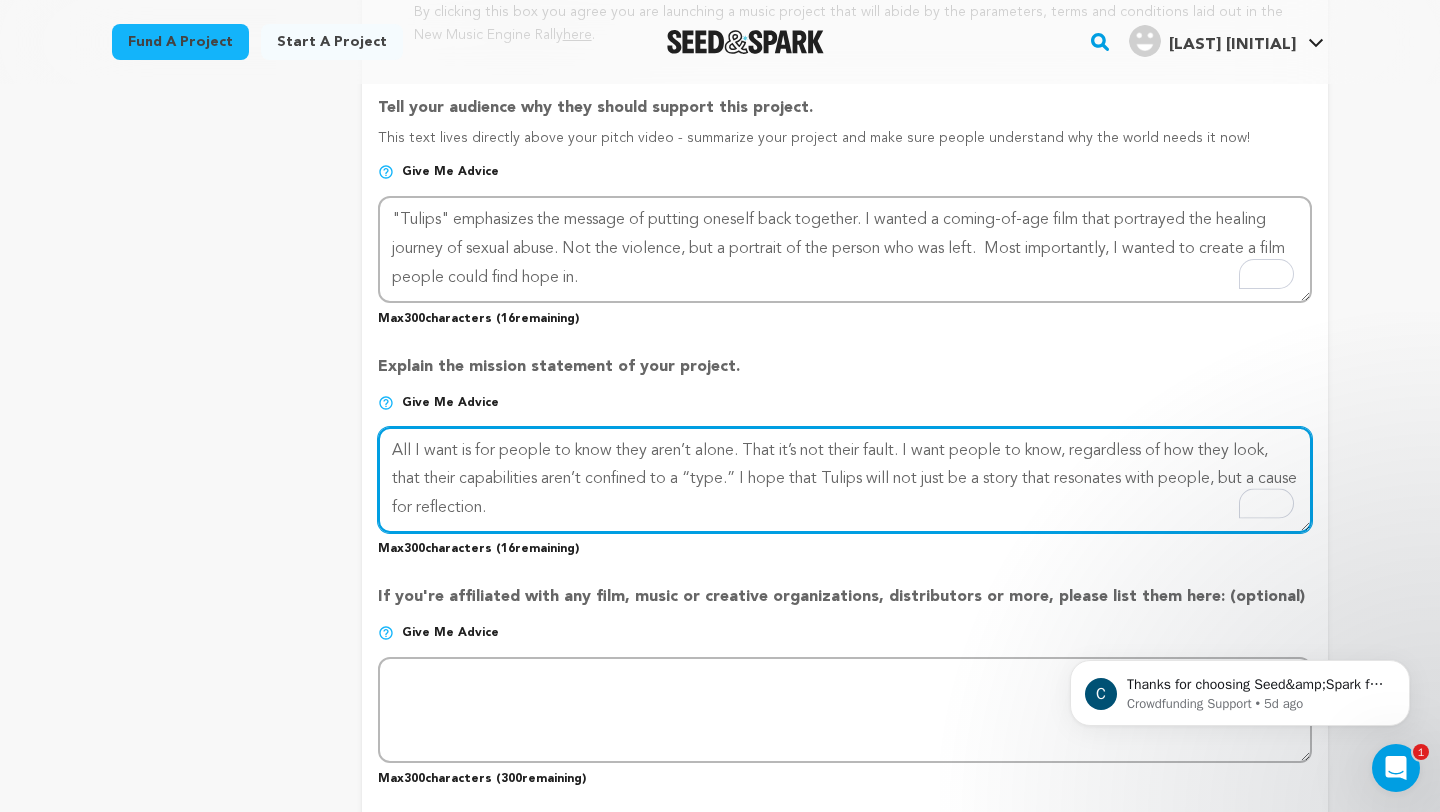 click at bounding box center (845, 480) 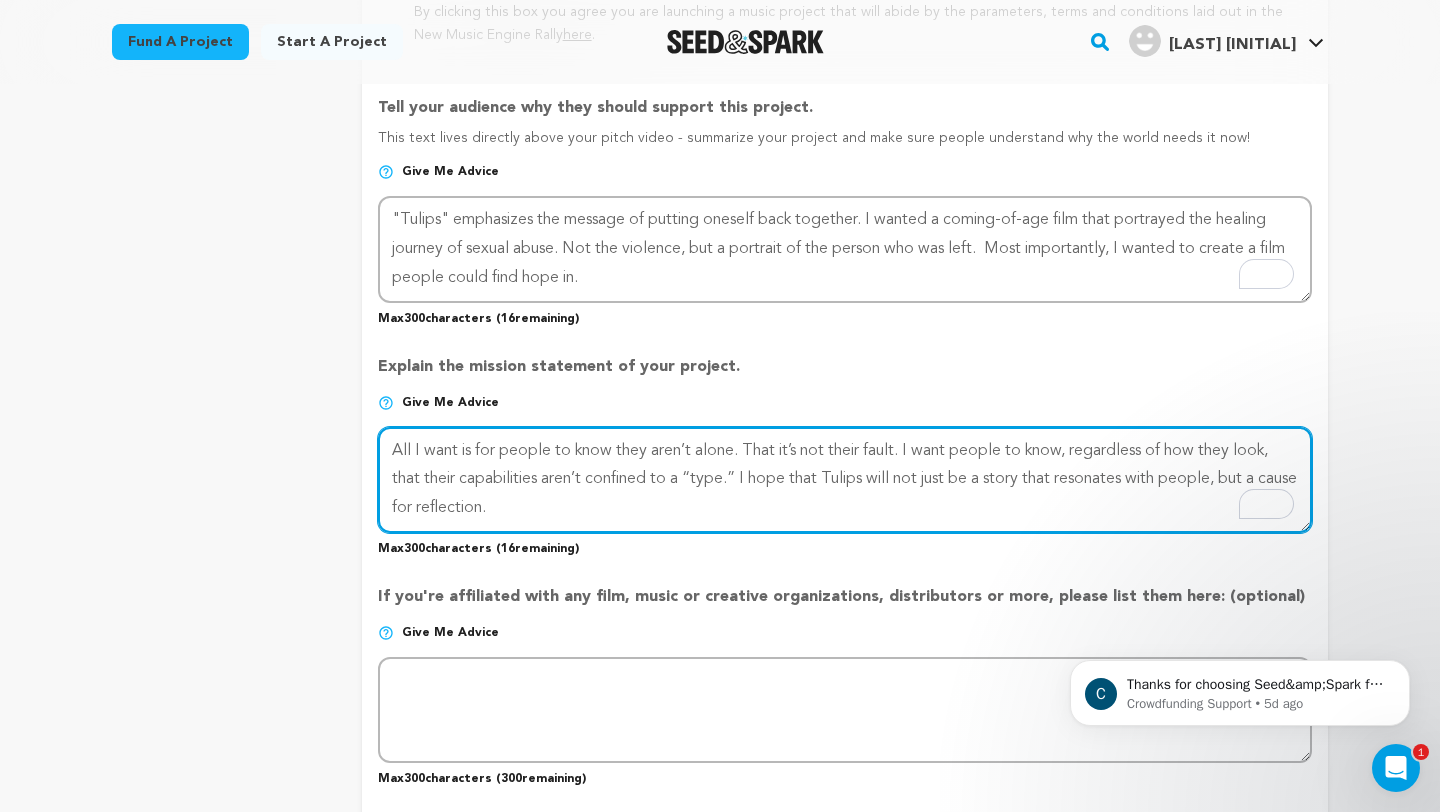 click at bounding box center [845, 480] 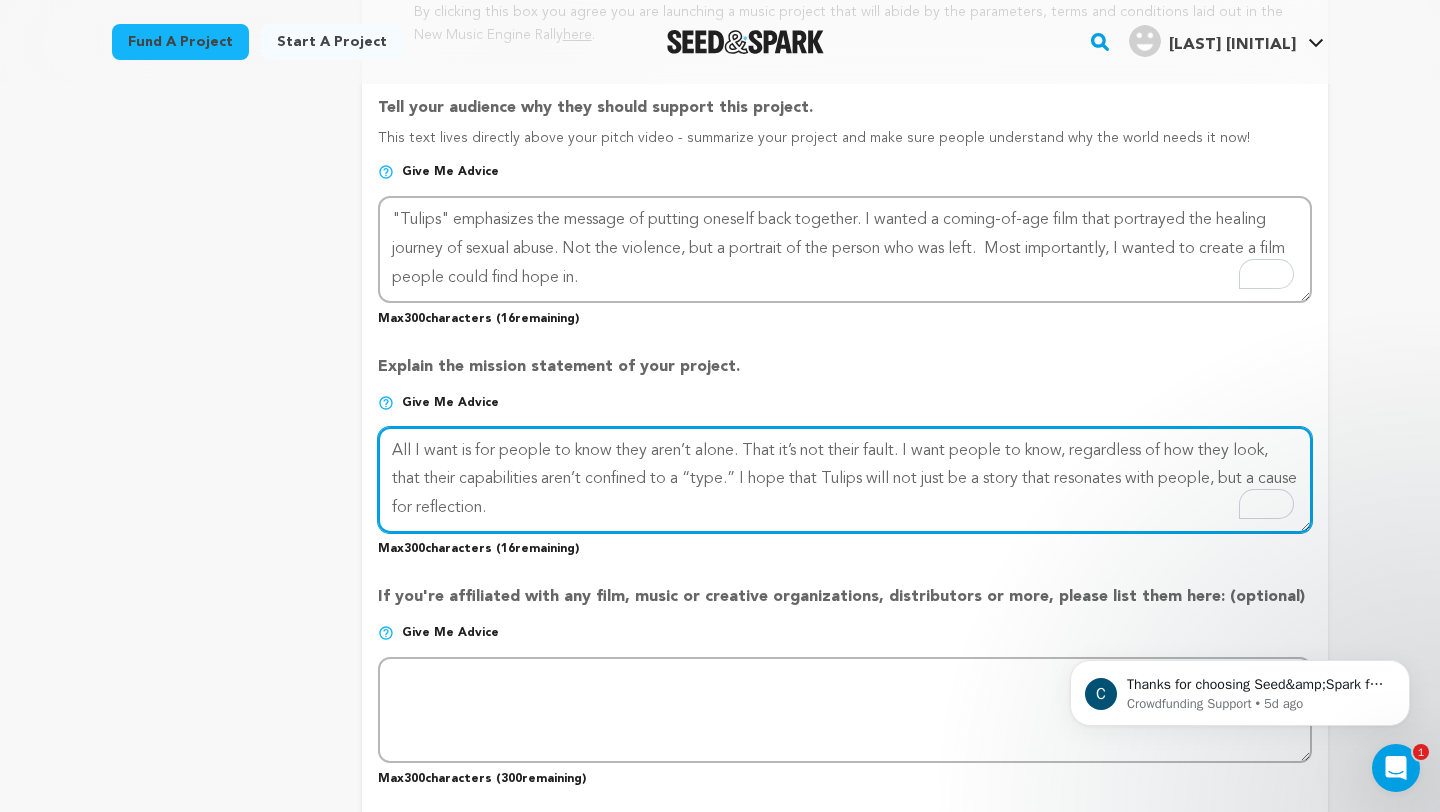 paste on "will also challe" 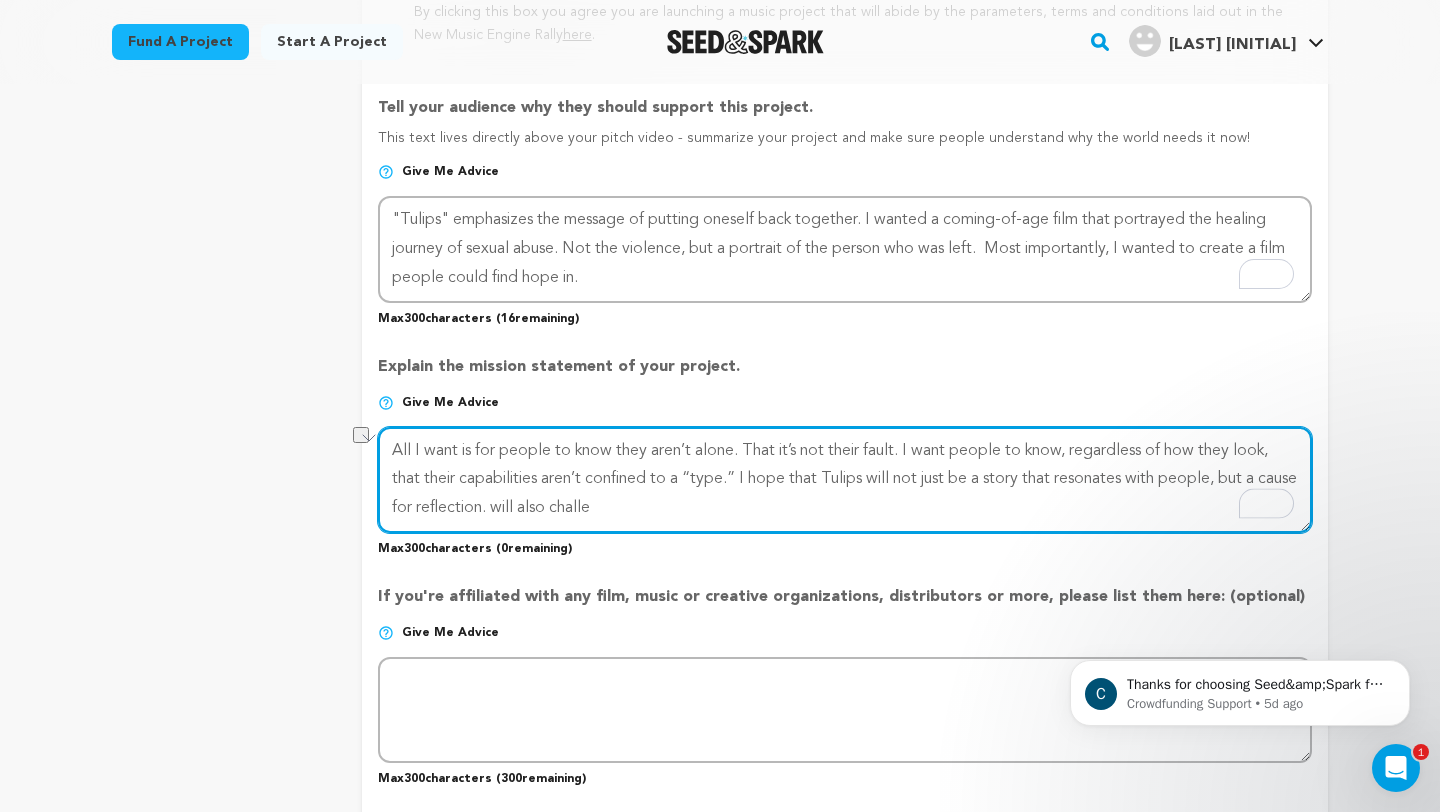 drag, startPoint x: 638, startPoint y: 499, endPoint x: 542, endPoint y: 500, distance: 96.00521 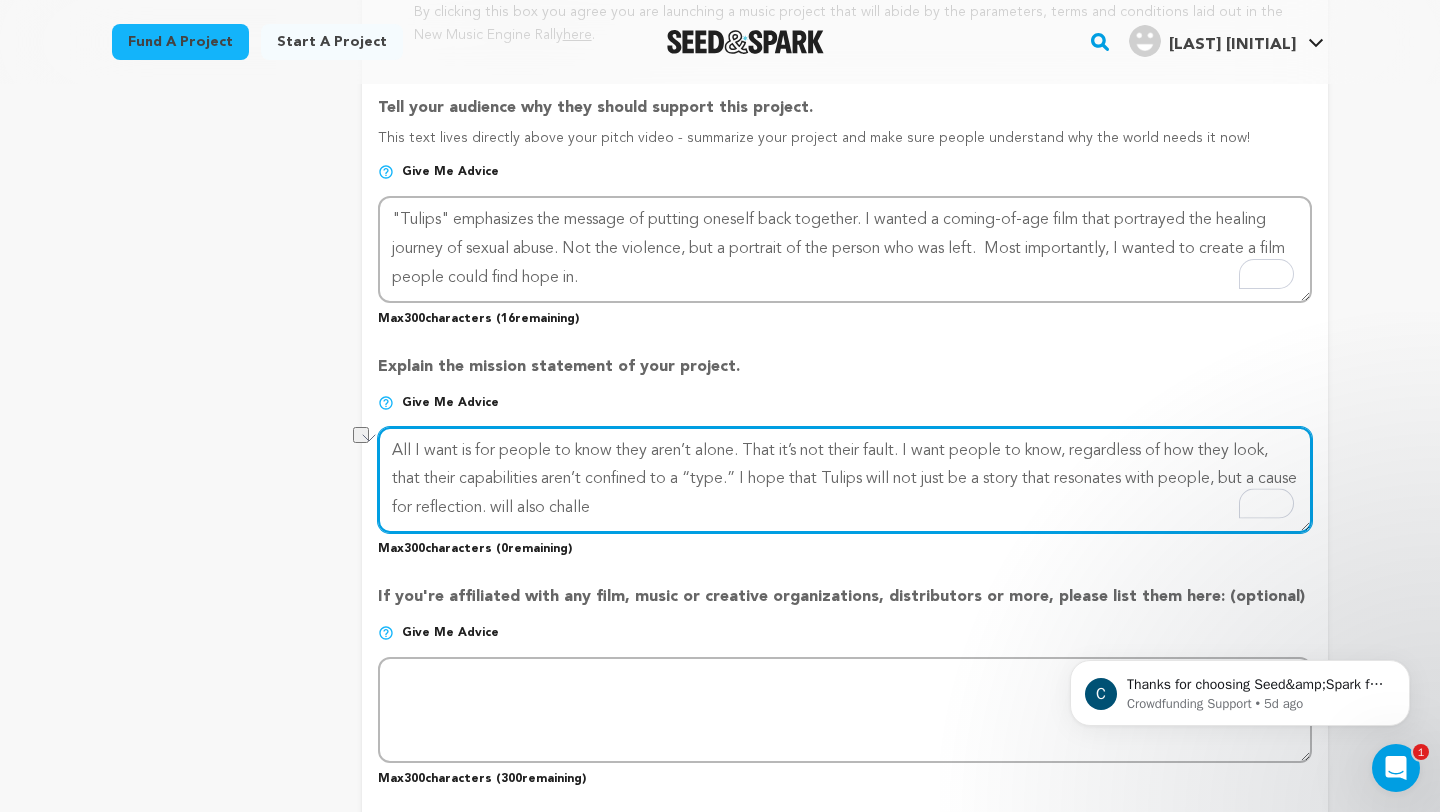 click at bounding box center (845, 480) 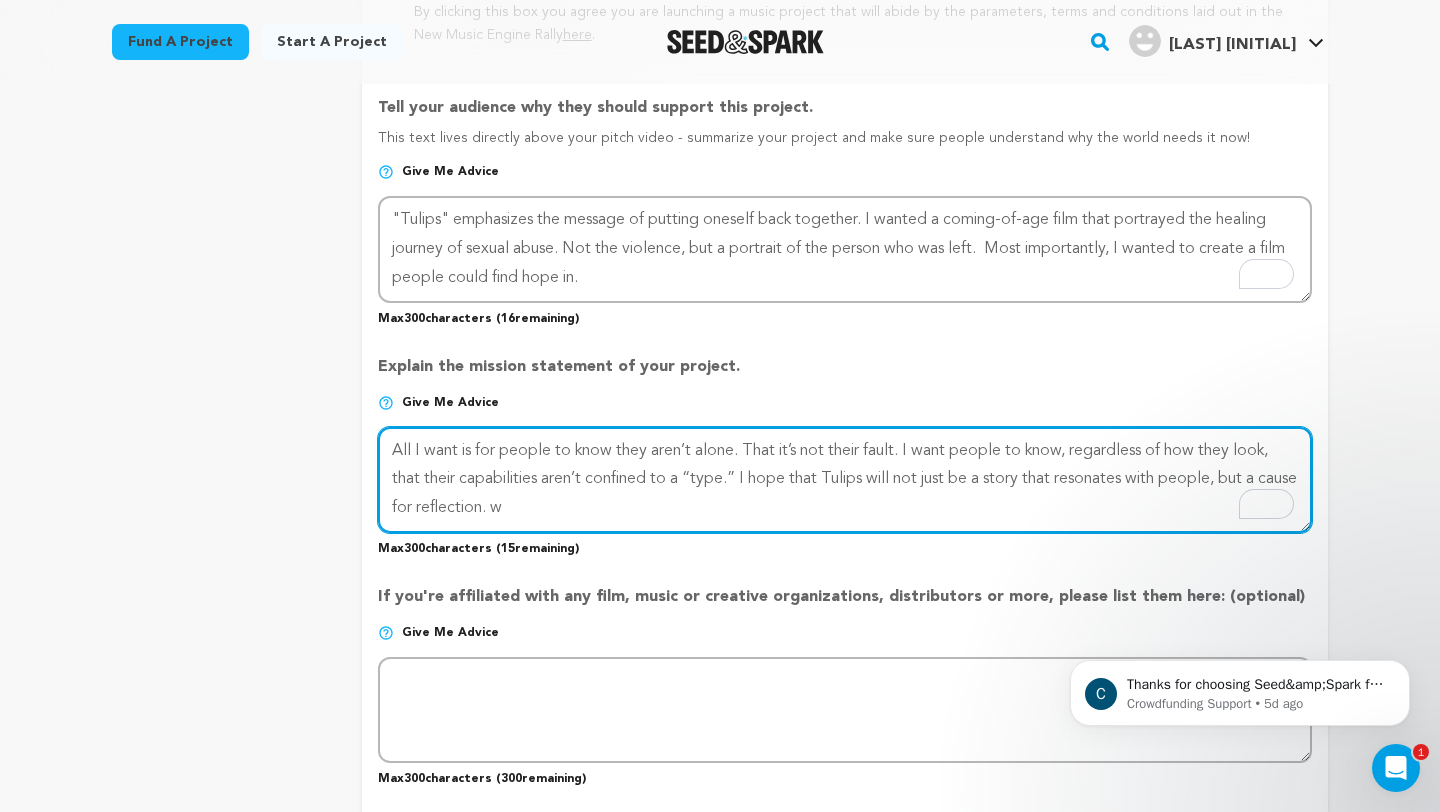 type on "All I want is for people to know they aren’t alone. That it’s not their fault. I want people to know, regardless of how they look, that their capabilities aren’t confined to a “type.” I hope that Tulips will not just be a story that resonates with people, but a cause for reflection." 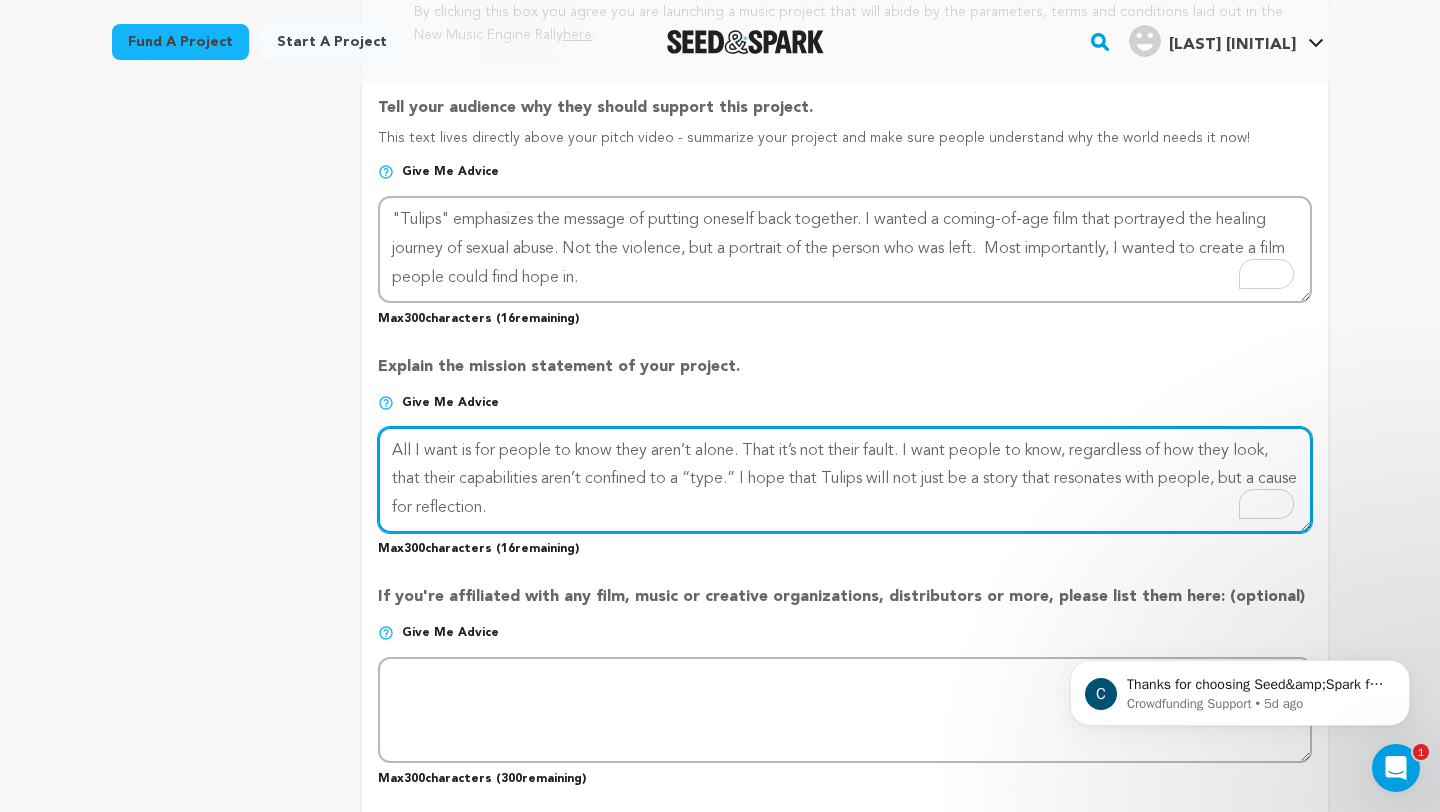 click at bounding box center (845, 480) 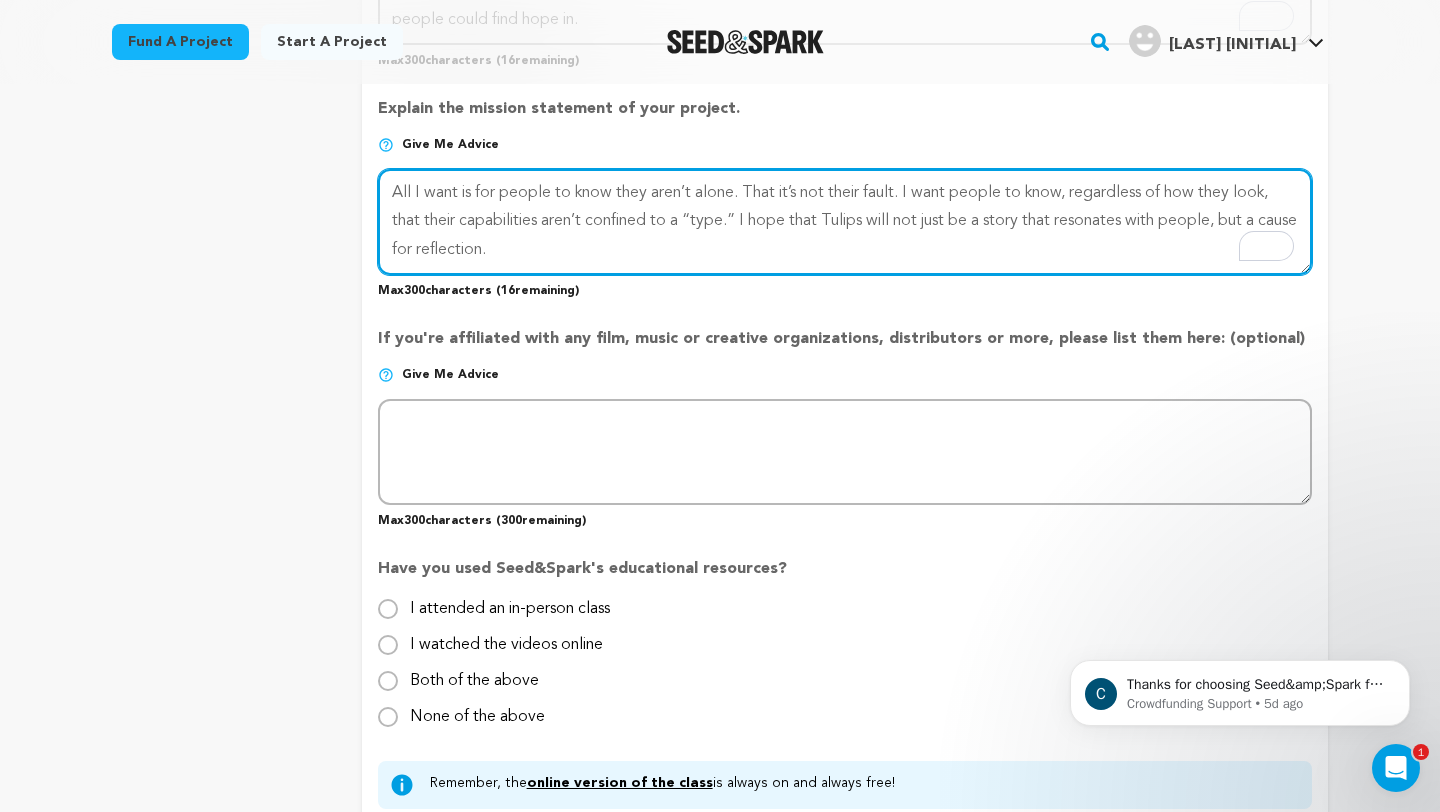scroll, scrollTop: 1546, scrollLeft: 0, axis: vertical 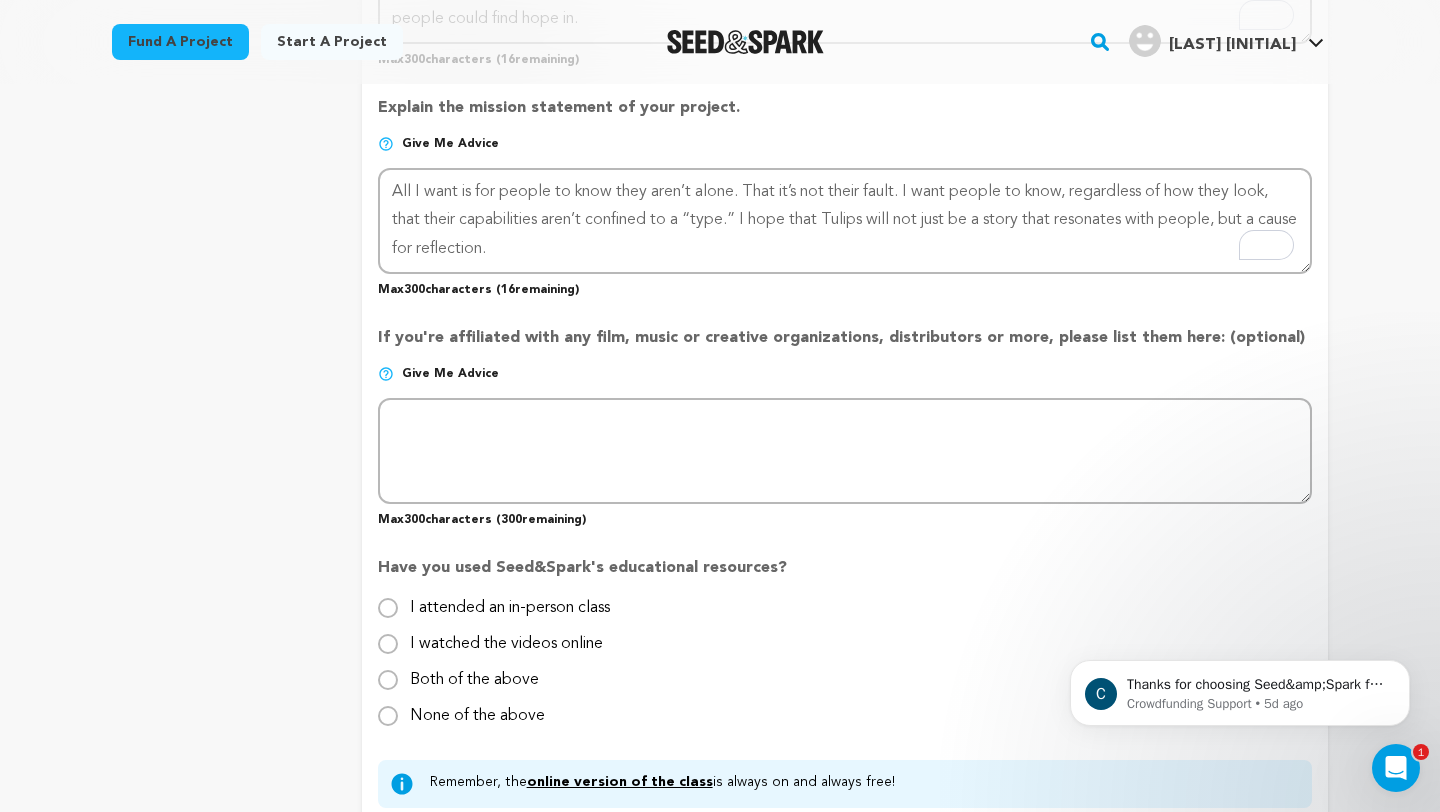 click on "None of the above" at bounding box center [477, 708] 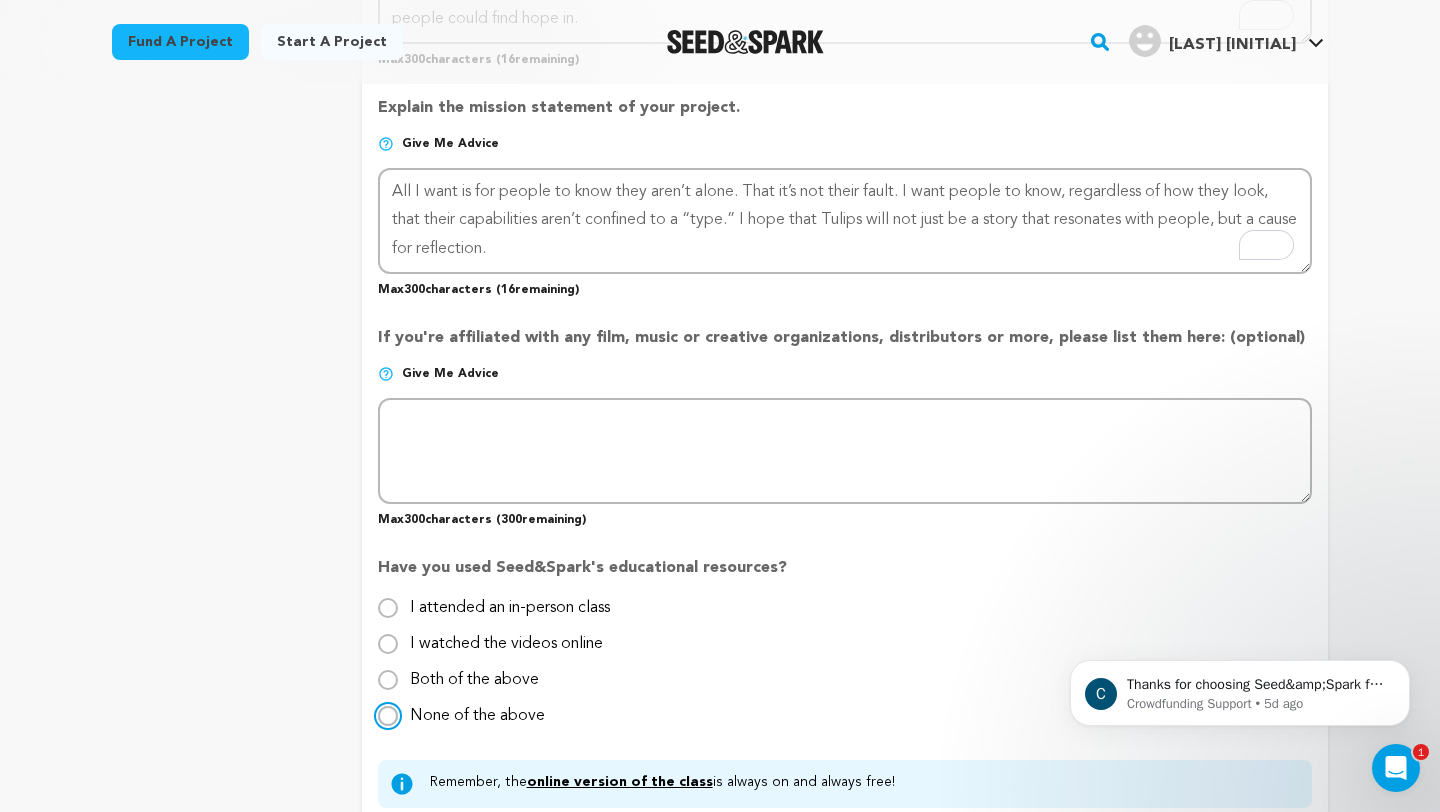 click on "None of the above" at bounding box center (388, 716) 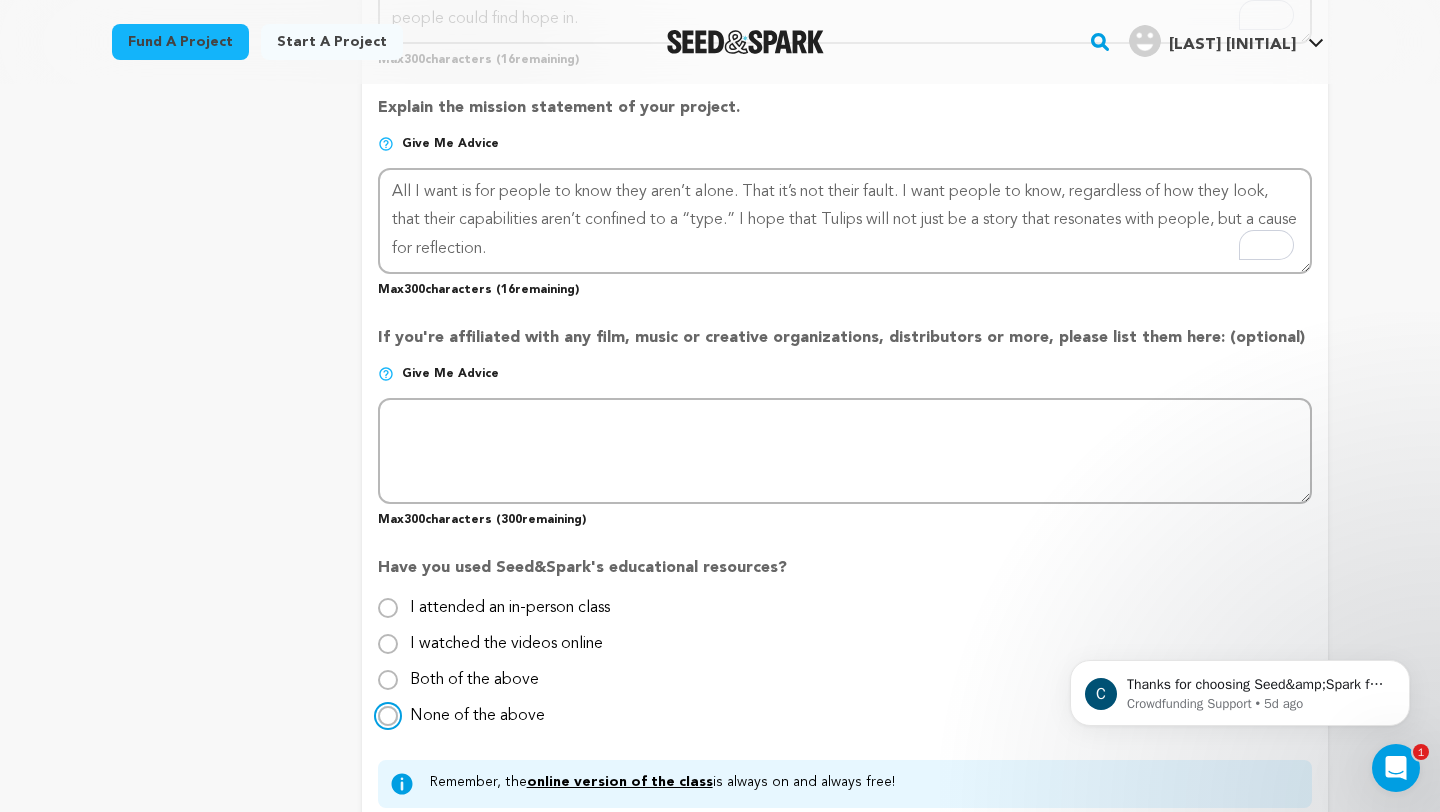 radio on "true" 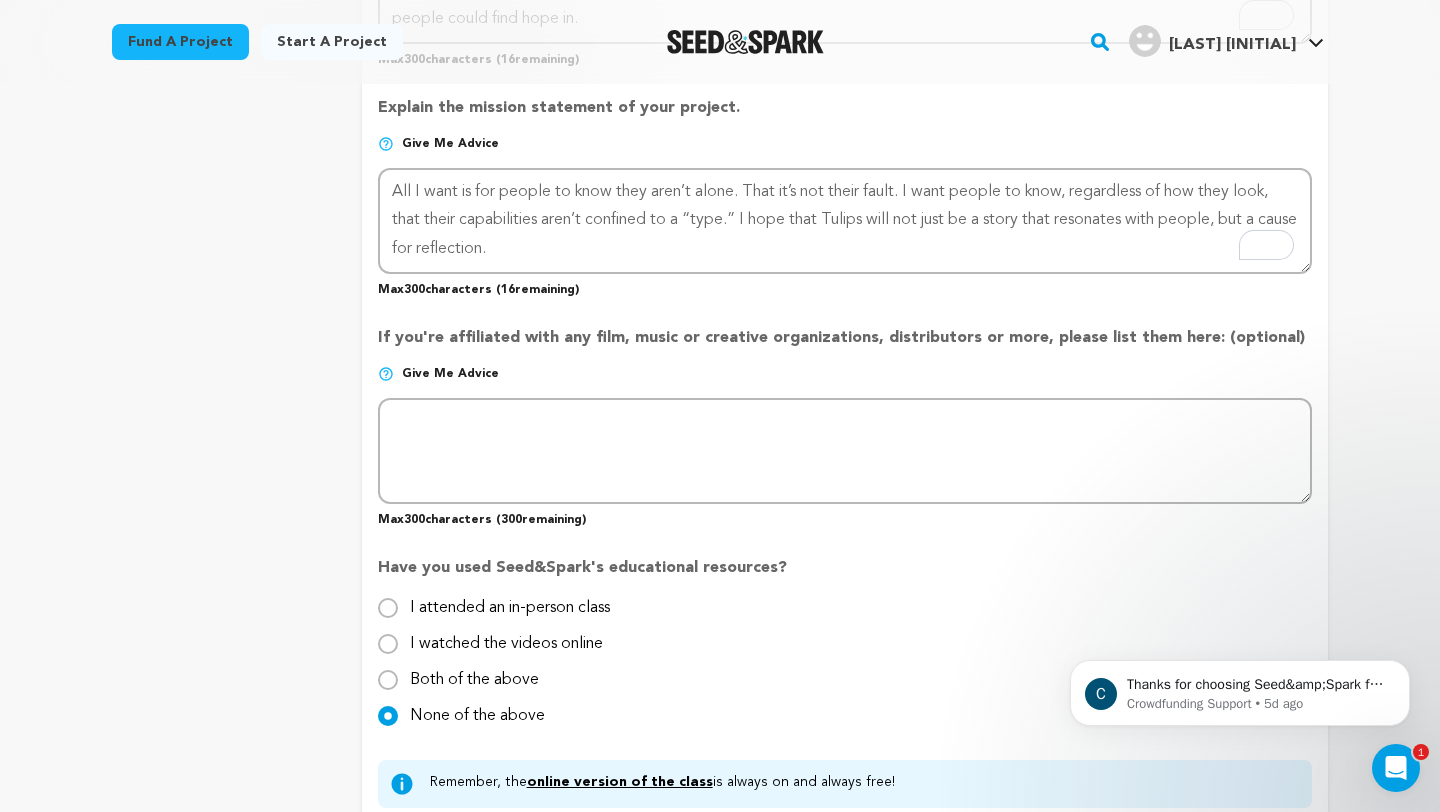 click on "I watched the videos online" at bounding box center (506, 636) 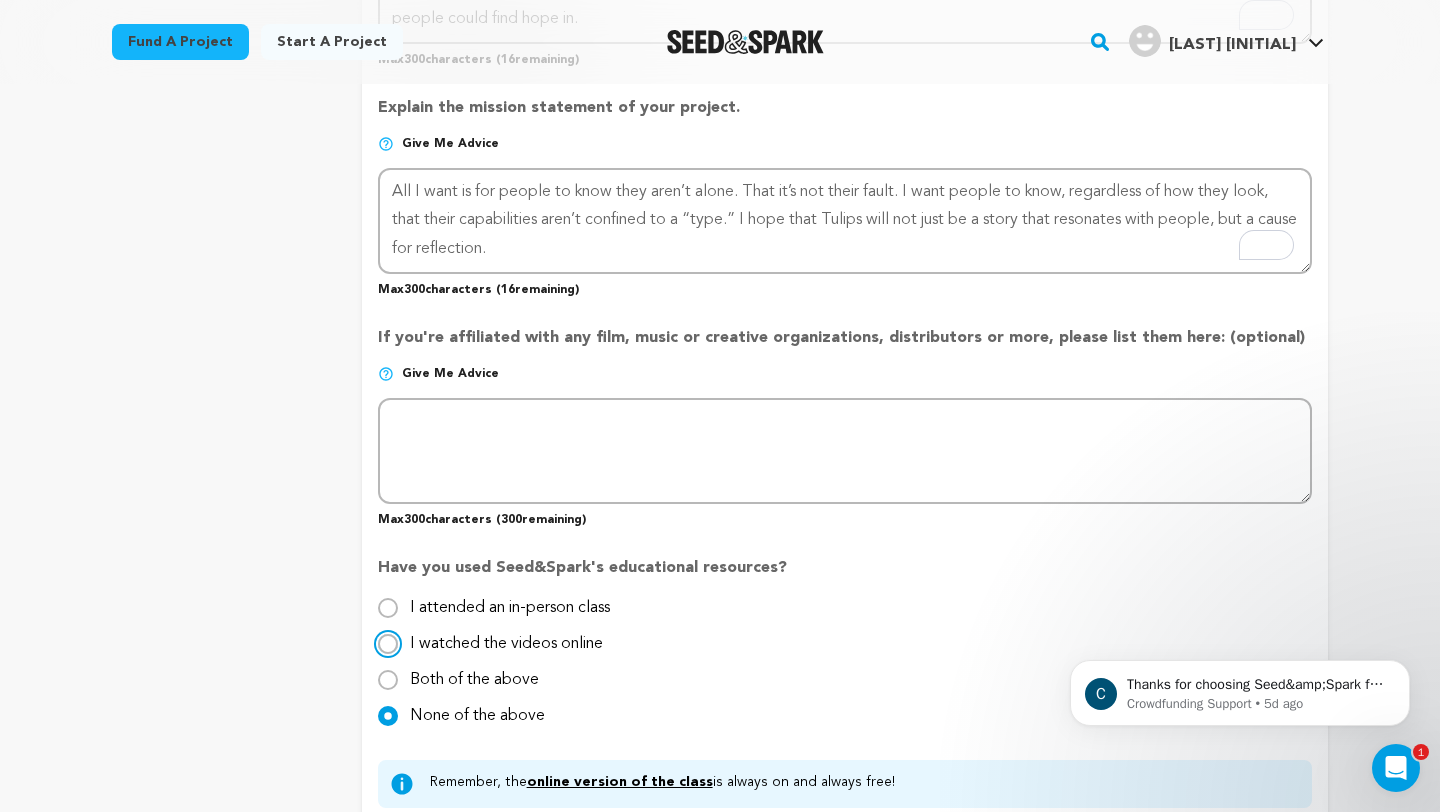 click on "I watched the videos online" at bounding box center (388, 644) 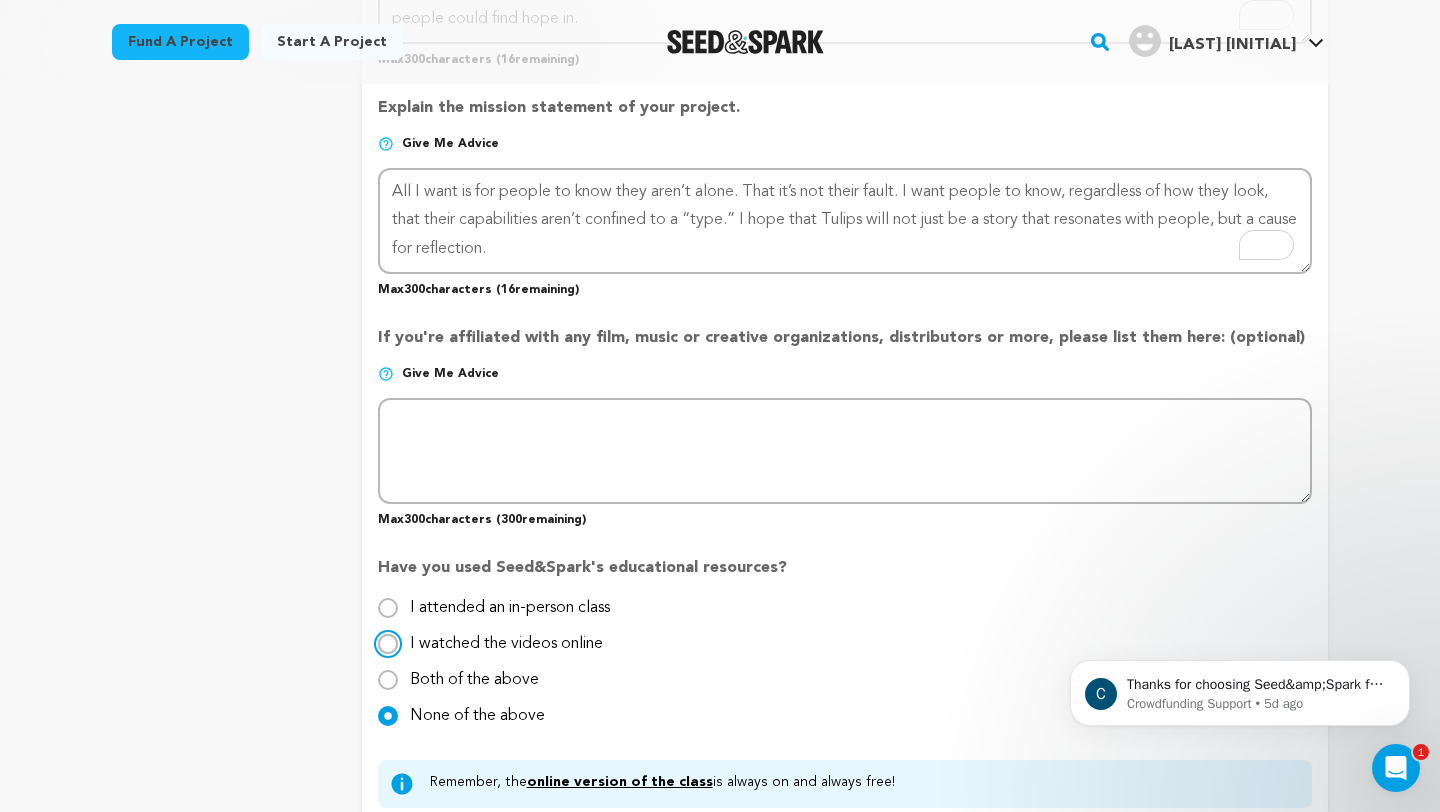 radio on "true" 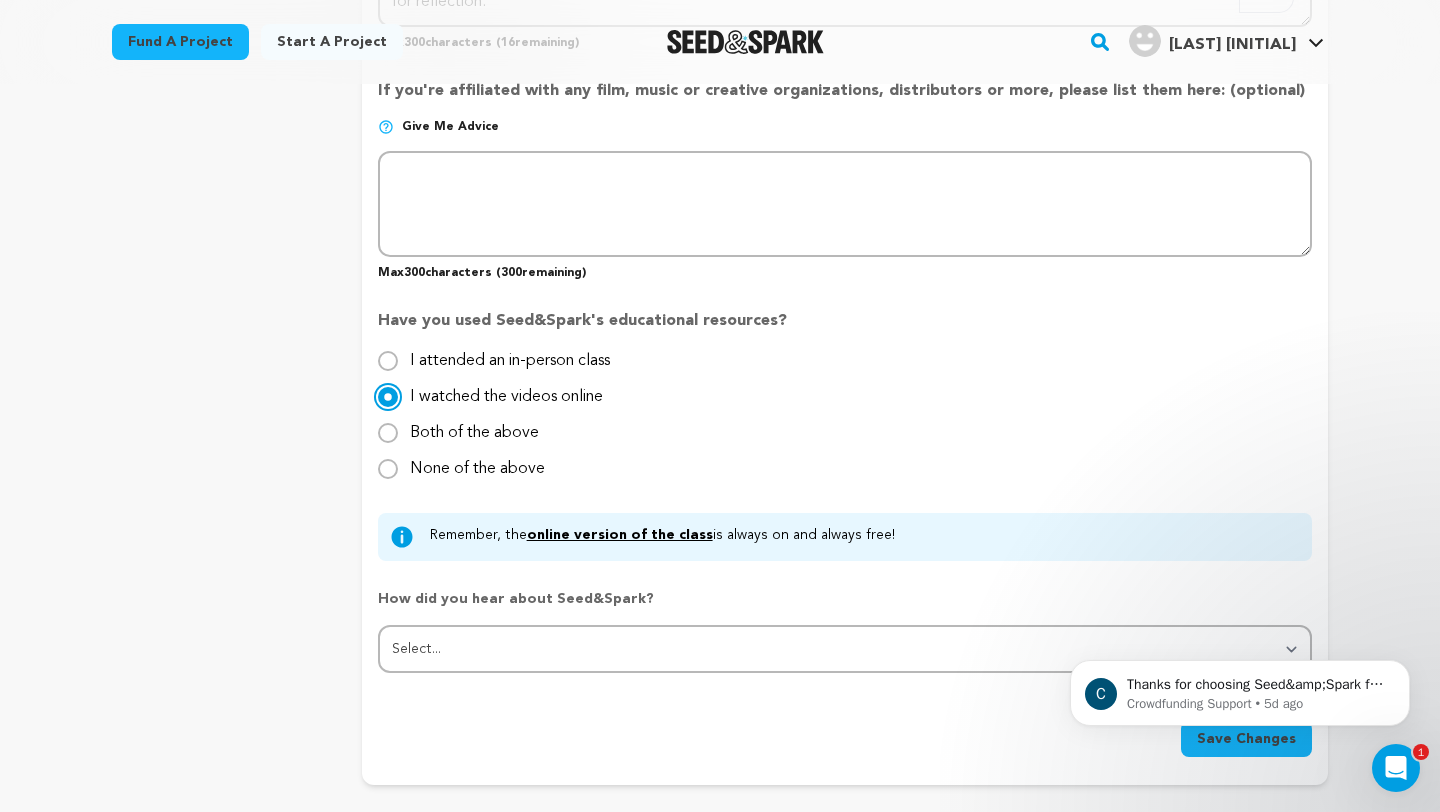 scroll, scrollTop: 1796, scrollLeft: 0, axis: vertical 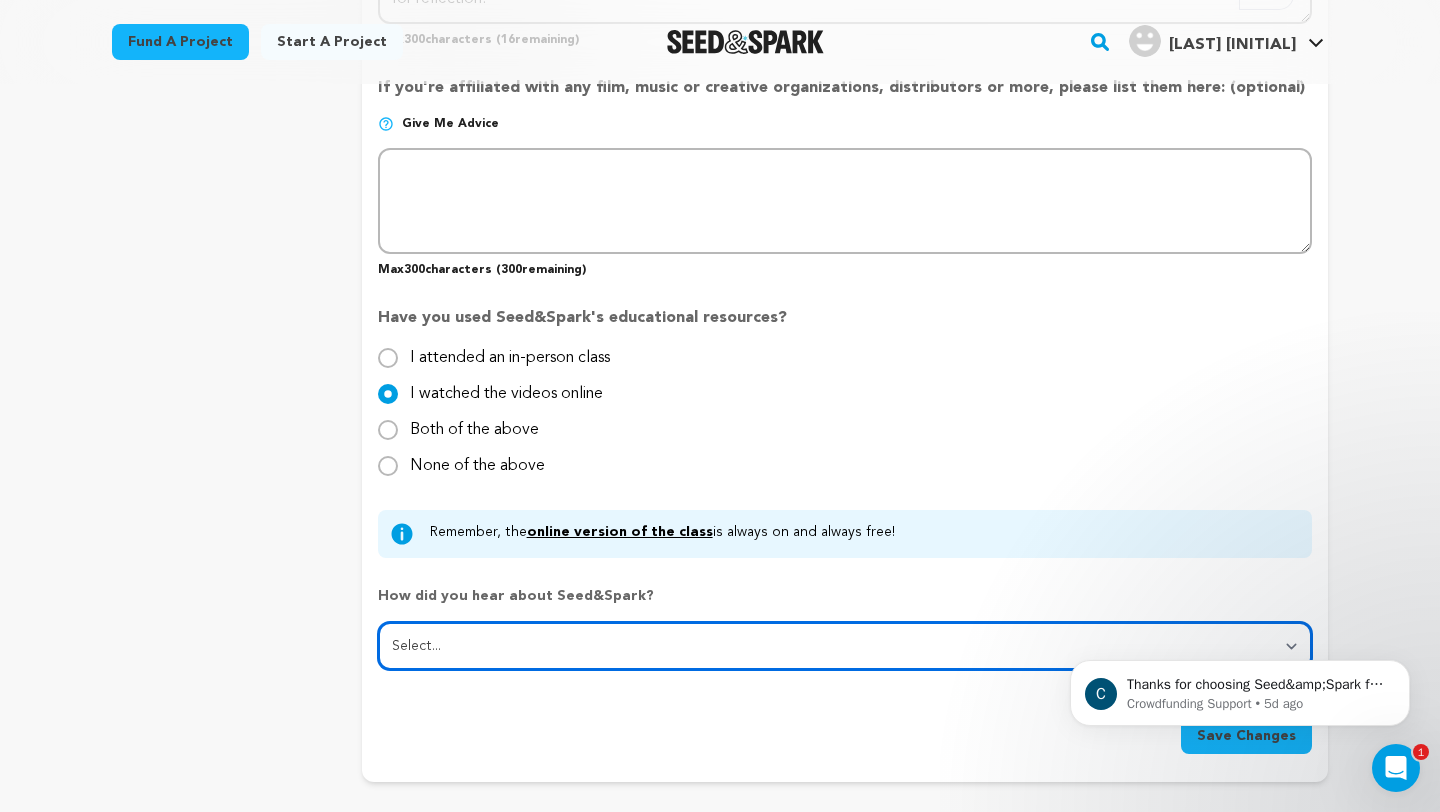click on "Select...
From a friend Social media Film festival or film organization Took an in-person class Online search Article or podcast Email Other" at bounding box center [845, 646] 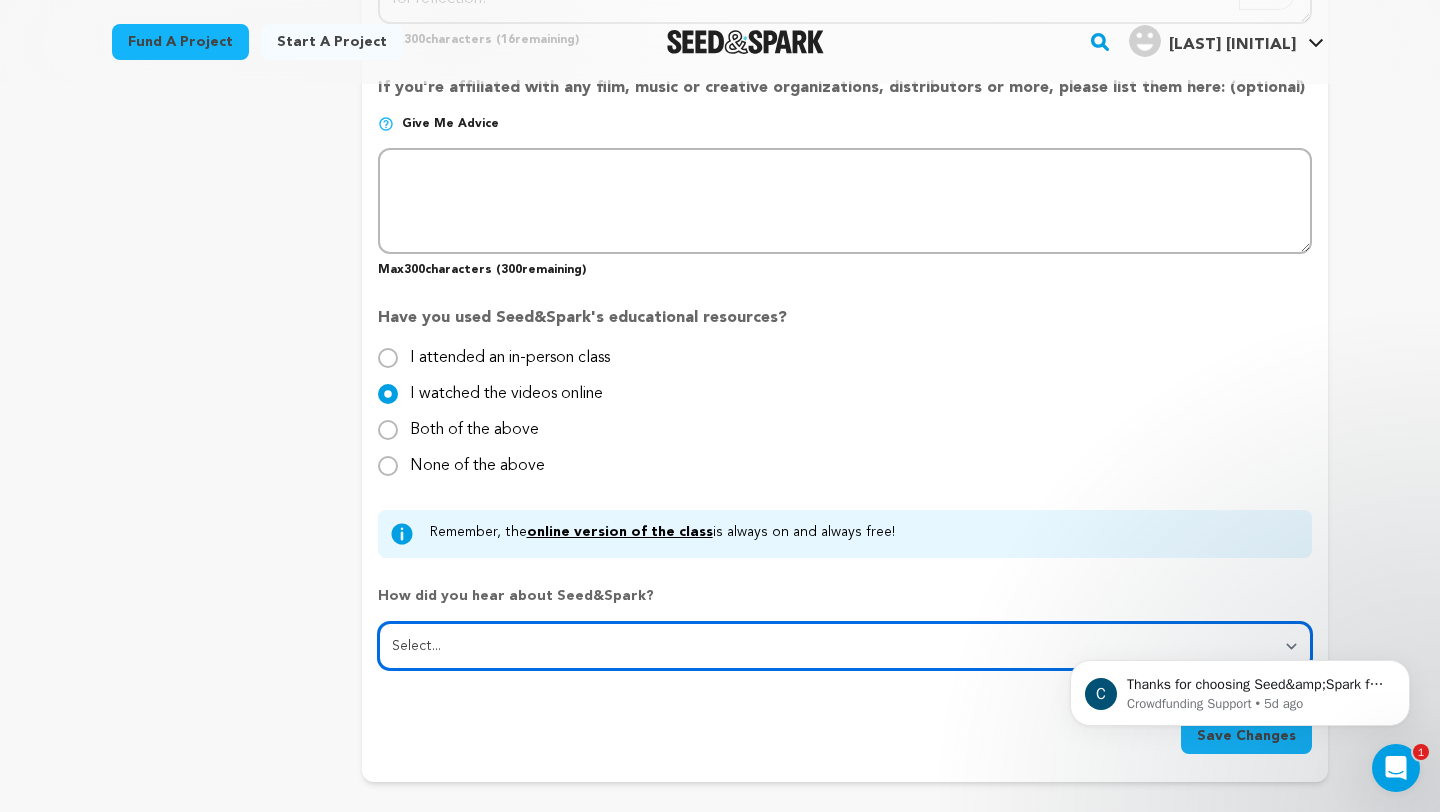 select on "1" 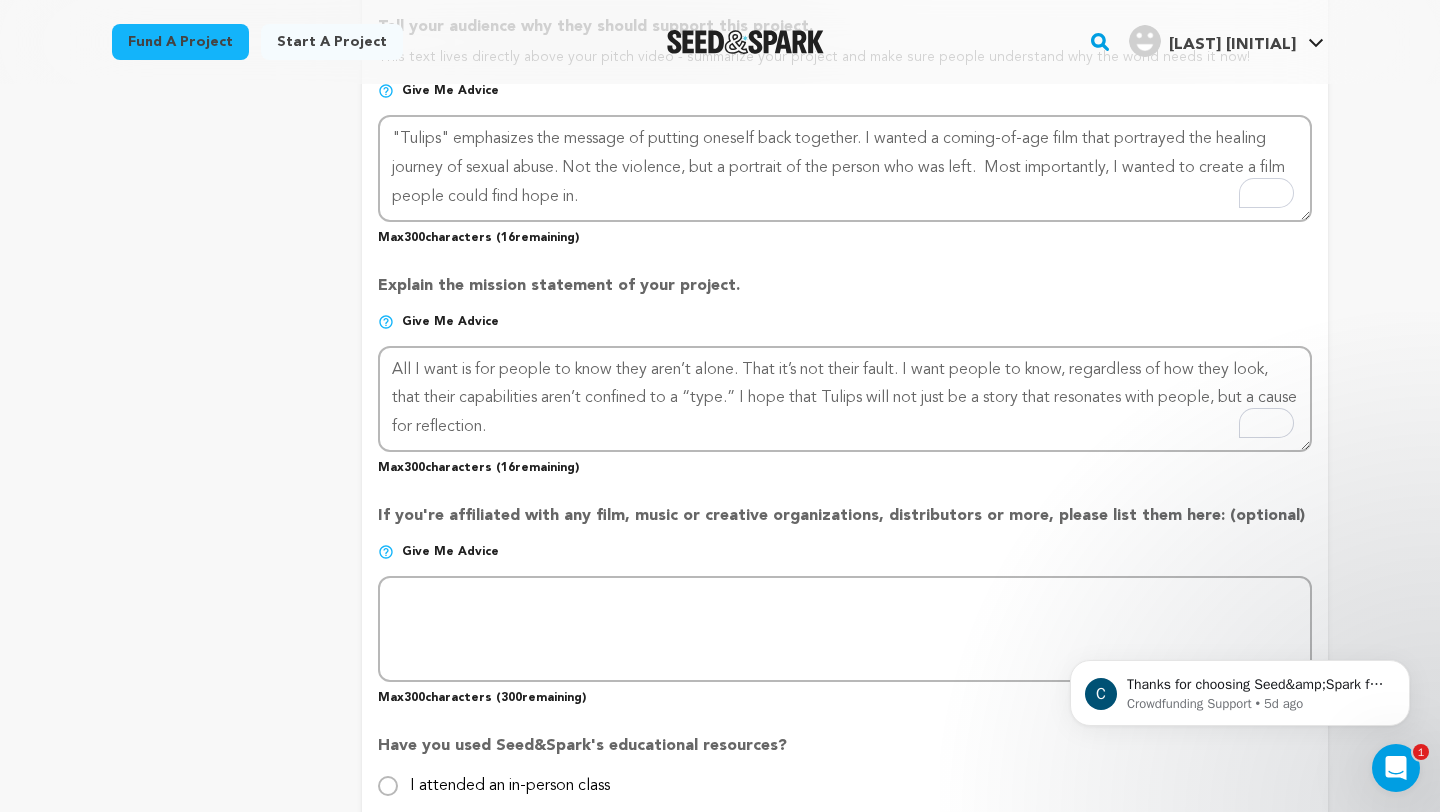 scroll, scrollTop: 1366, scrollLeft: 0, axis: vertical 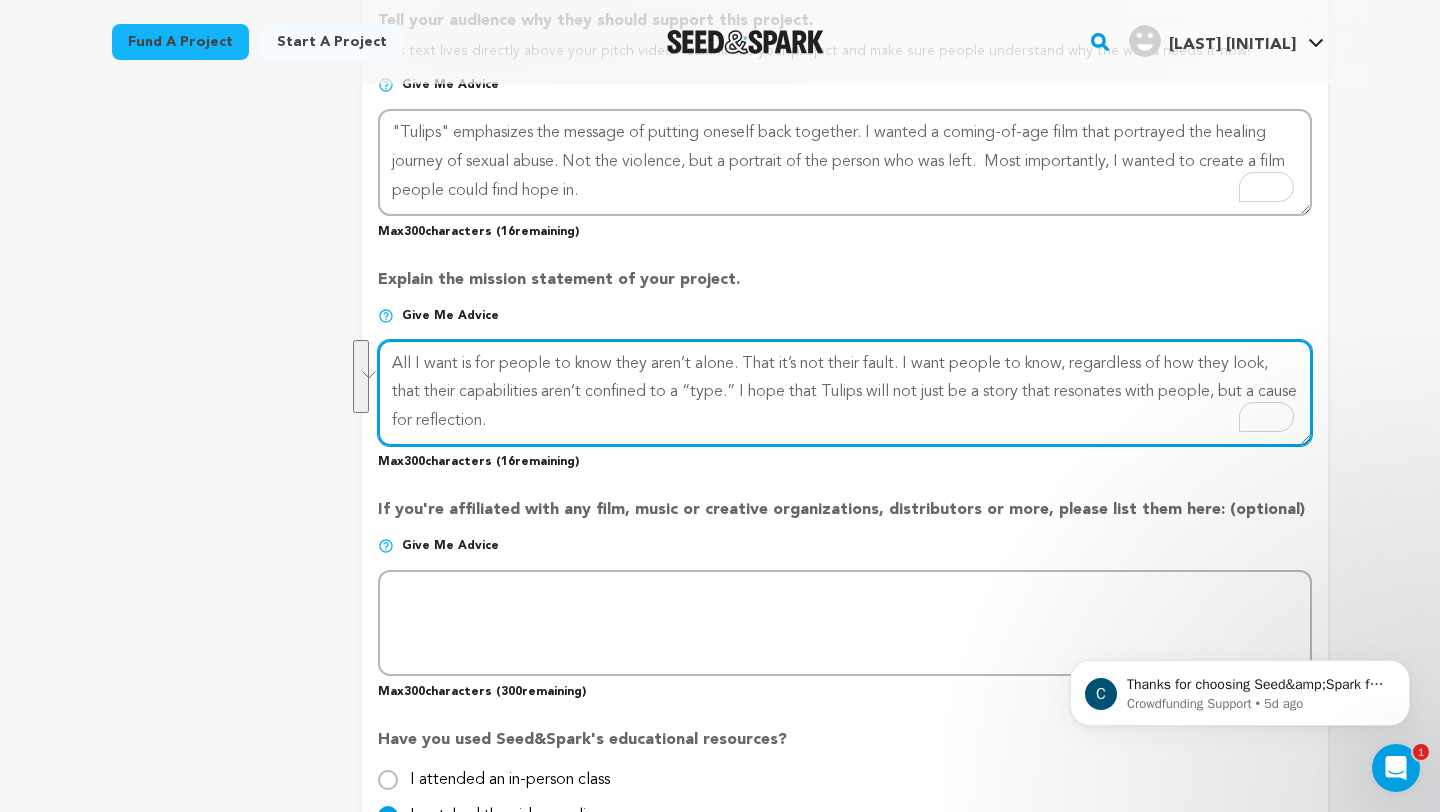 drag, startPoint x: 555, startPoint y: 413, endPoint x: 746, endPoint y: 364, distance: 197.1852 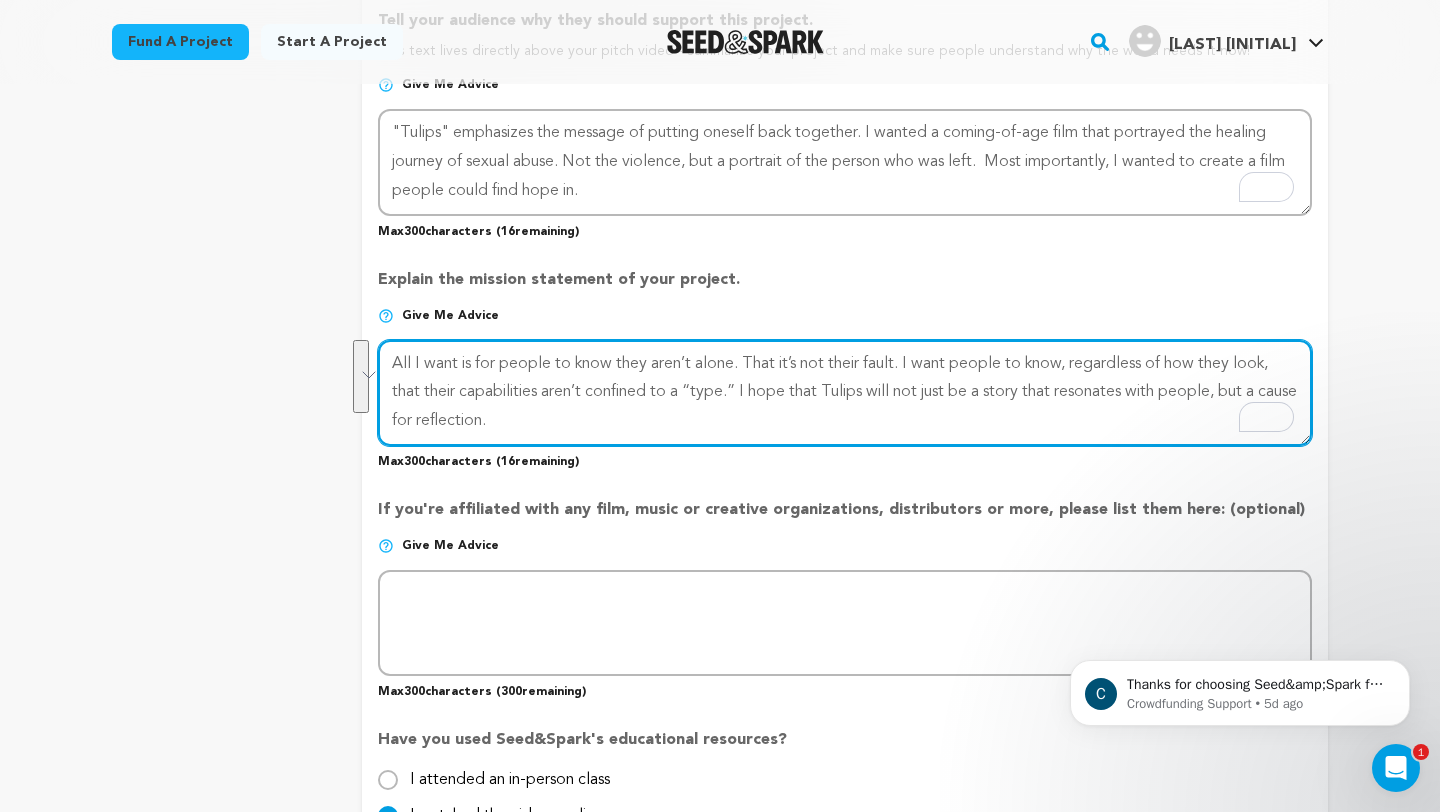 click at bounding box center (845, 393) 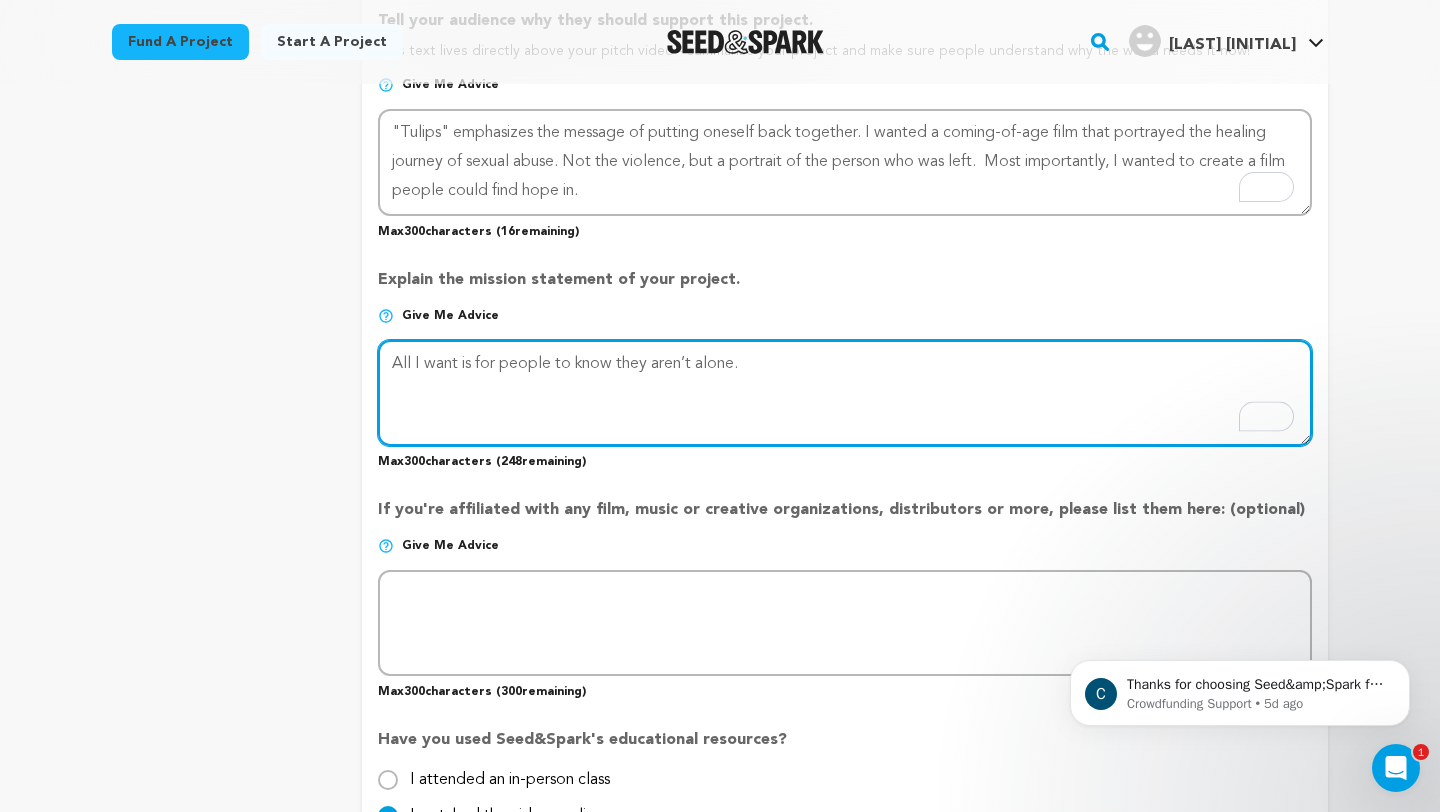 paste on "Inclusivity is essential to how I create. For this film, I chose collaborators I’ve always admired, not just for who they are, but for how they think and experience the world." 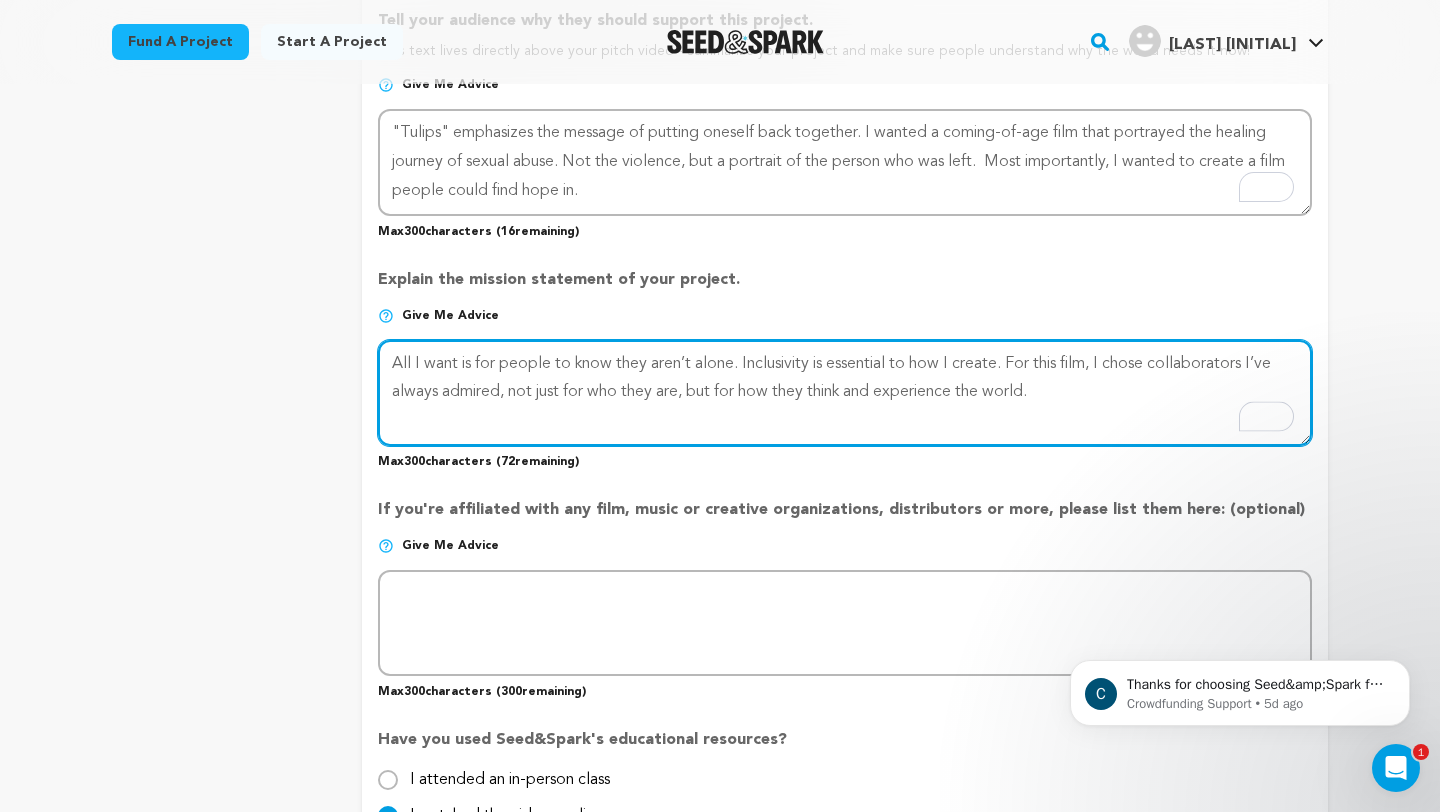 paste on "When people feel they belong, that sense of belonging lives inside the s" 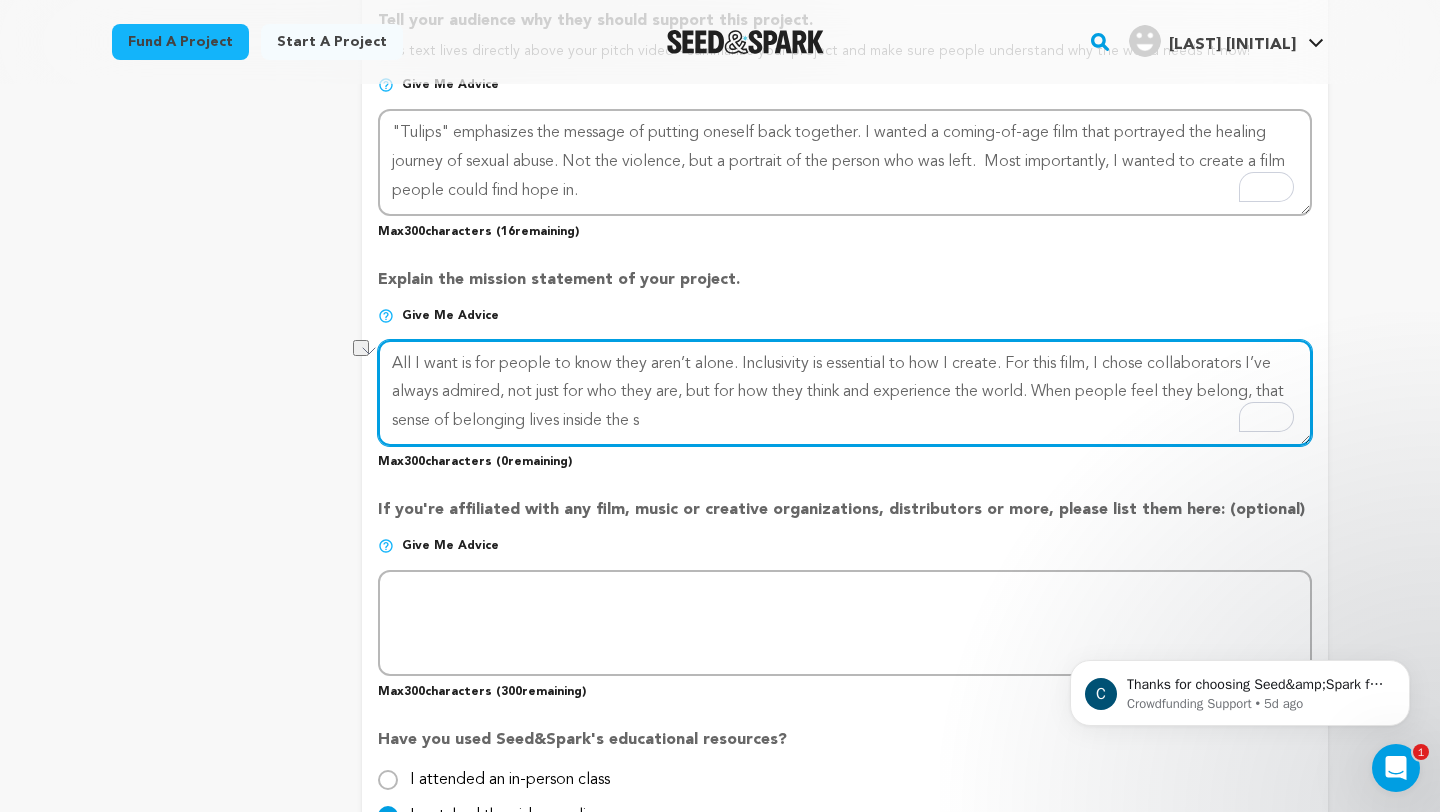 drag, startPoint x: 1047, startPoint y: 392, endPoint x: 1256, endPoint y: 390, distance: 209.00957 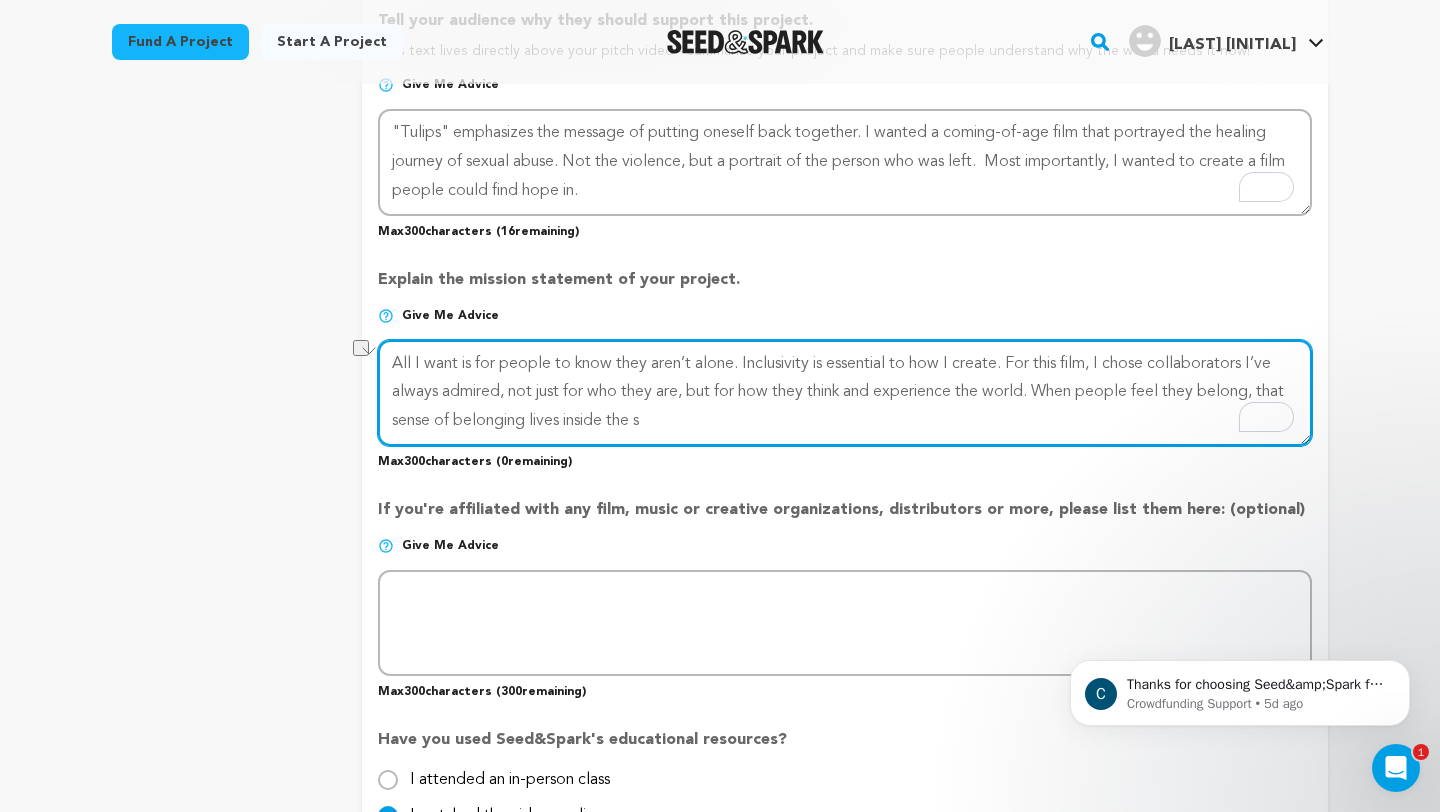 click at bounding box center [845, 393] 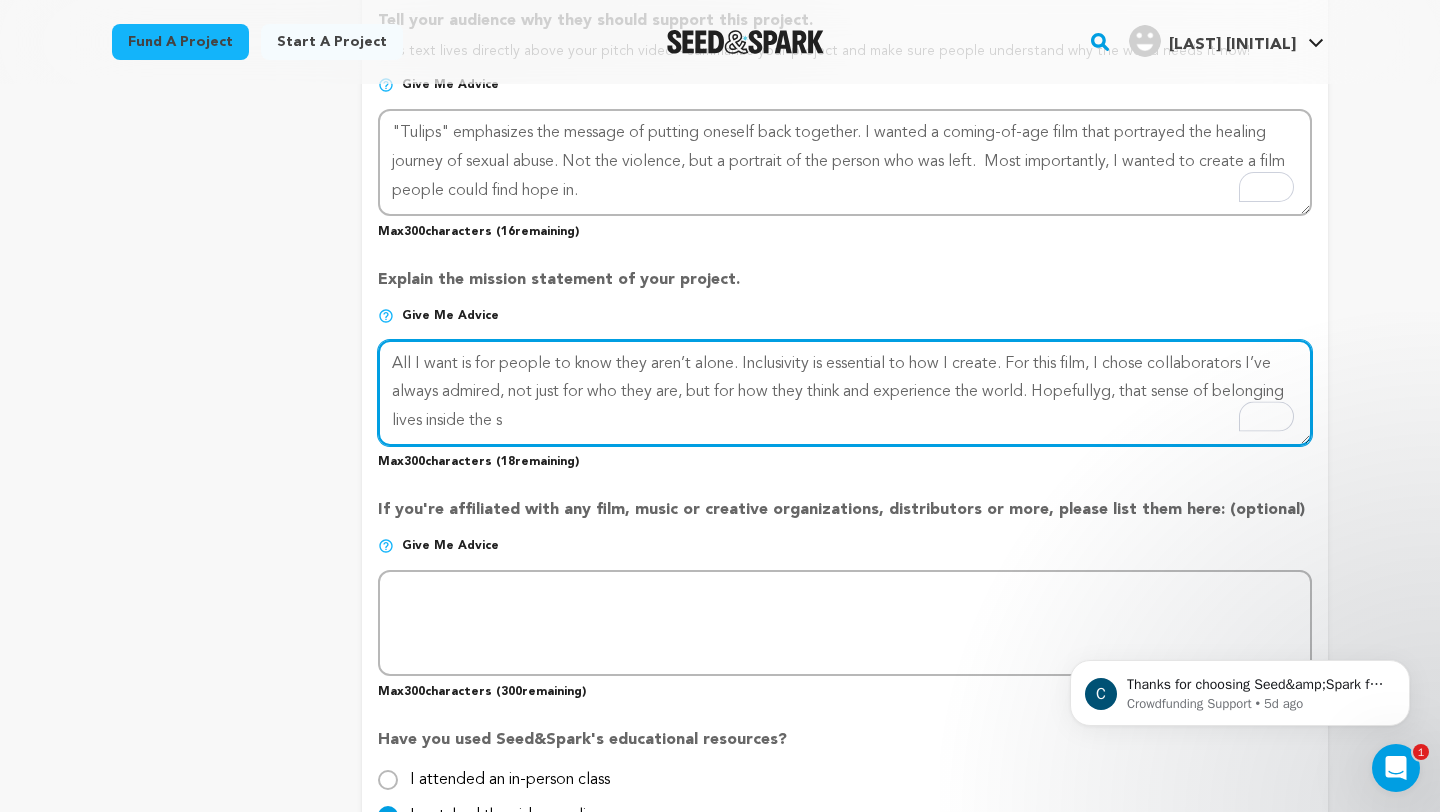 click at bounding box center [845, 393] 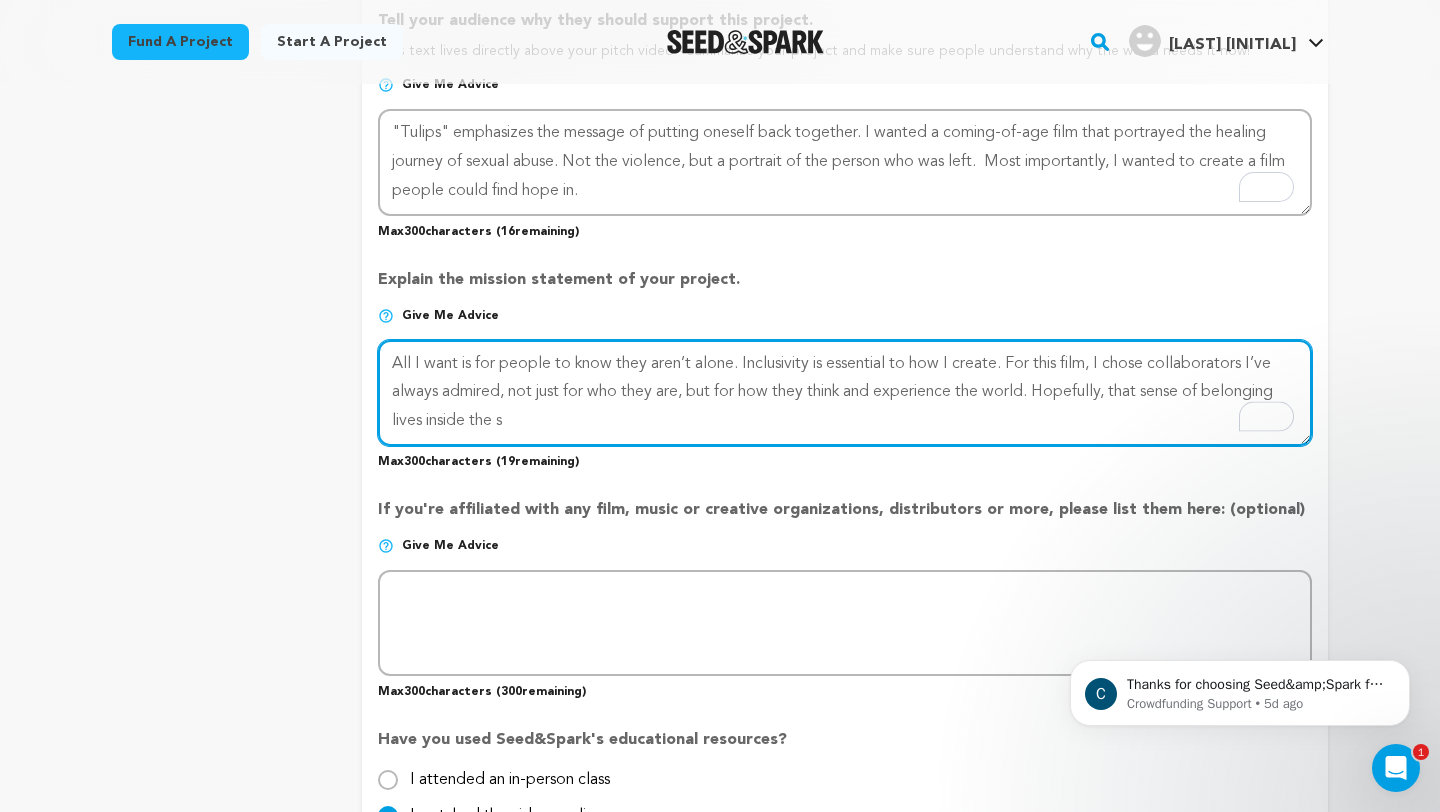 click at bounding box center [845, 393] 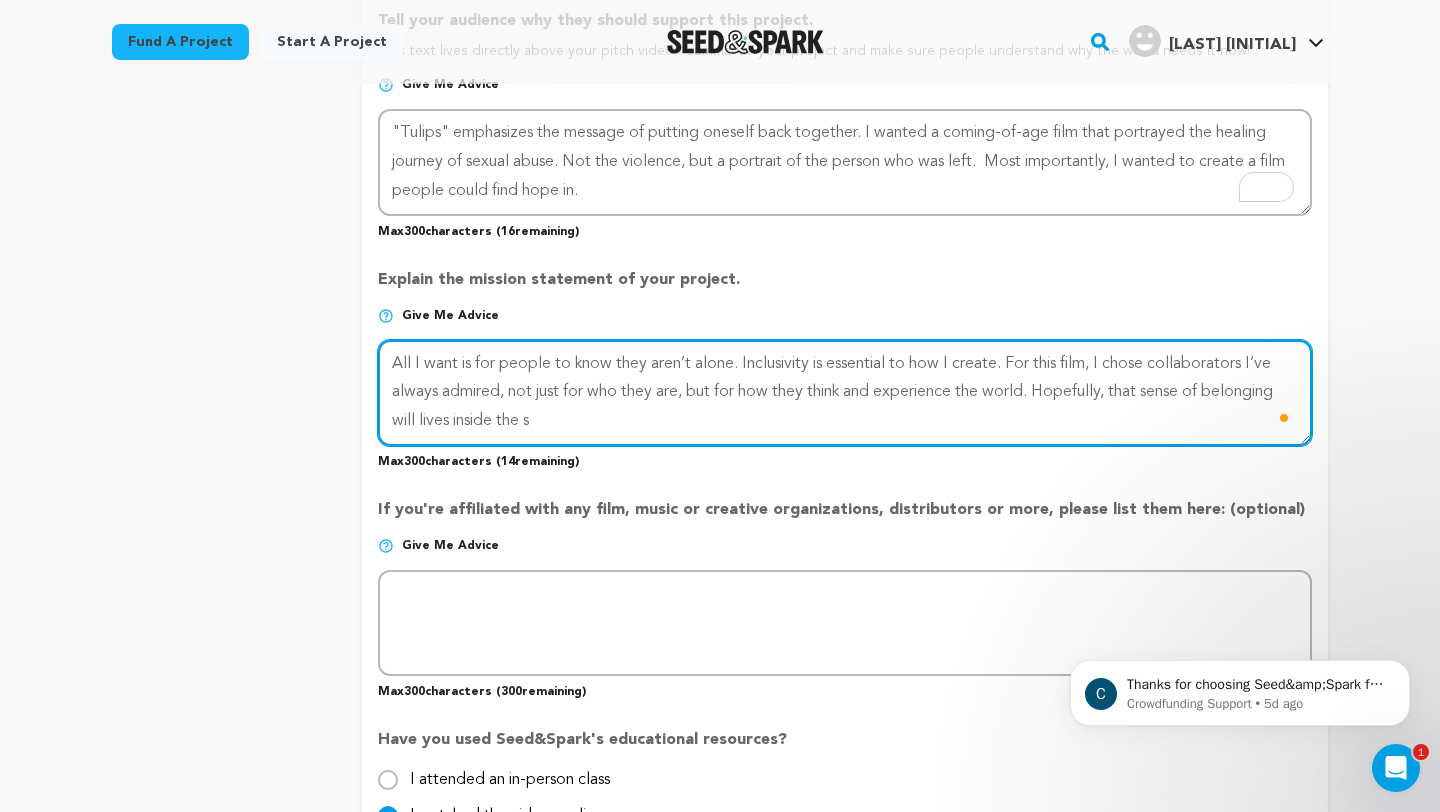 click at bounding box center (845, 393) 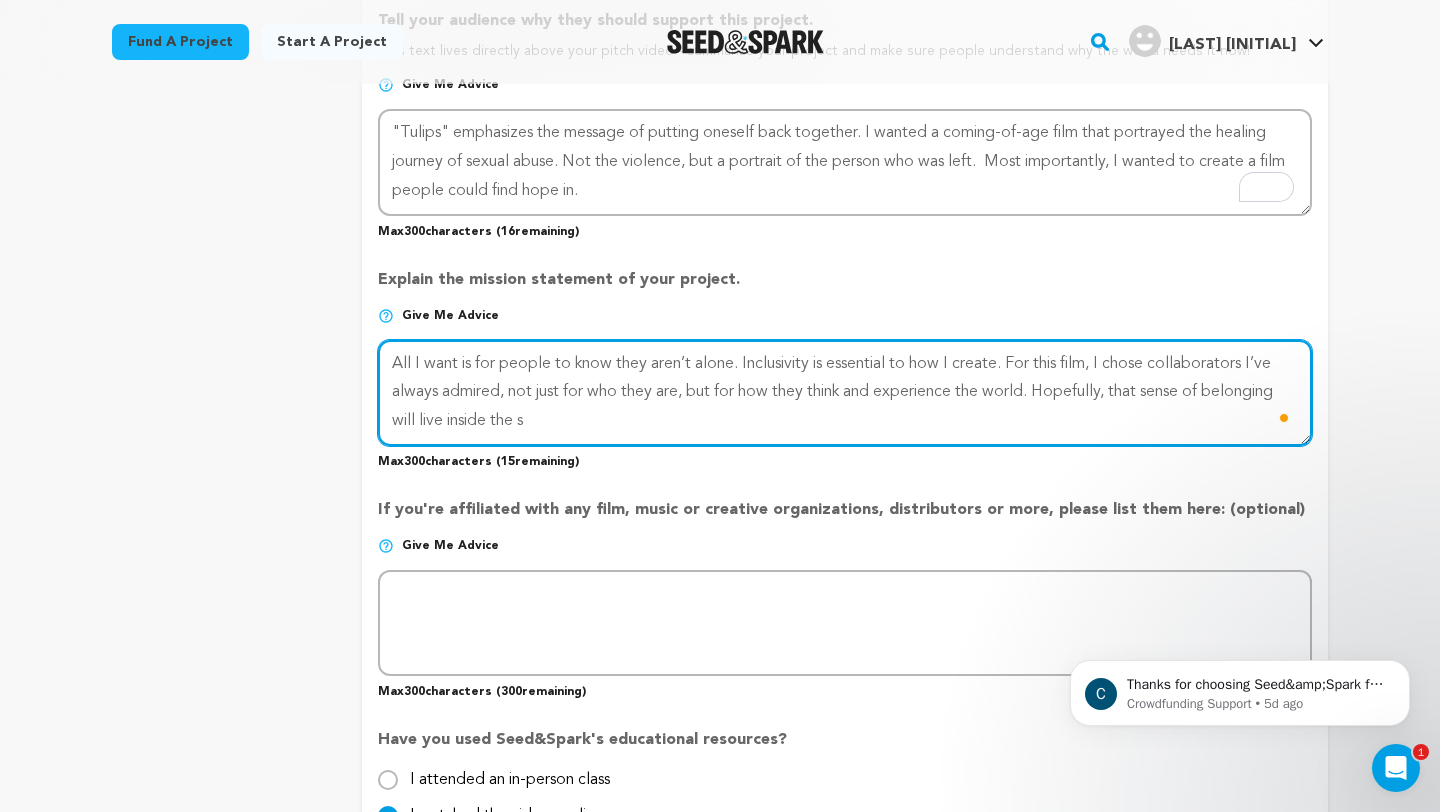 click at bounding box center [845, 393] 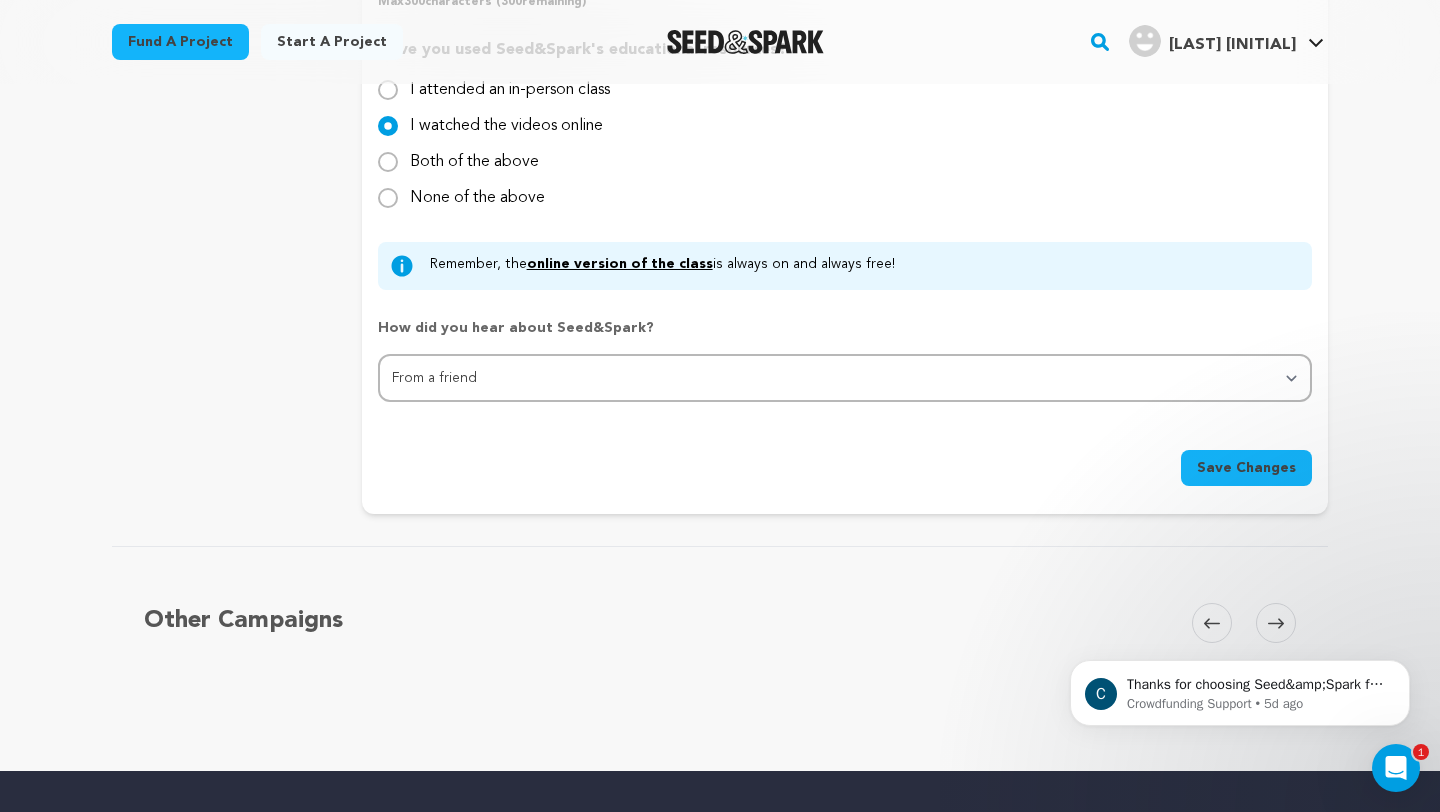 scroll, scrollTop: 2128, scrollLeft: 0, axis: vertical 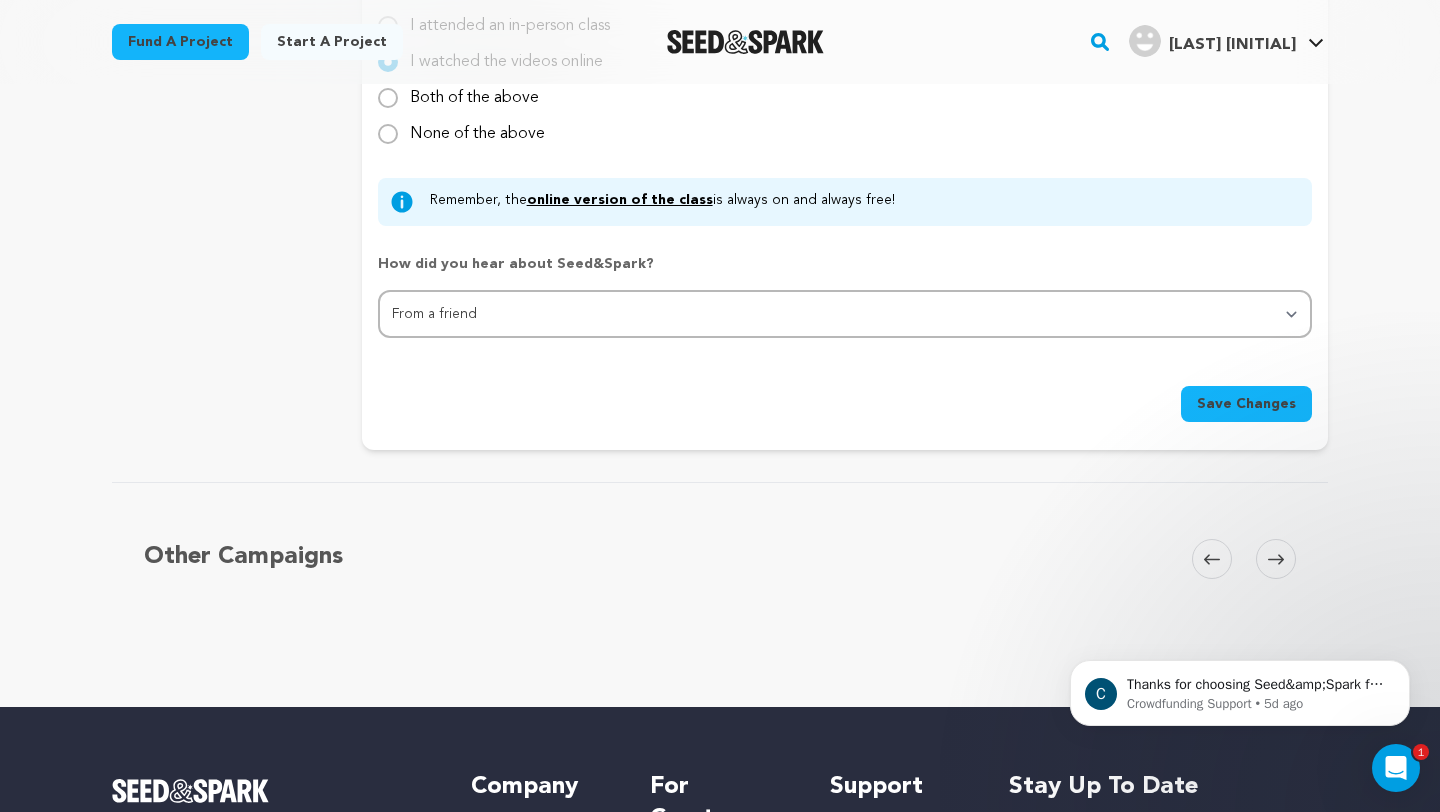 type on "All I want is for people to know they aren’t alone. Inclusivity is essential to how I create. For this film, I chose collaborators I’ve always admired, not just for who they are, but for how they think and experience the world. Hopefully, that sense of belonging will live inside the story too." 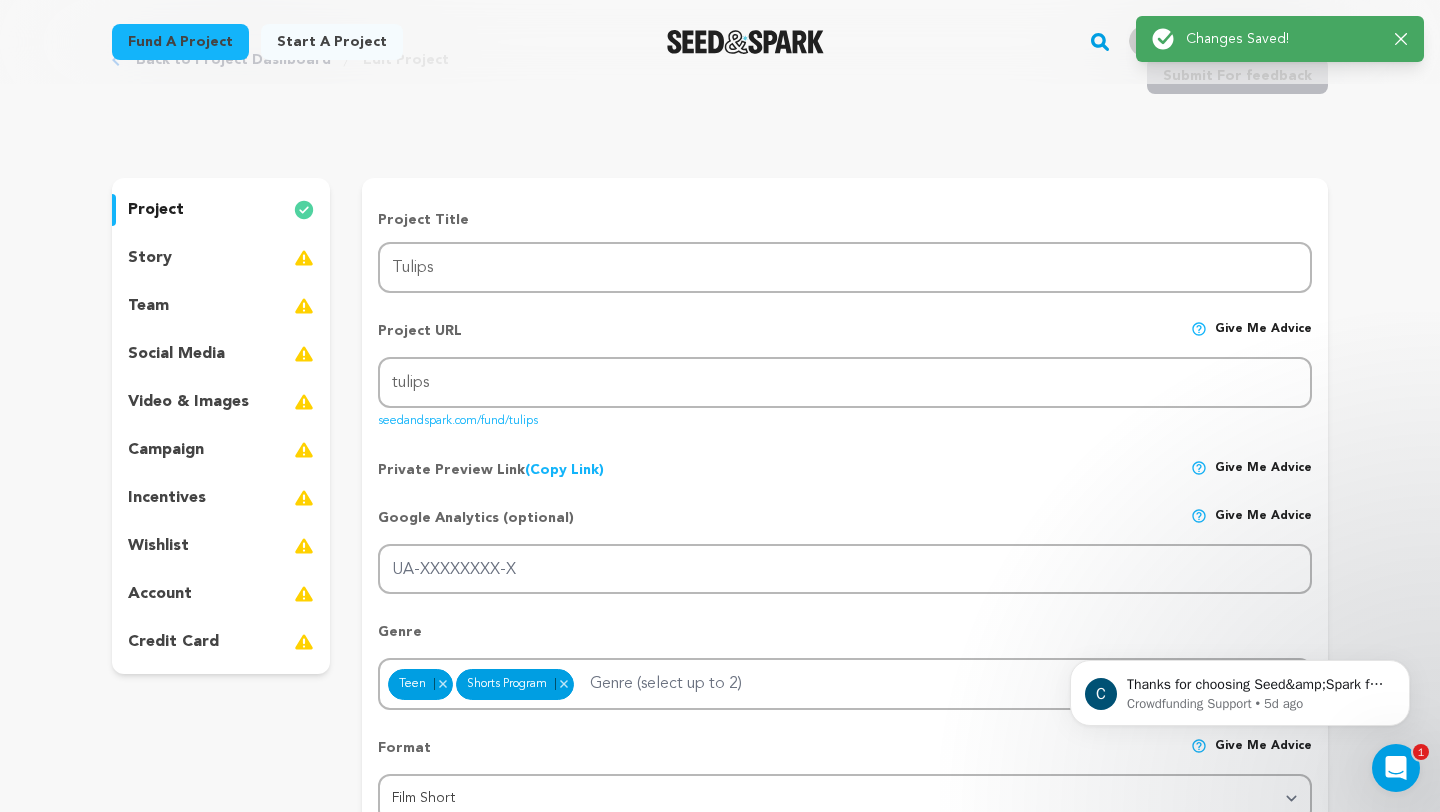 scroll, scrollTop: 0, scrollLeft: 0, axis: both 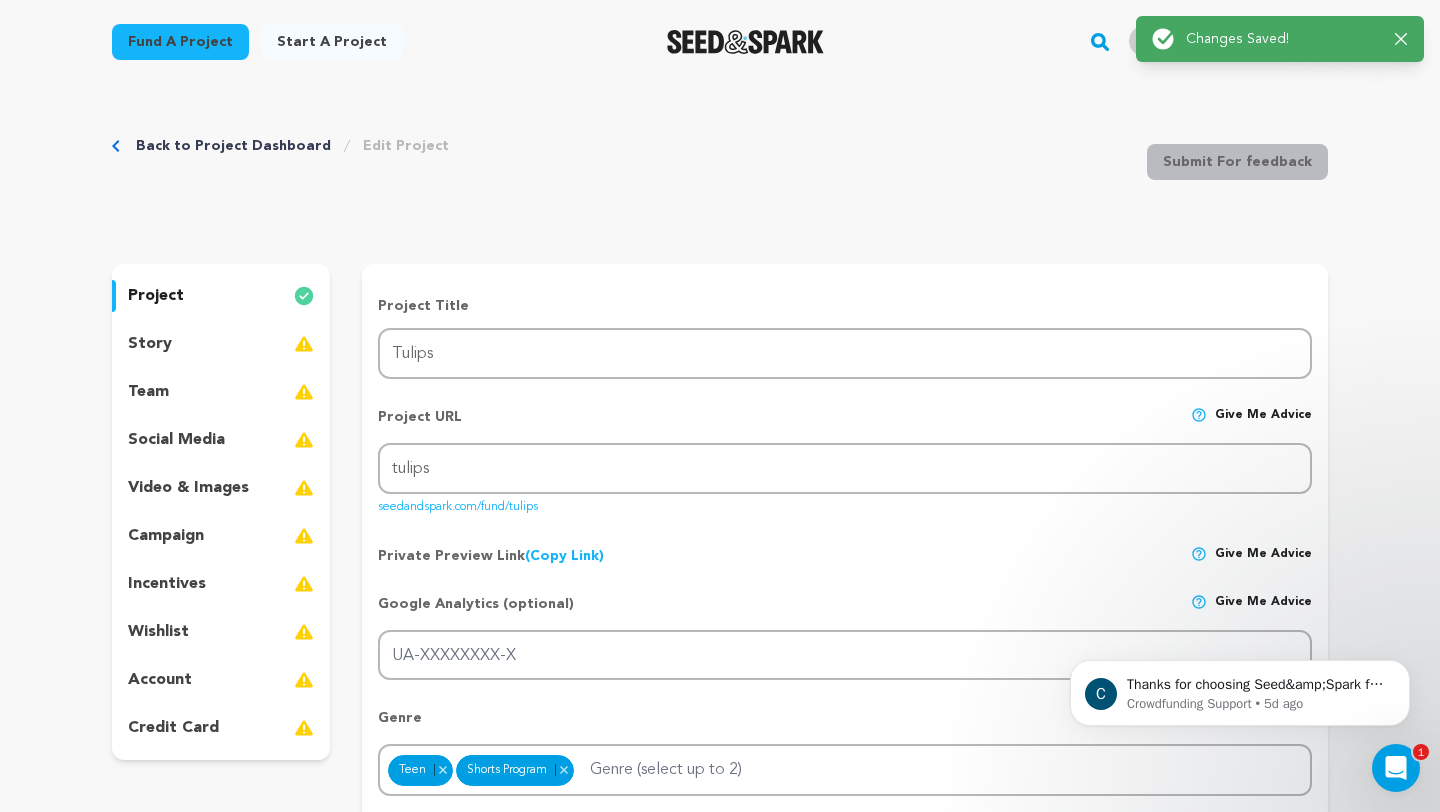 click on "story" at bounding box center (221, 344) 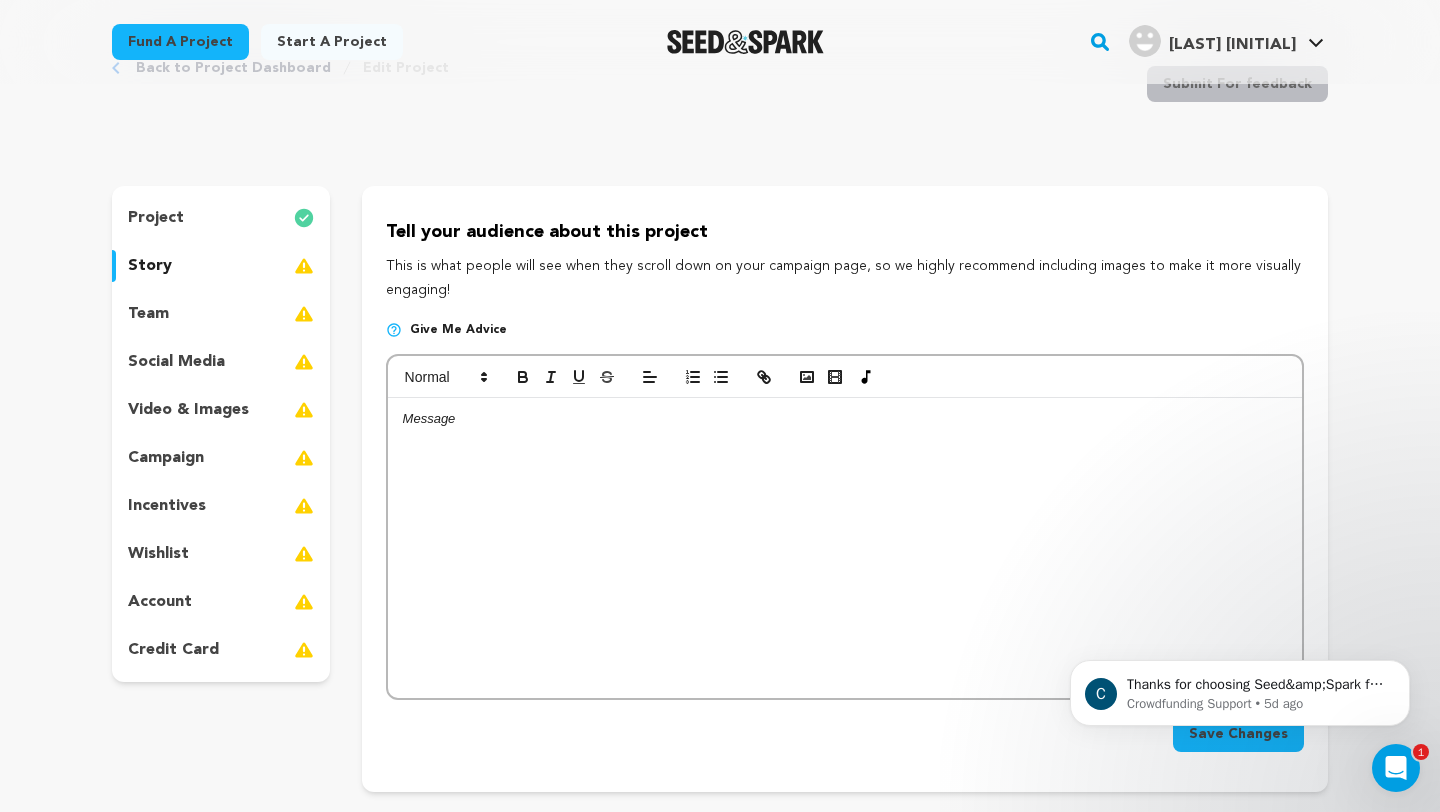 scroll, scrollTop: 88, scrollLeft: 0, axis: vertical 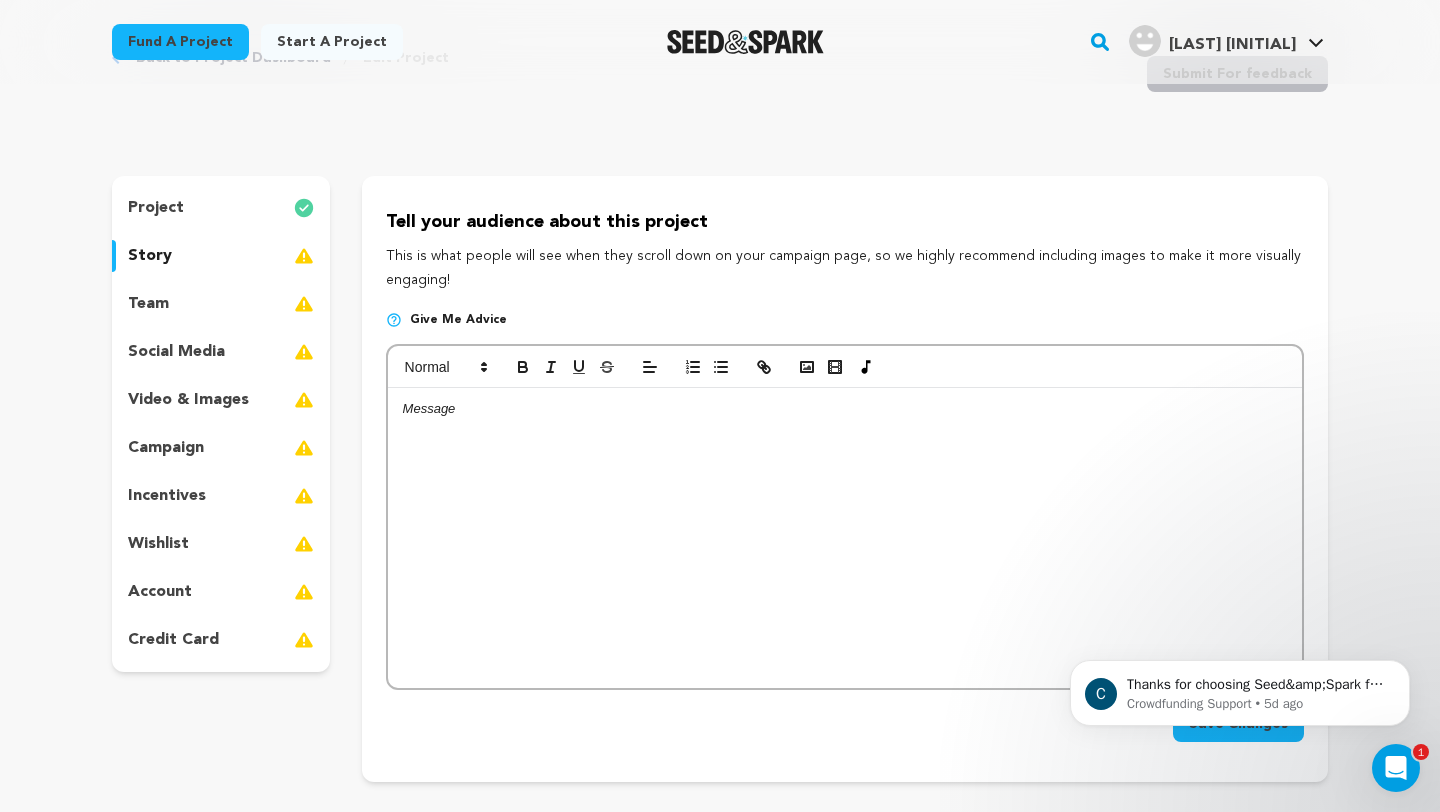 click on "project" at bounding box center (221, 208) 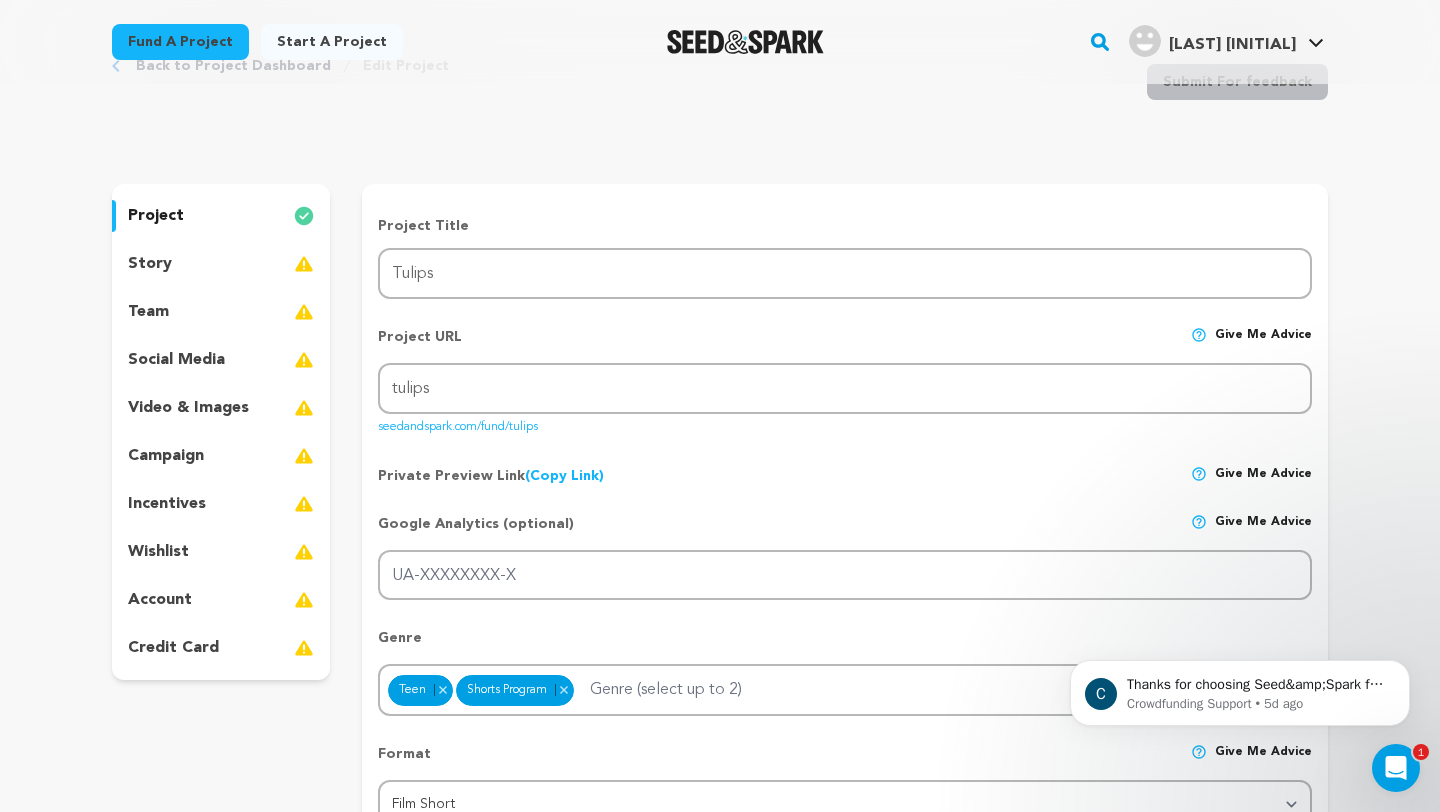 scroll, scrollTop: 0, scrollLeft: 0, axis: both 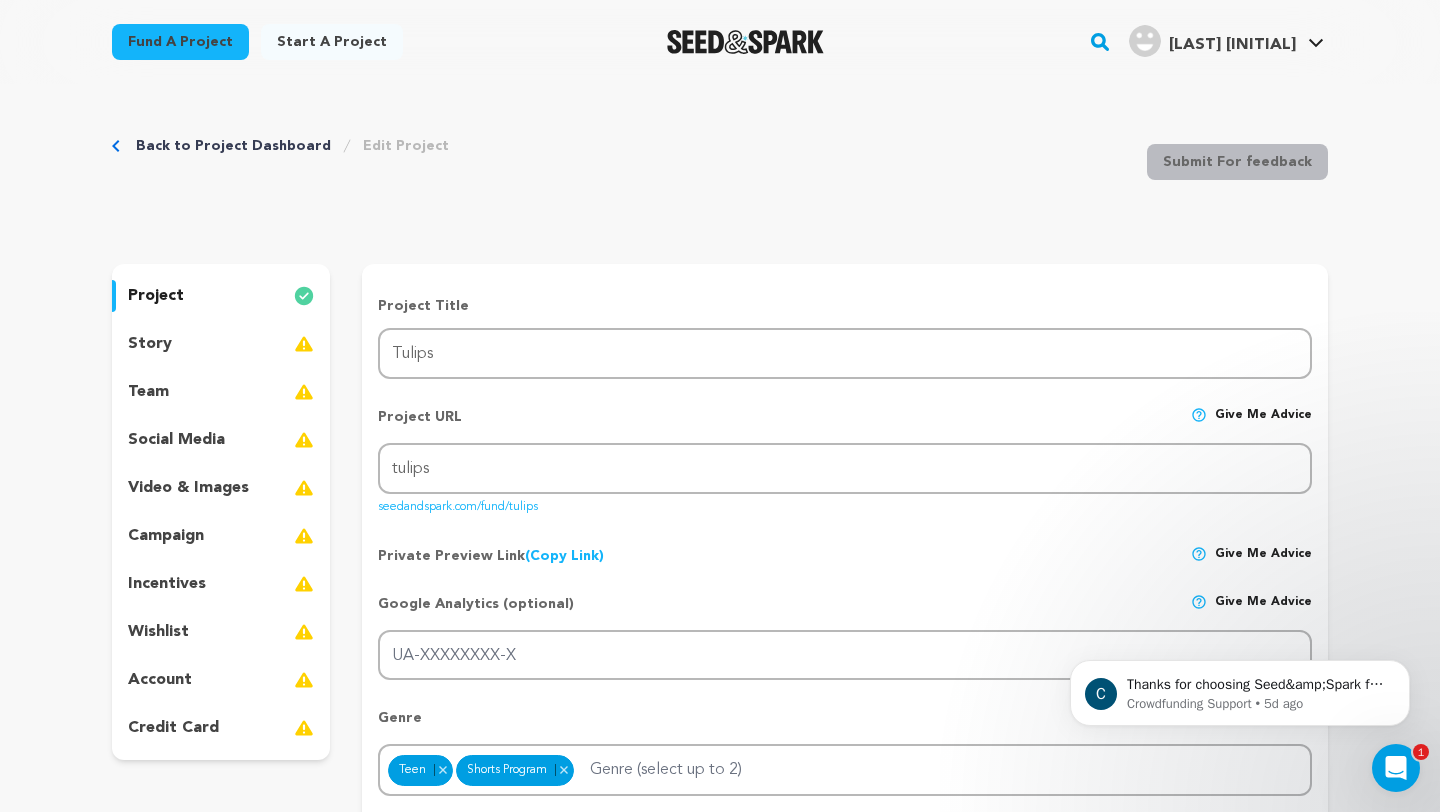 click on "story" at bounding box center [221, 344] 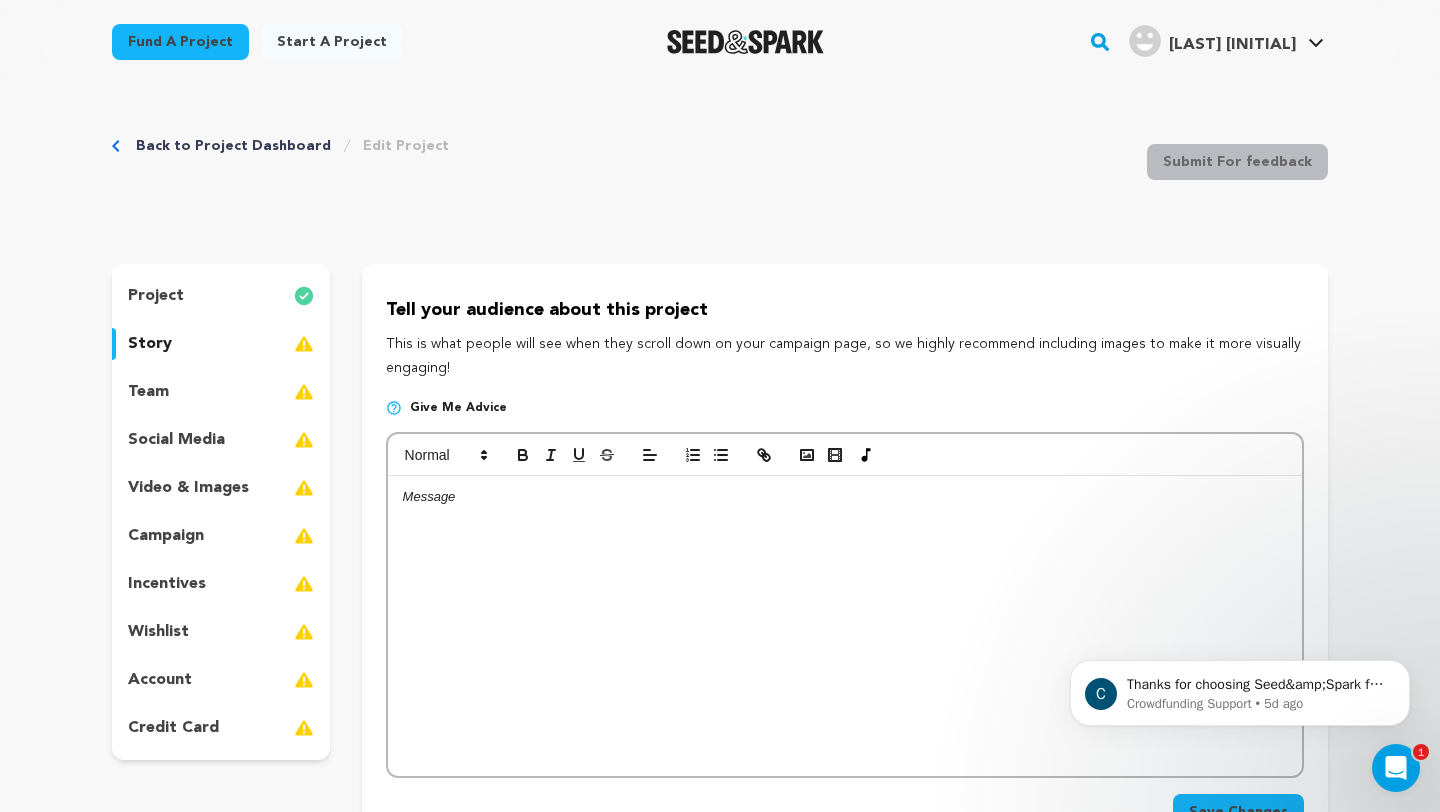 click at bounding box center (845, 626) 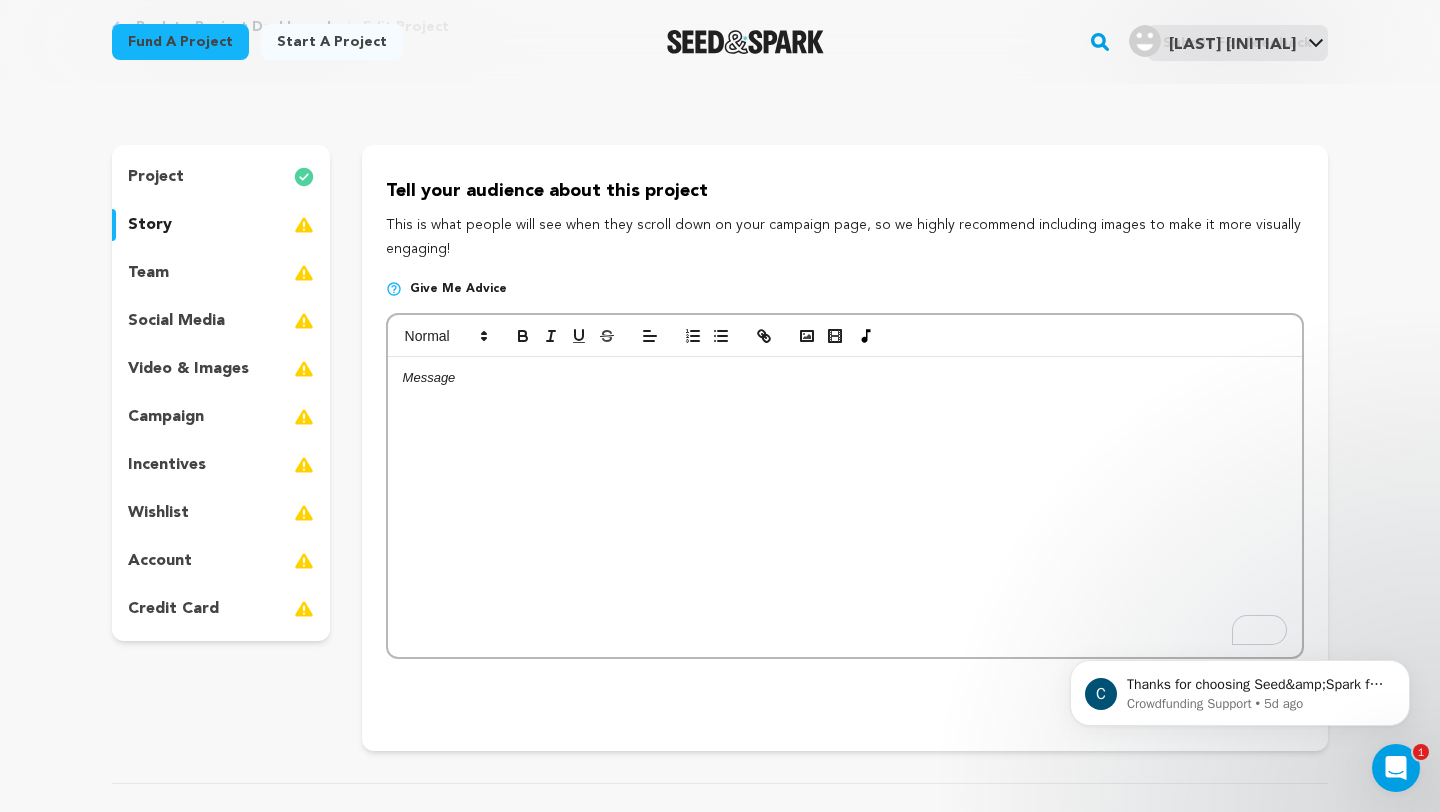 scroll, scrollTop: 94, scrollLeft: 0, axis: vertical 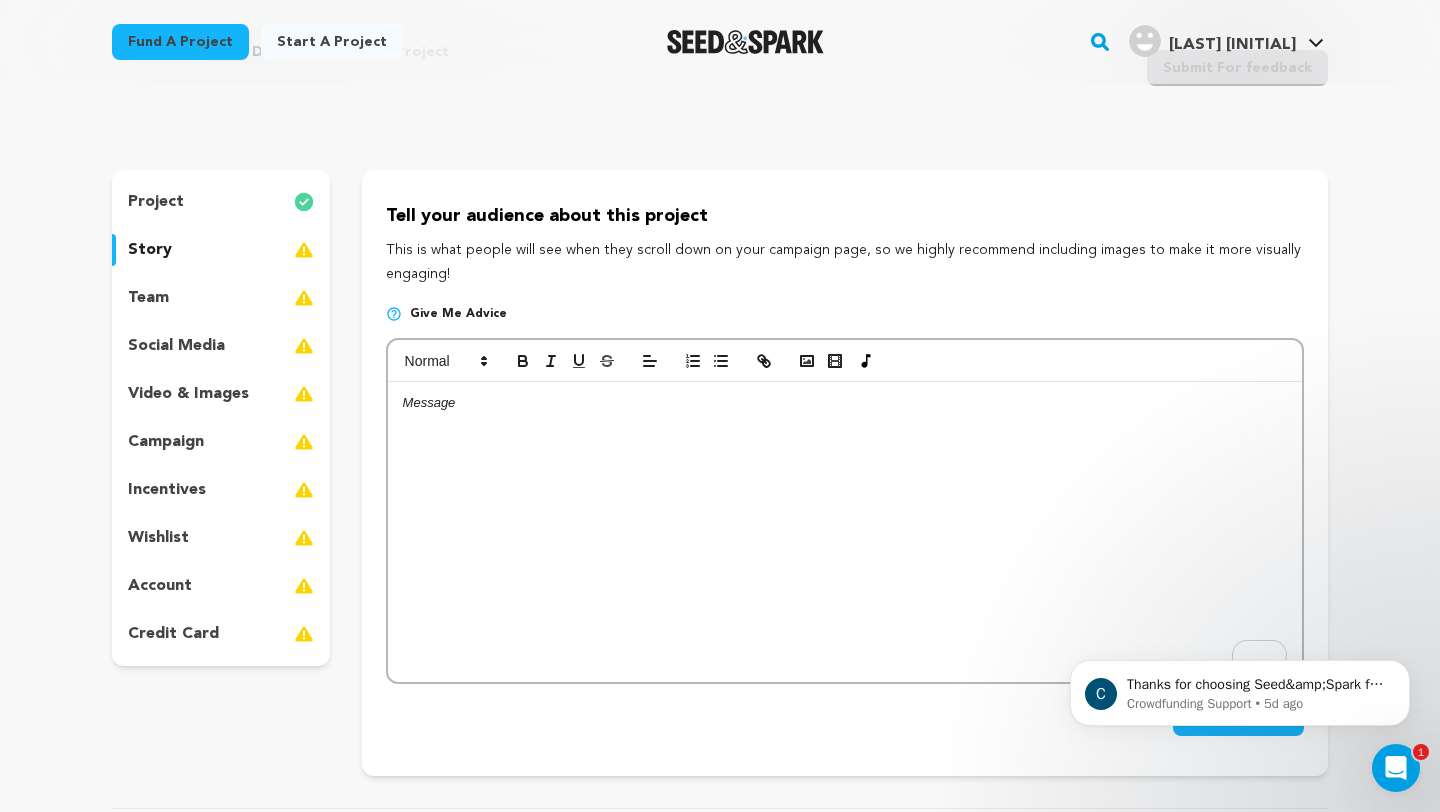 click on "team" at bounding box center [221, 298] 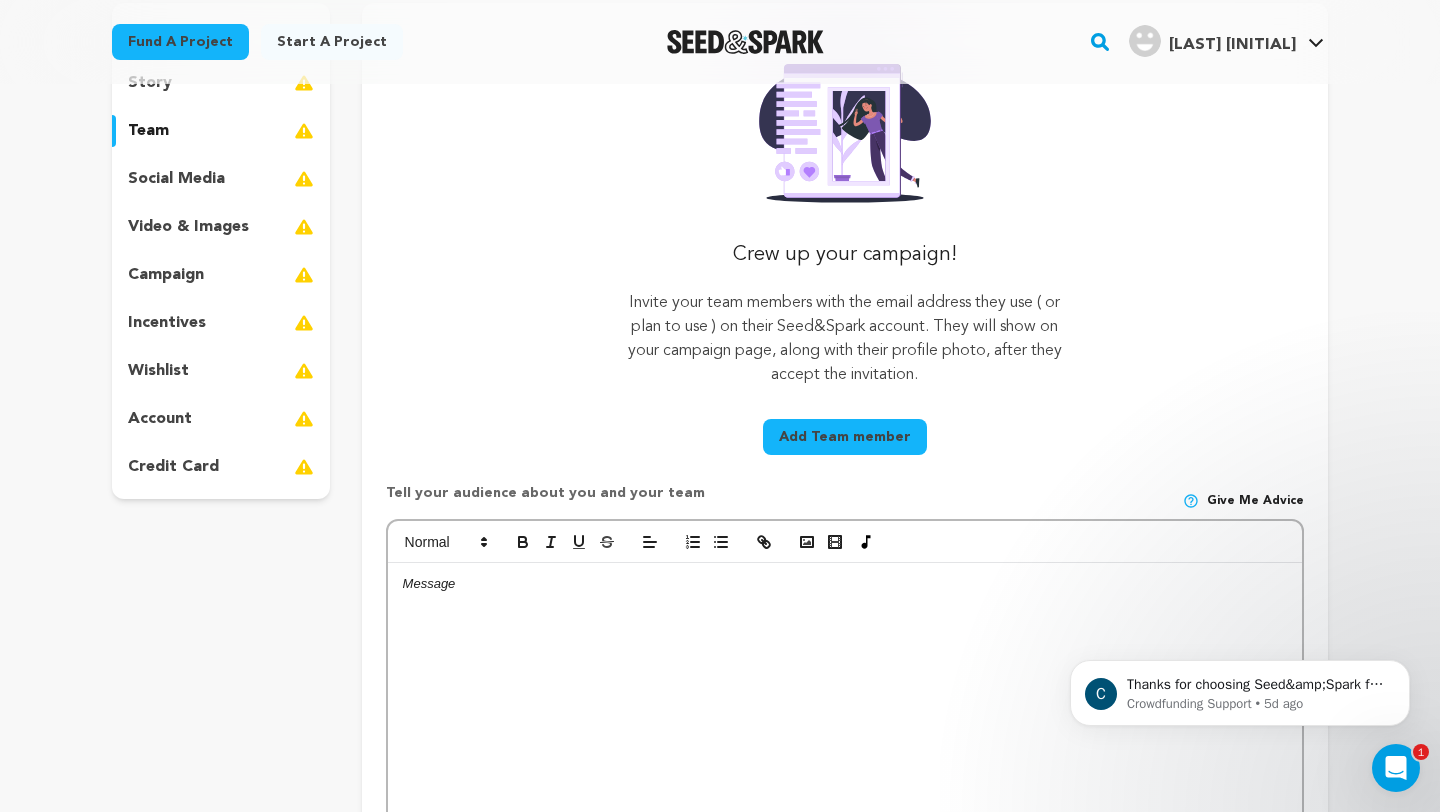 scroll, scrollTop: 256, scrollLeft: 0, axis: vertical 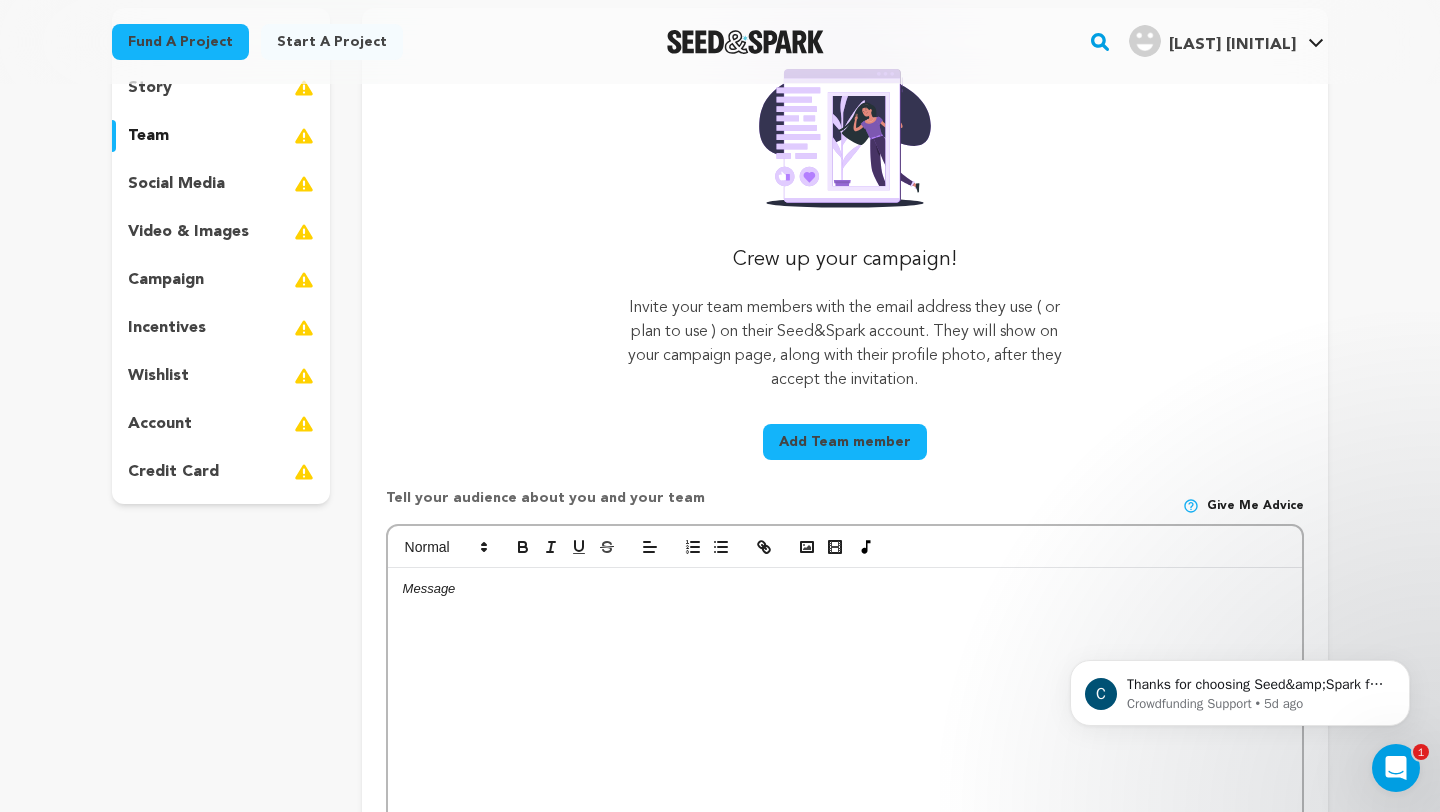 click on "video & images" at bounding box center [188, 232] 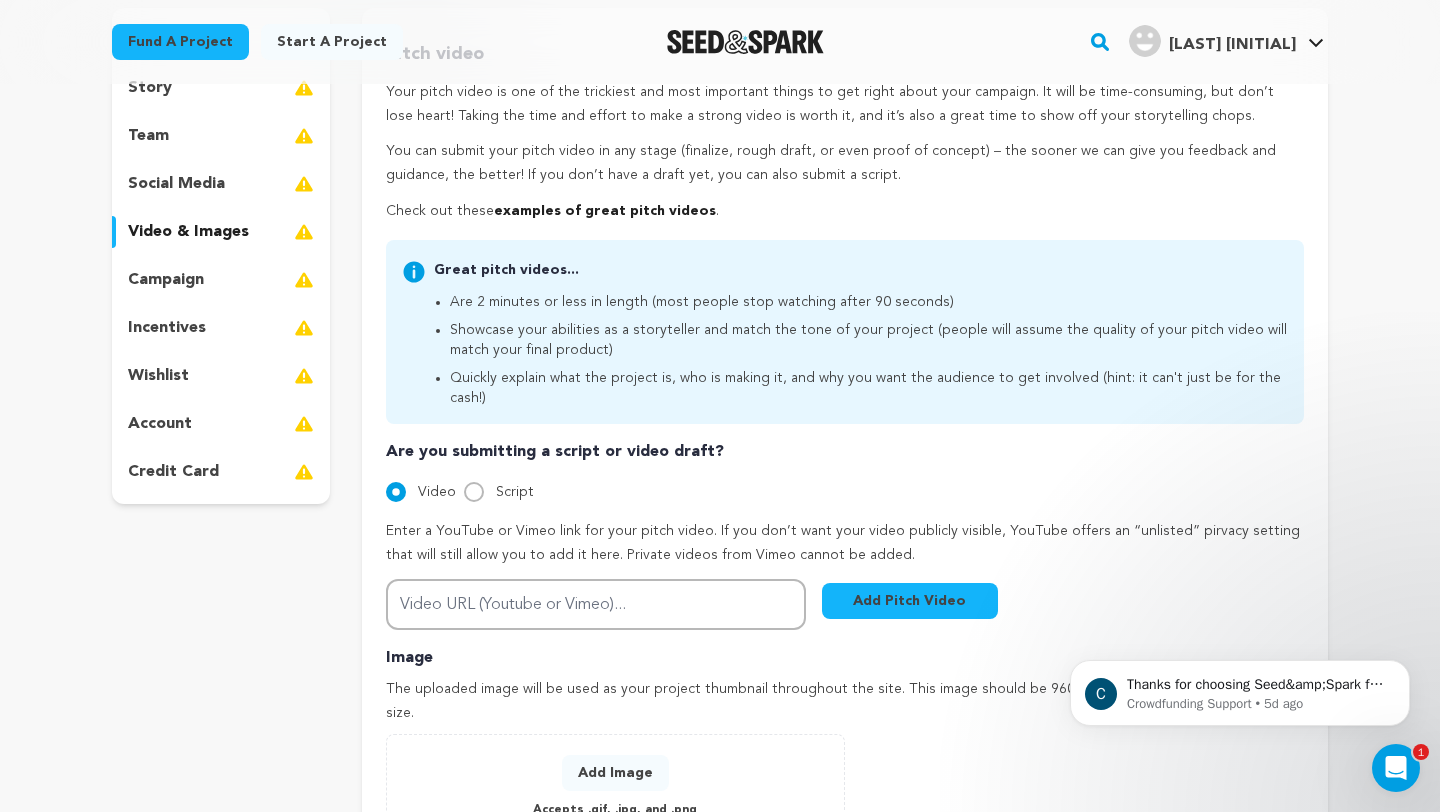 click on "social media" at bounding box center (221, 184) 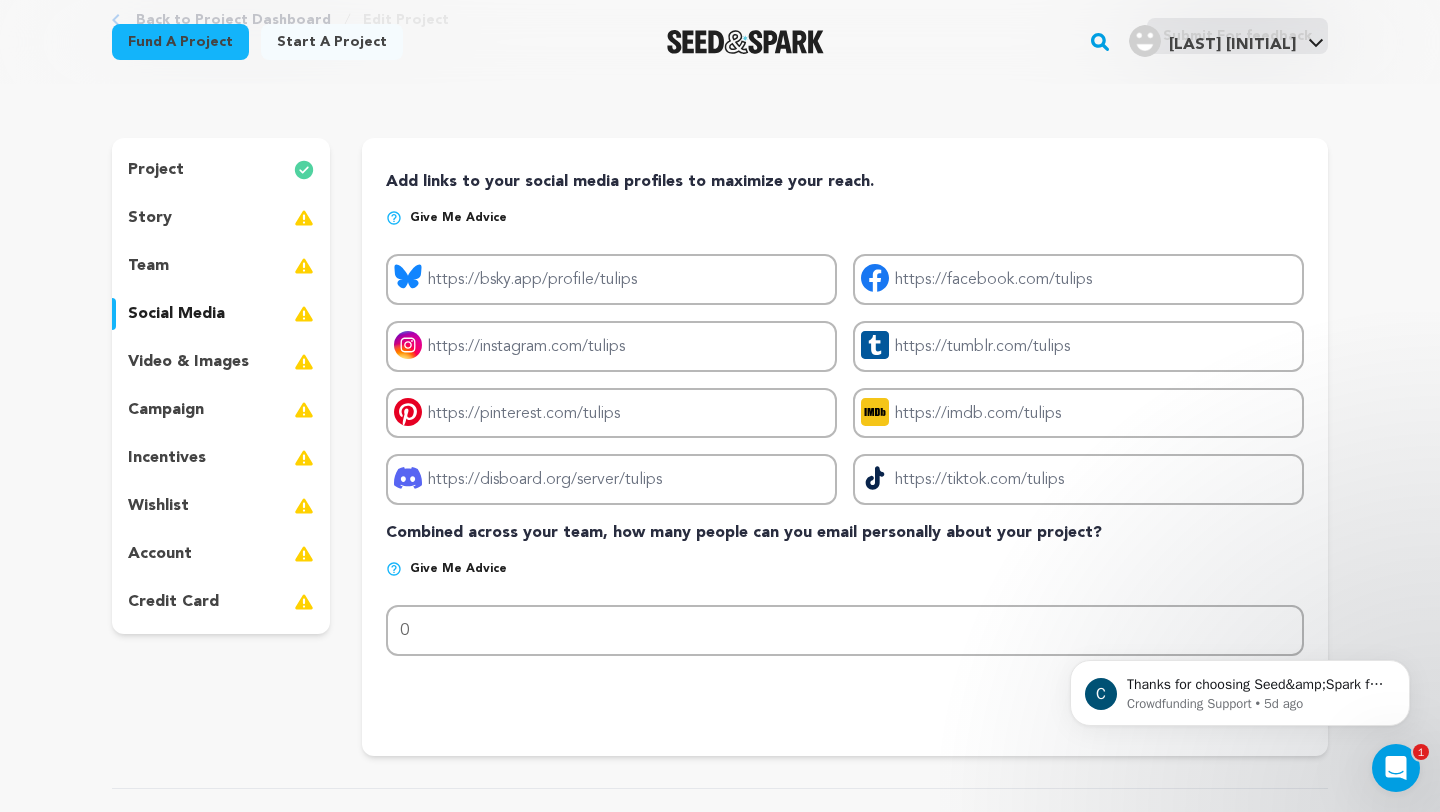 scroll, scrollTop: 124, scrollLeft: 0, axis: vertical 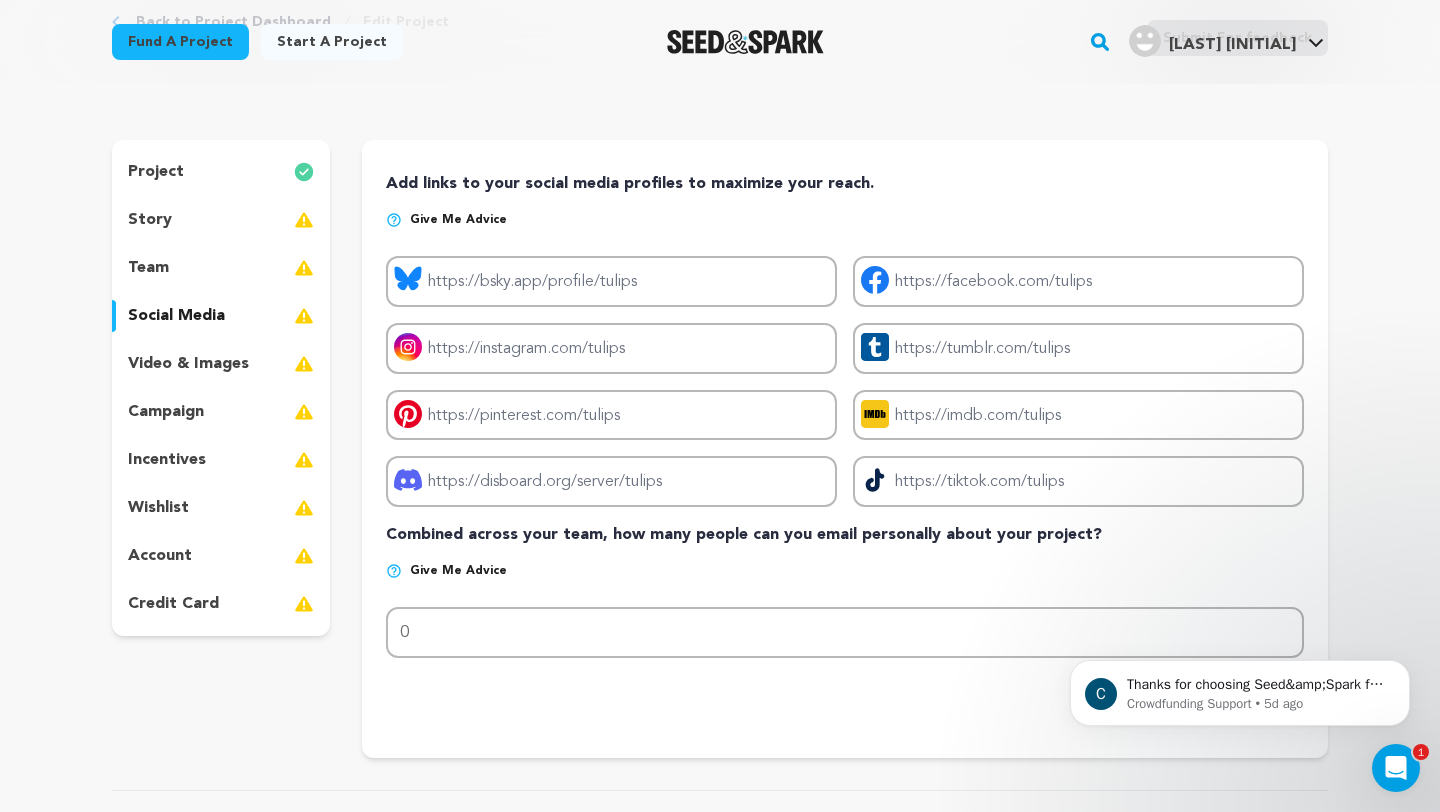 click on "video & images" at bounding box center [188, 364] 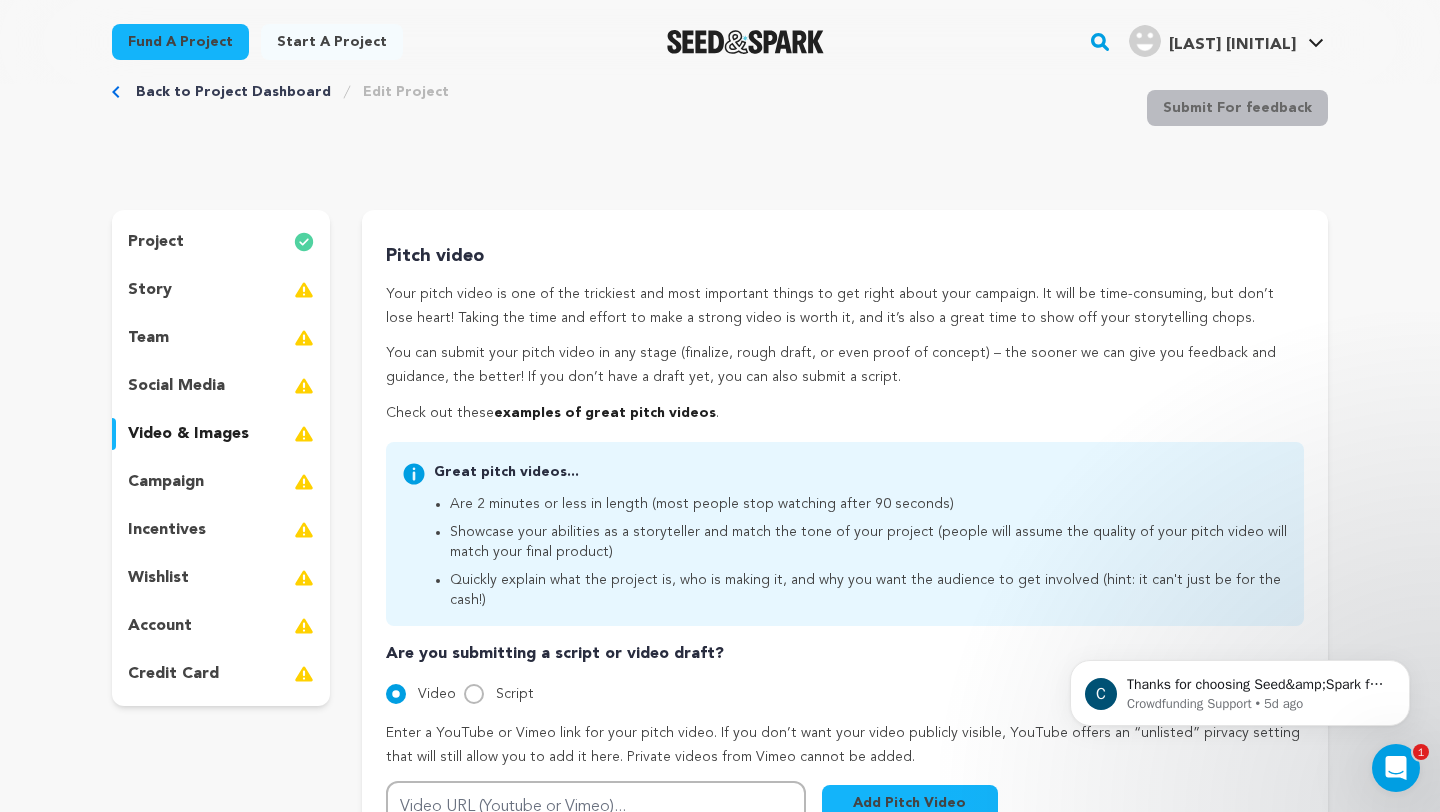 scroll, scrollTop: 77, scrollLeft: 0, axis: vertical 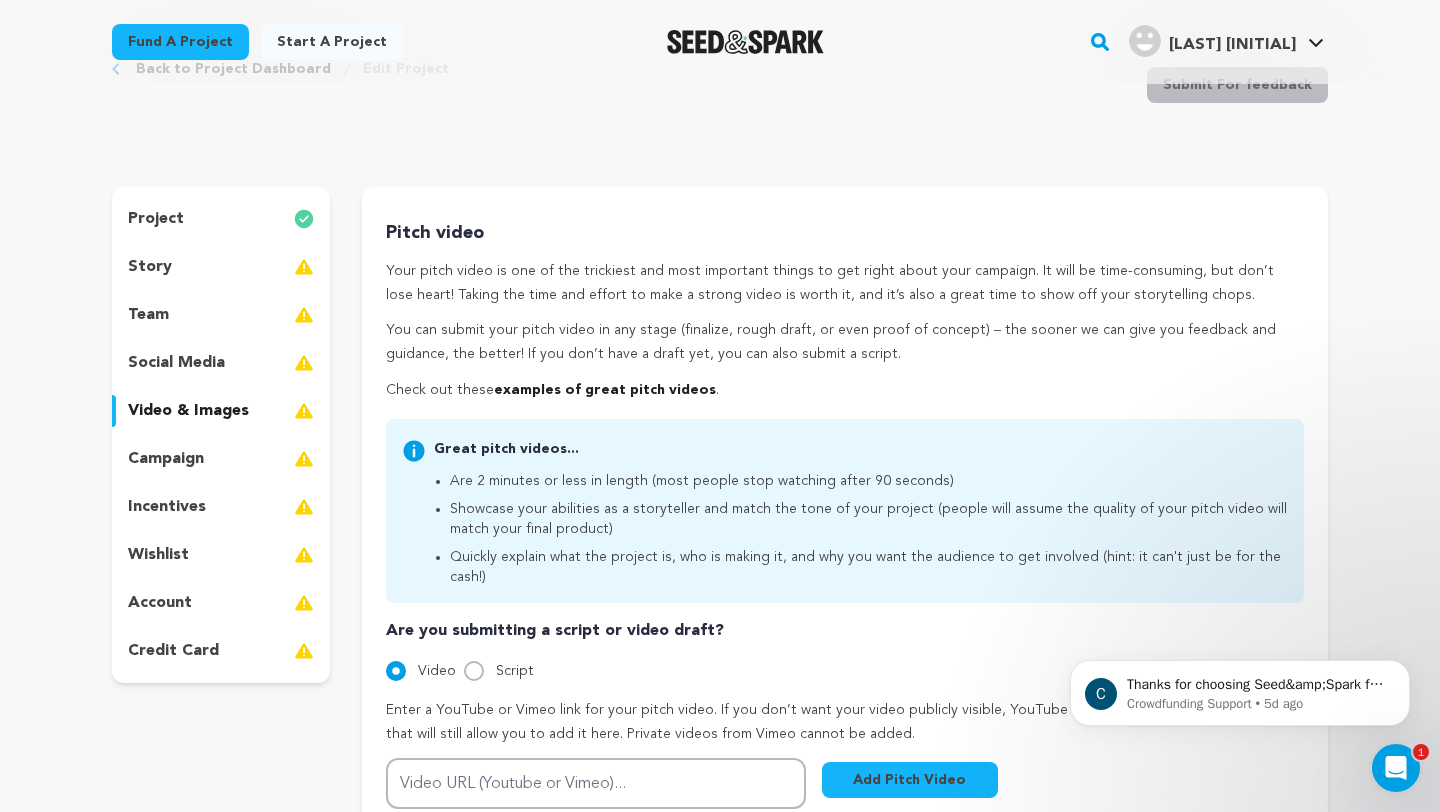 click on "campaign" at bounding box center [221, 459] 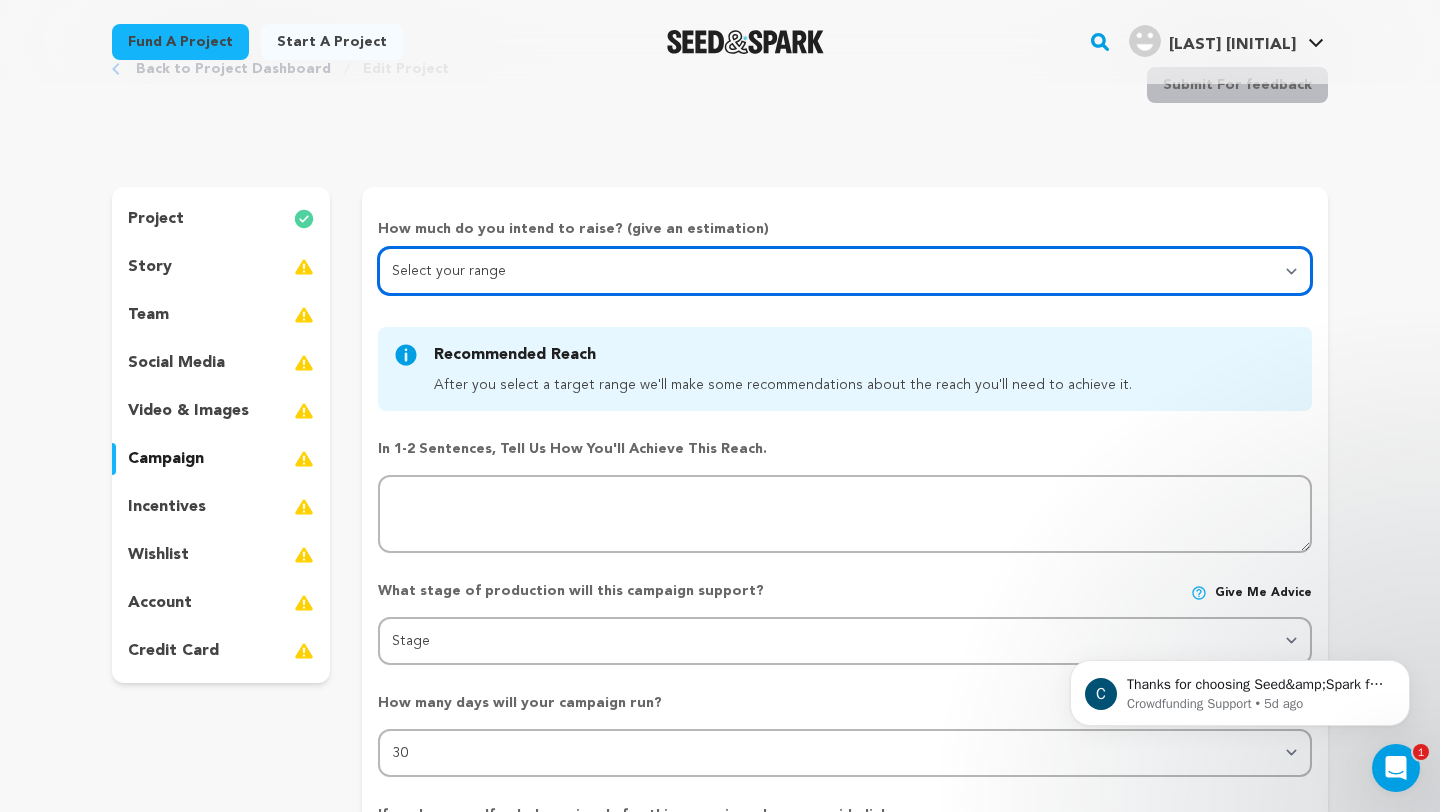 click on "Select your range
Less than $10k 10k - $14k 15k - $24k 25k - $49k 50k or more" at bounding box center [845, 271] 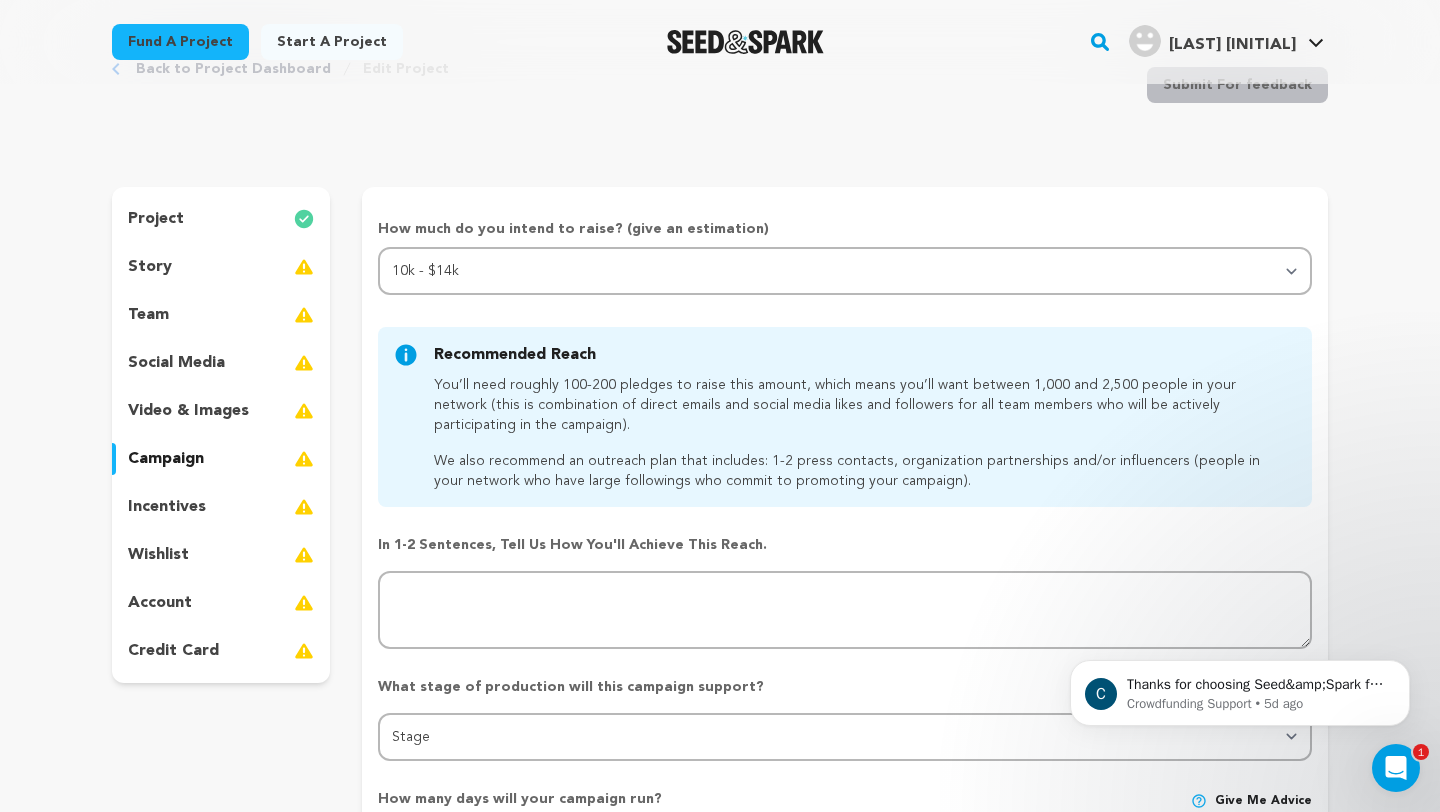 click on "How much do you intend to raise? (give an estimation)
Select your range
Less than $10k 10k - $14k 15k - $24k 25k - $49k 50k or more
Recommended Reach
After you select a target range we'll make some recommendations about the reach you'll
need
to achieve it." at bounding box center [845, 739] 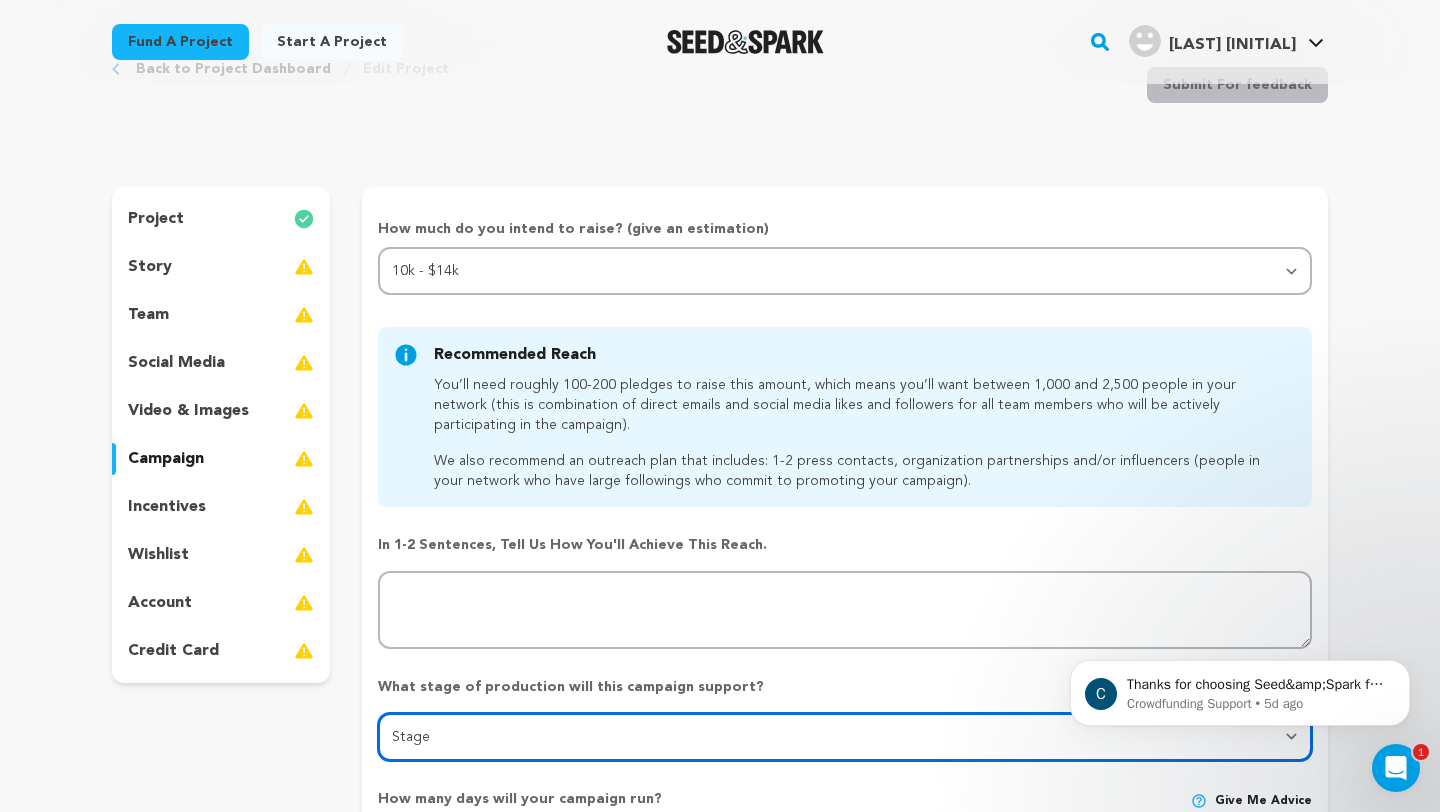 click on "Stage
DEVELOPMENT
PRODUCTION
POST-PRODUCTION
DISTRIBUTION
PRE-PRODUCTION
ENHANCEMENT
PRODUCTION PHASE 2
FESTIVALS
PR/MARKETING
TOUR
IMPACT CAMPAIGN" at bounding box center (845, 737) 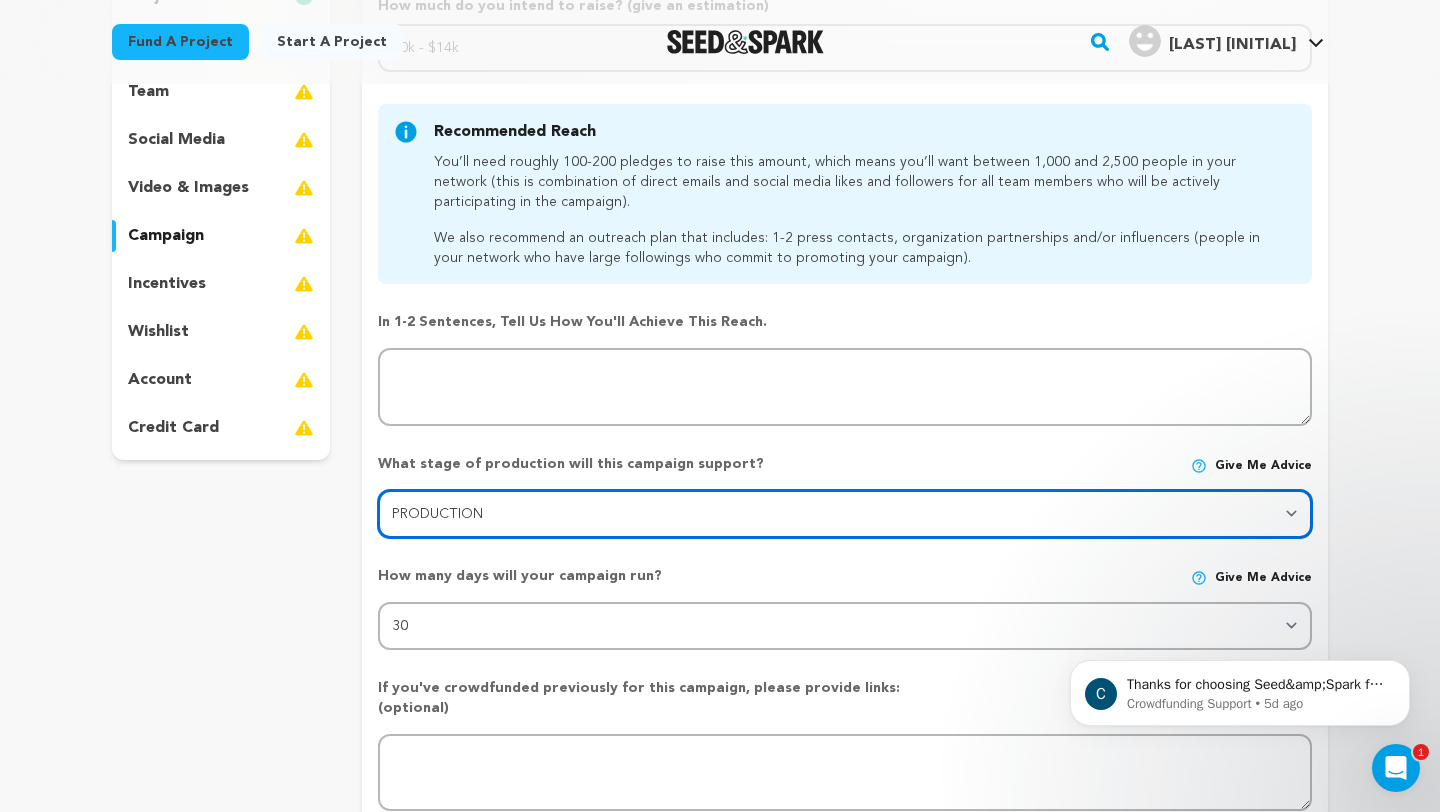 scroll, scrollTop: 359, scrollLeft: 0, axis: vertical 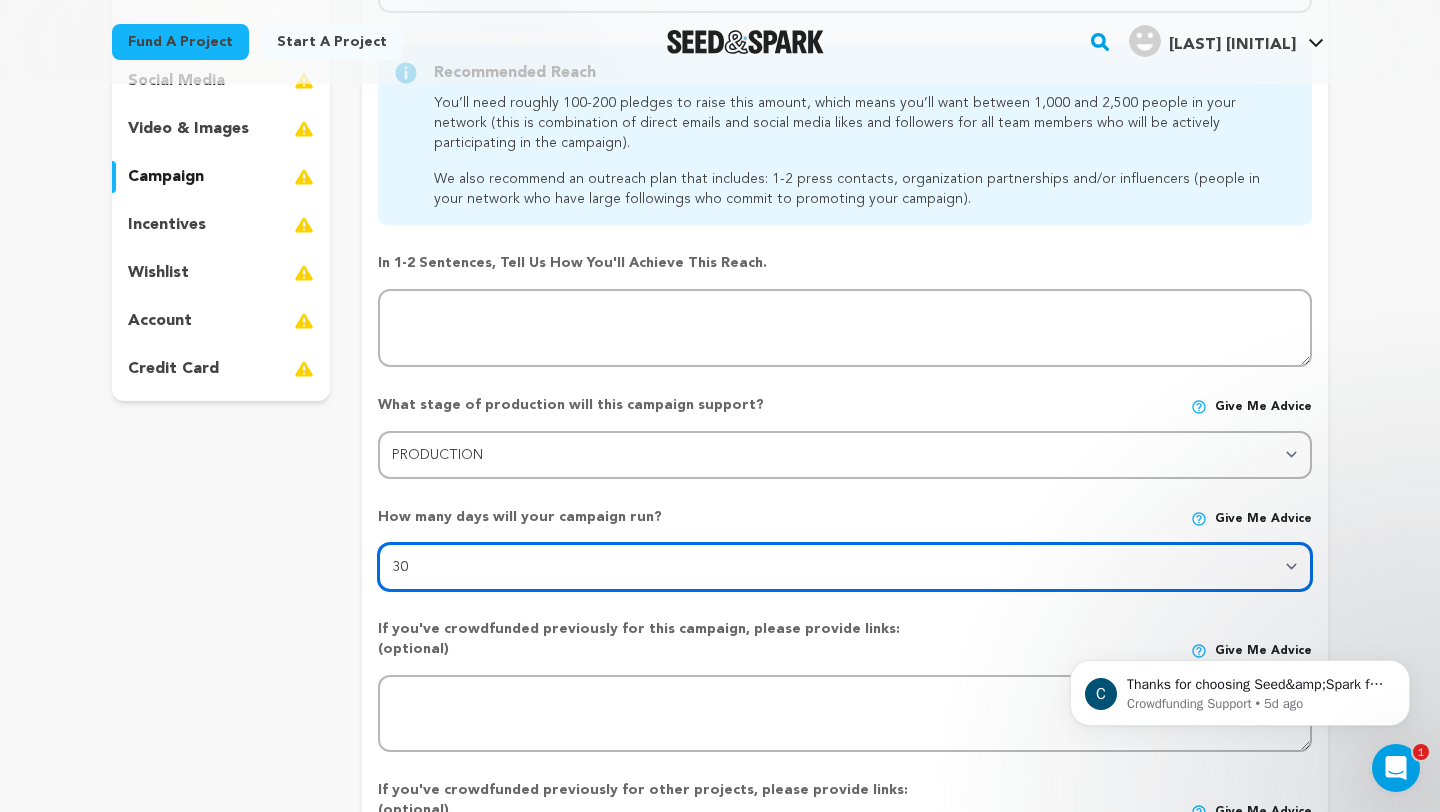click on "30
45
60" at bounding box center (845, 567) 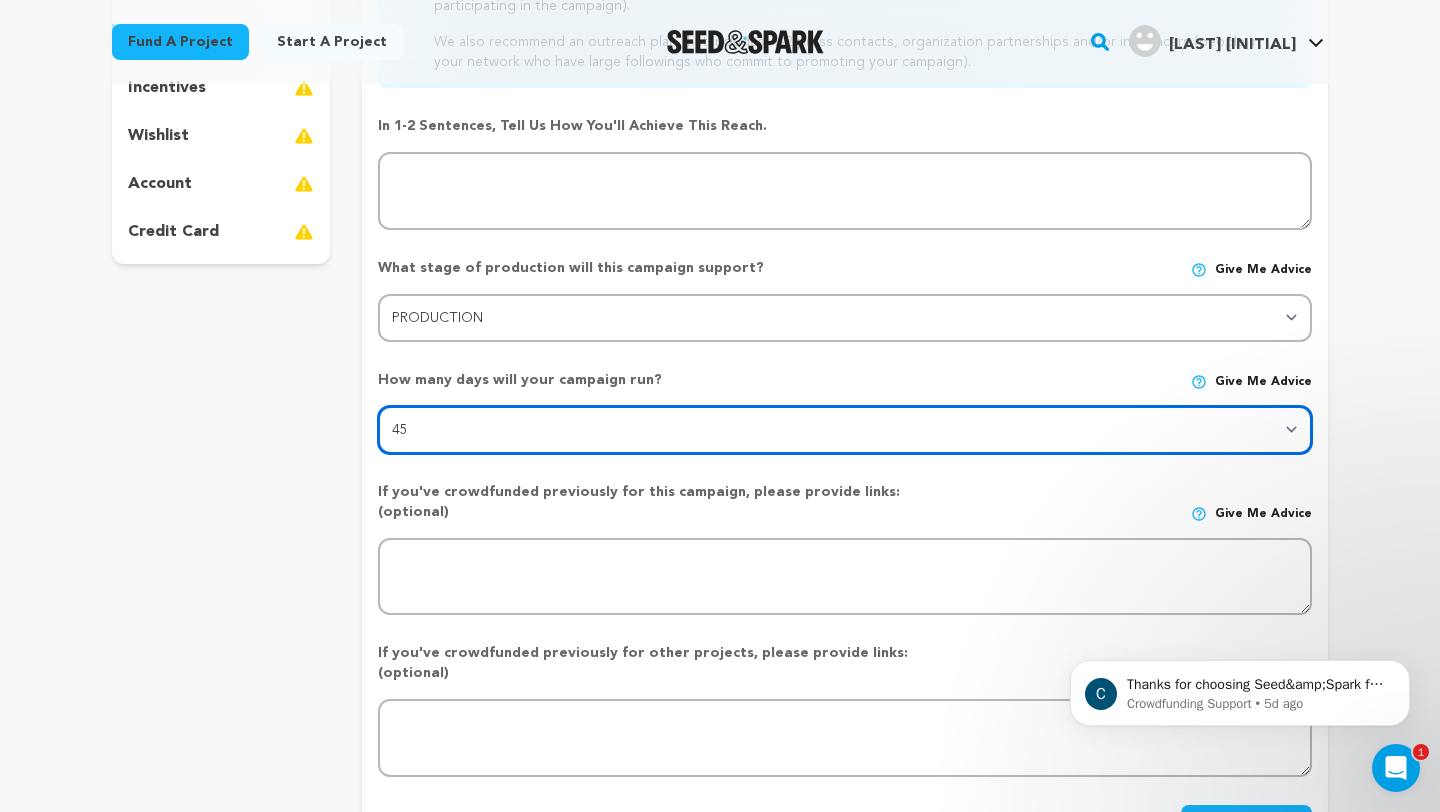 scroll, scrollTop: 498, scrollLeft: 0, axis: vertical 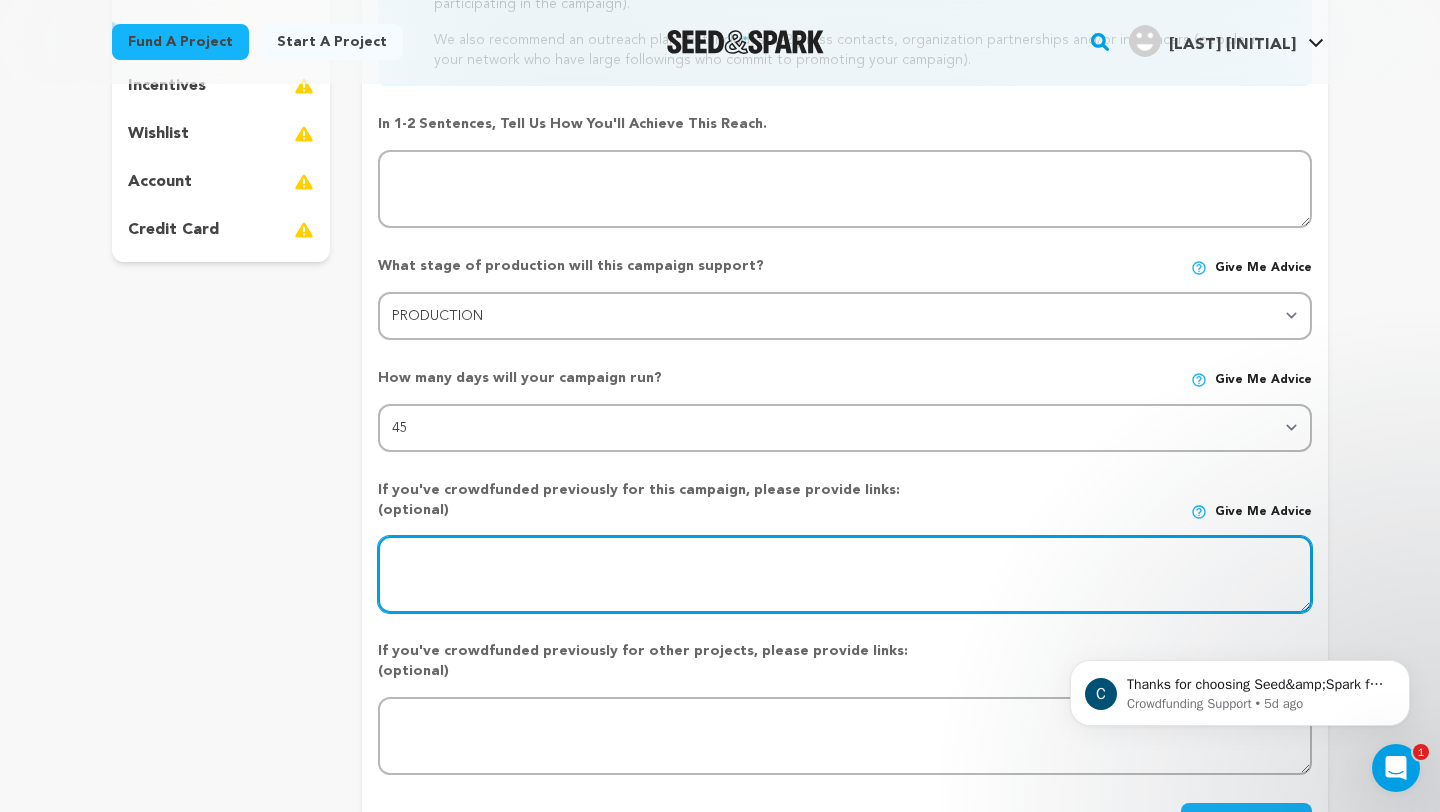 click at bounding box center (845, 575) 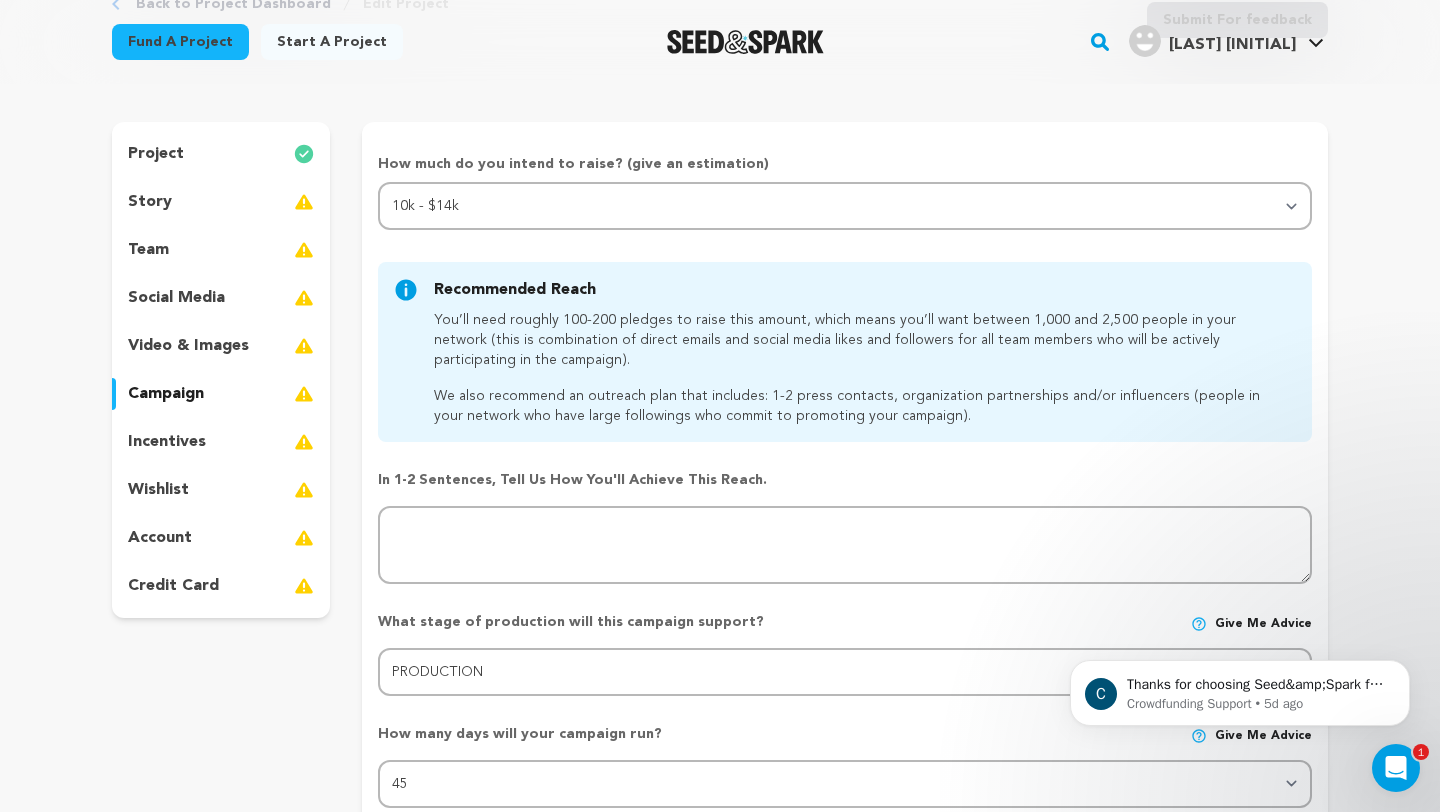 scroll, scrollTop: 139, scrollLeft: 0, axis: vertical 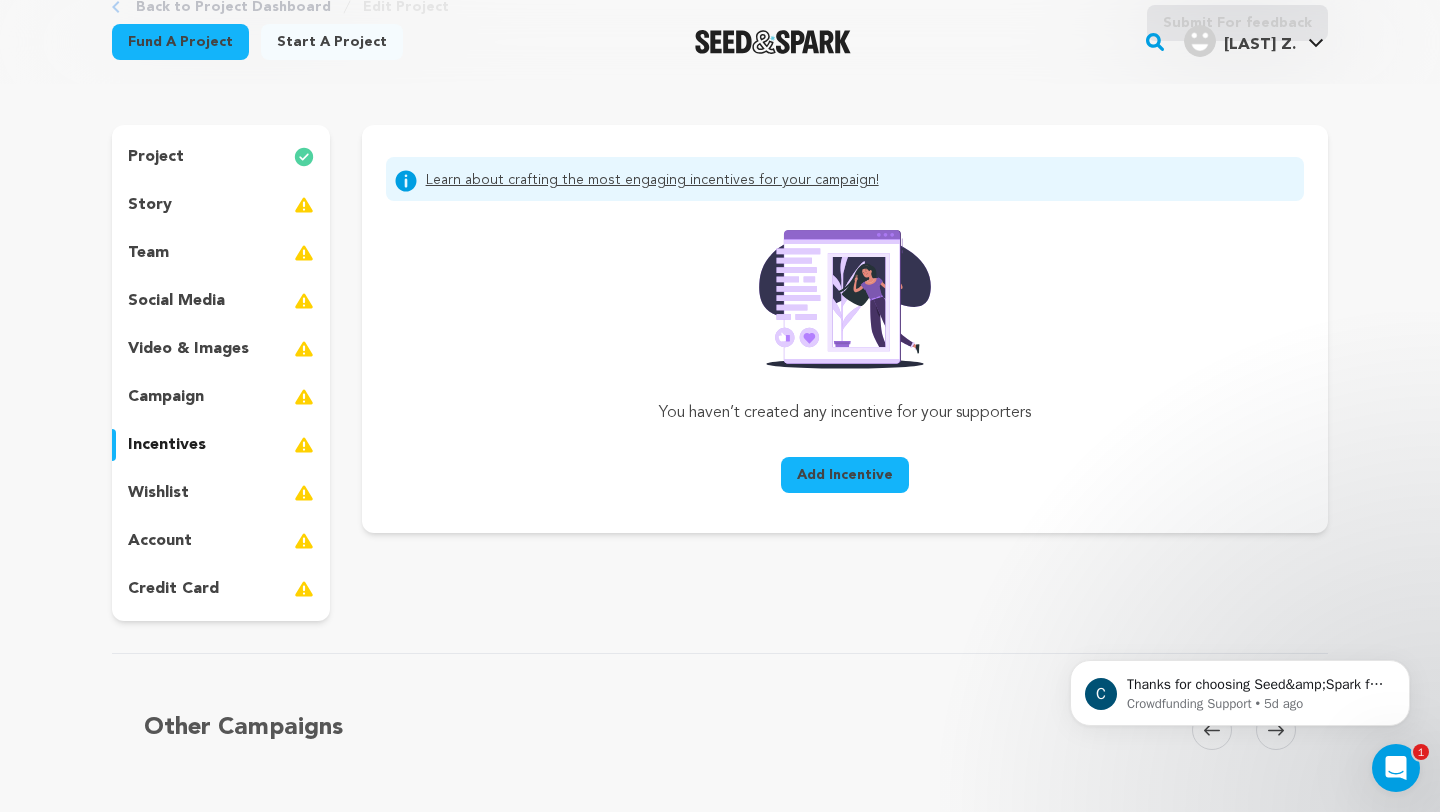 click on "project
story
team
social media
video & images
campaign
incentives
wishlist account" at bounding box center [221, 373] 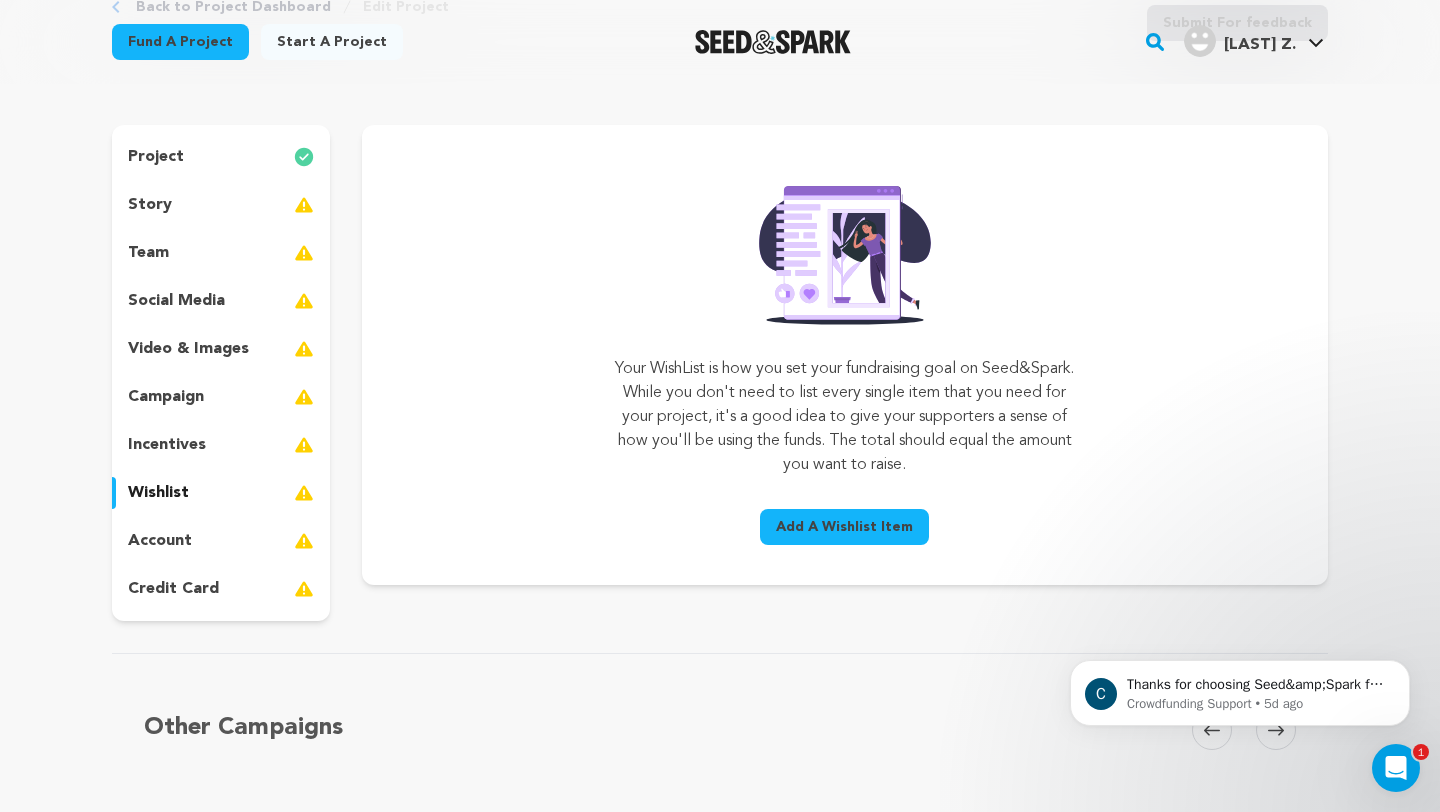 click on "account" at bounding box center [221, 541] 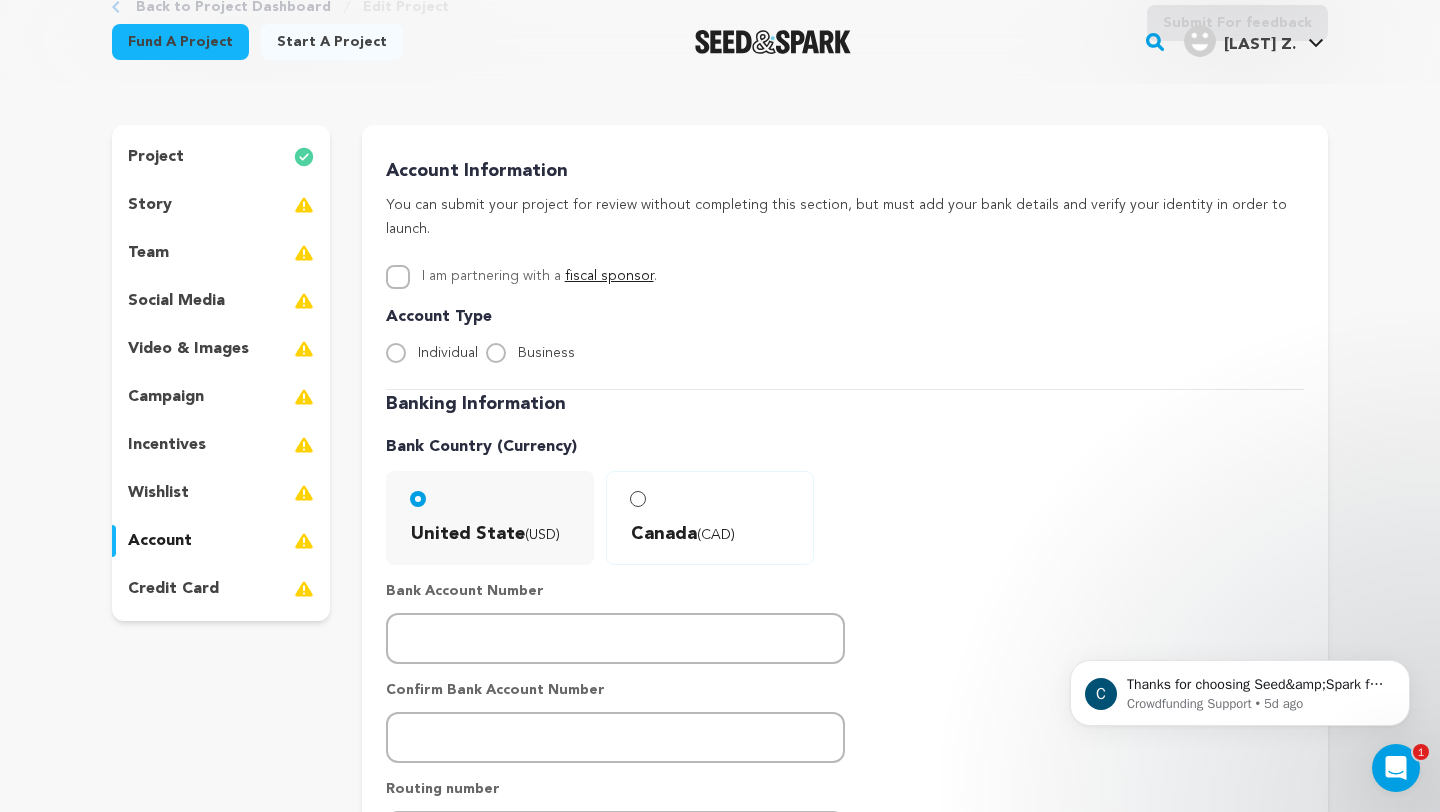 click on "credit card" at bounding box center [221, 589] 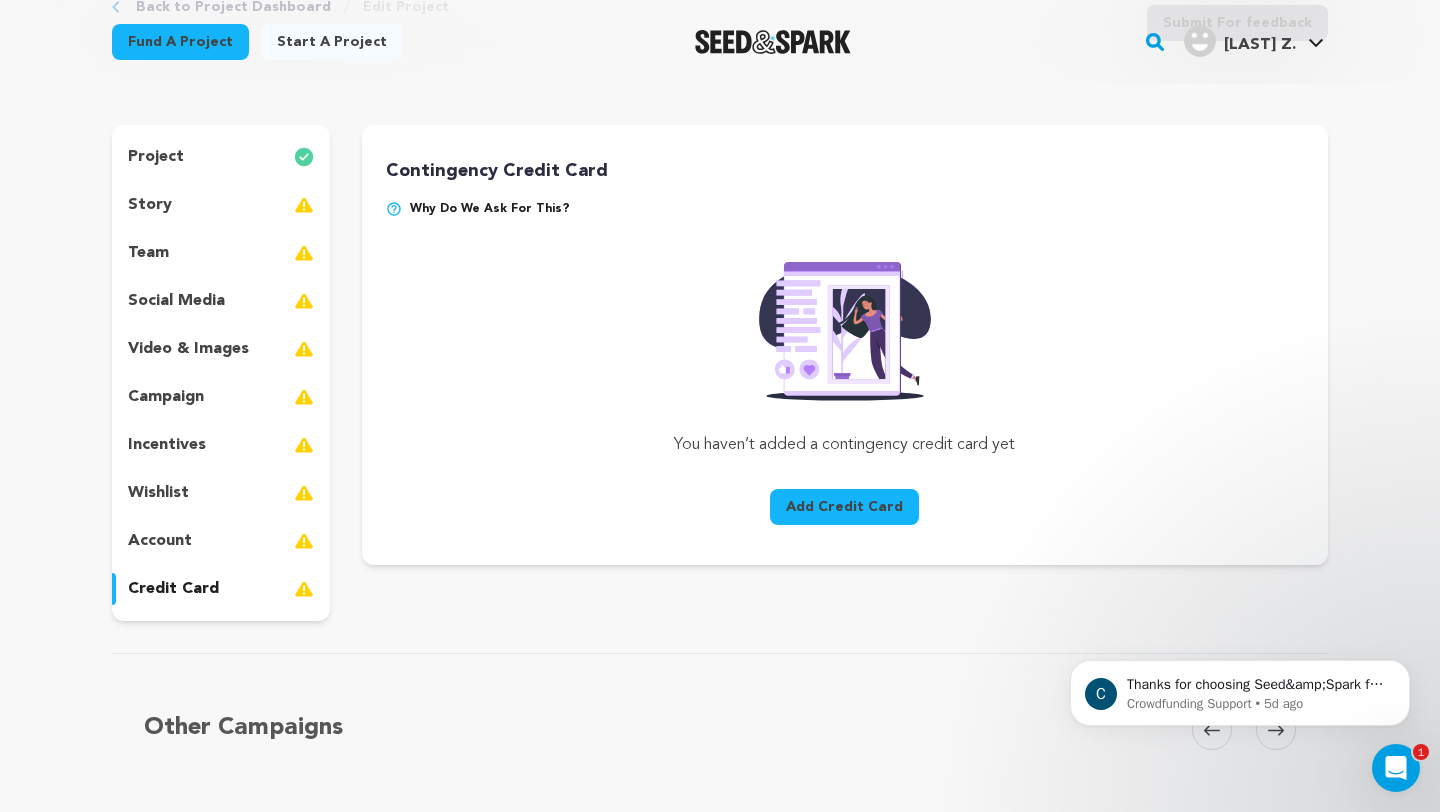 click on "account" at bounding box center [221, 541] 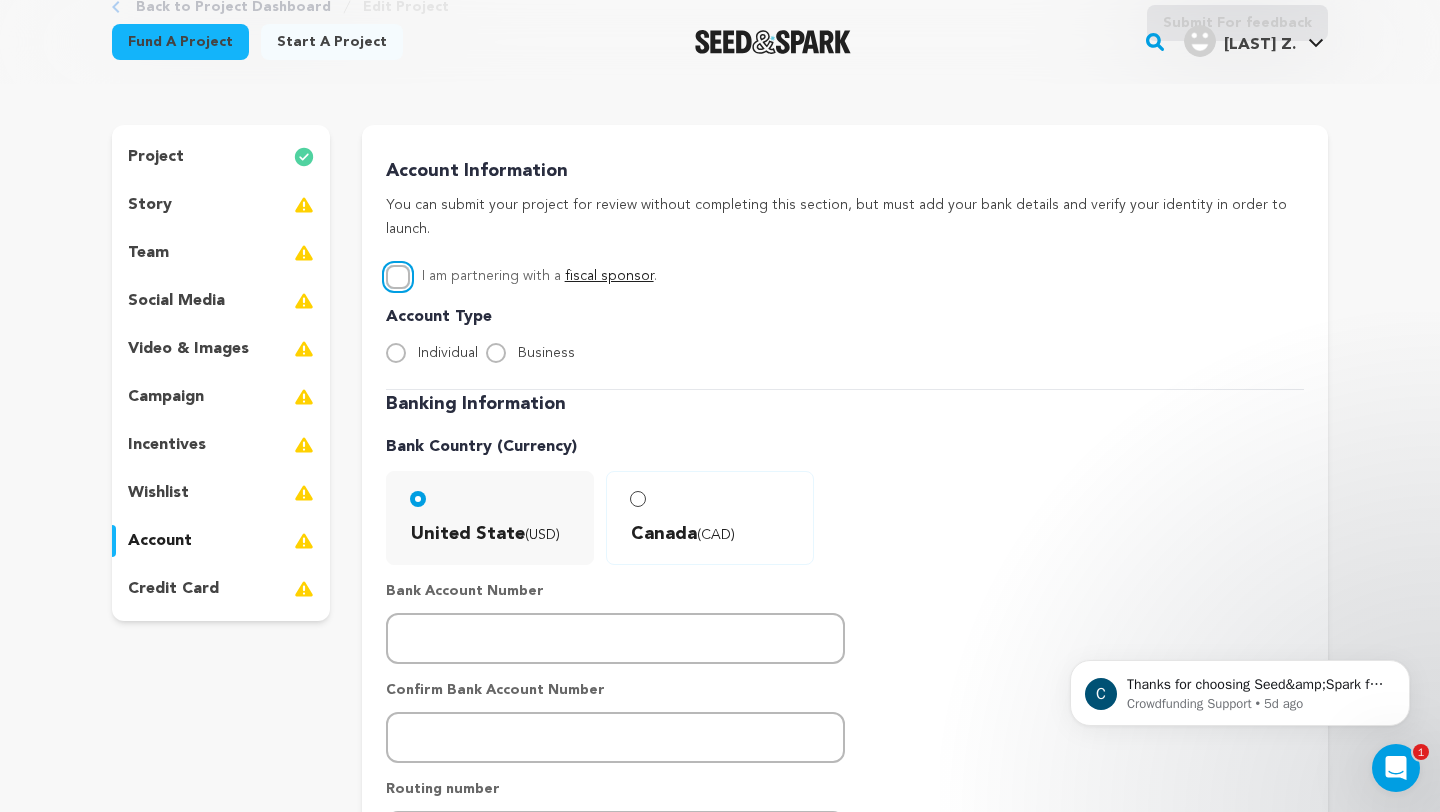 click on "I am partnering with a
fiscal sponsor
." at bounding box center [398, 277] 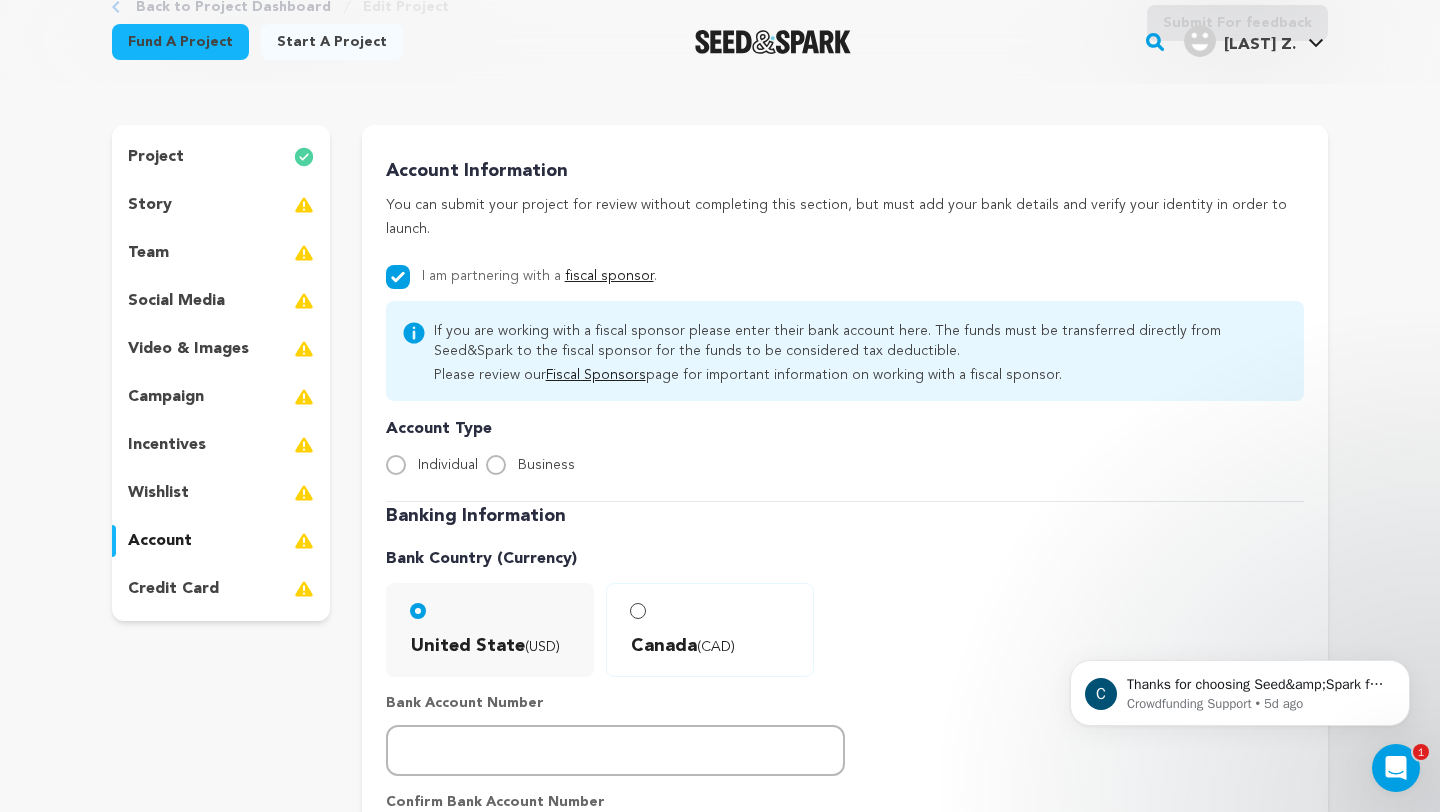 click on "I am partnering with a
fiscal sponsor
." at bounding box center (845, 277) 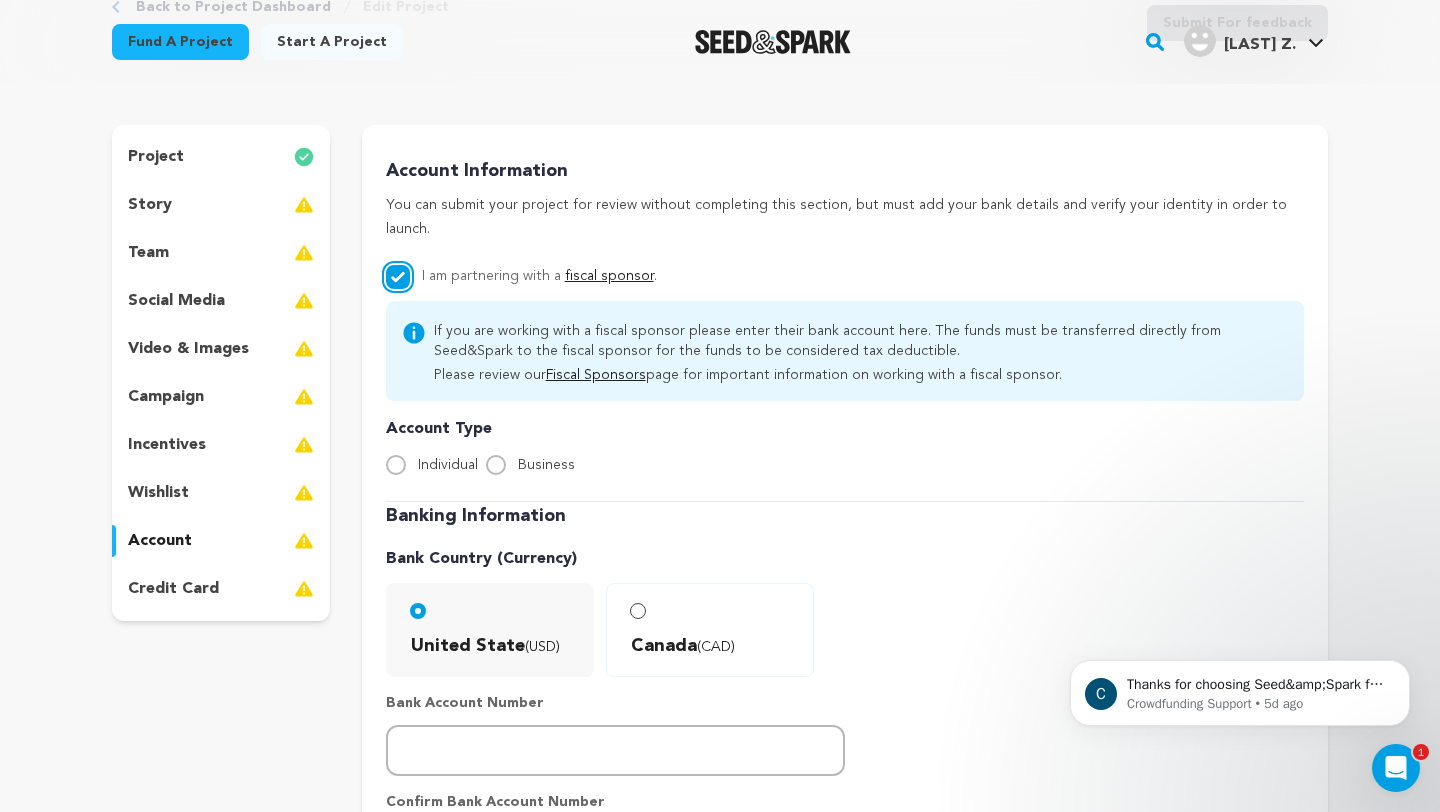 click on "I am partnering with a
fiscal sponsor
." at bounding box center [398, 277] 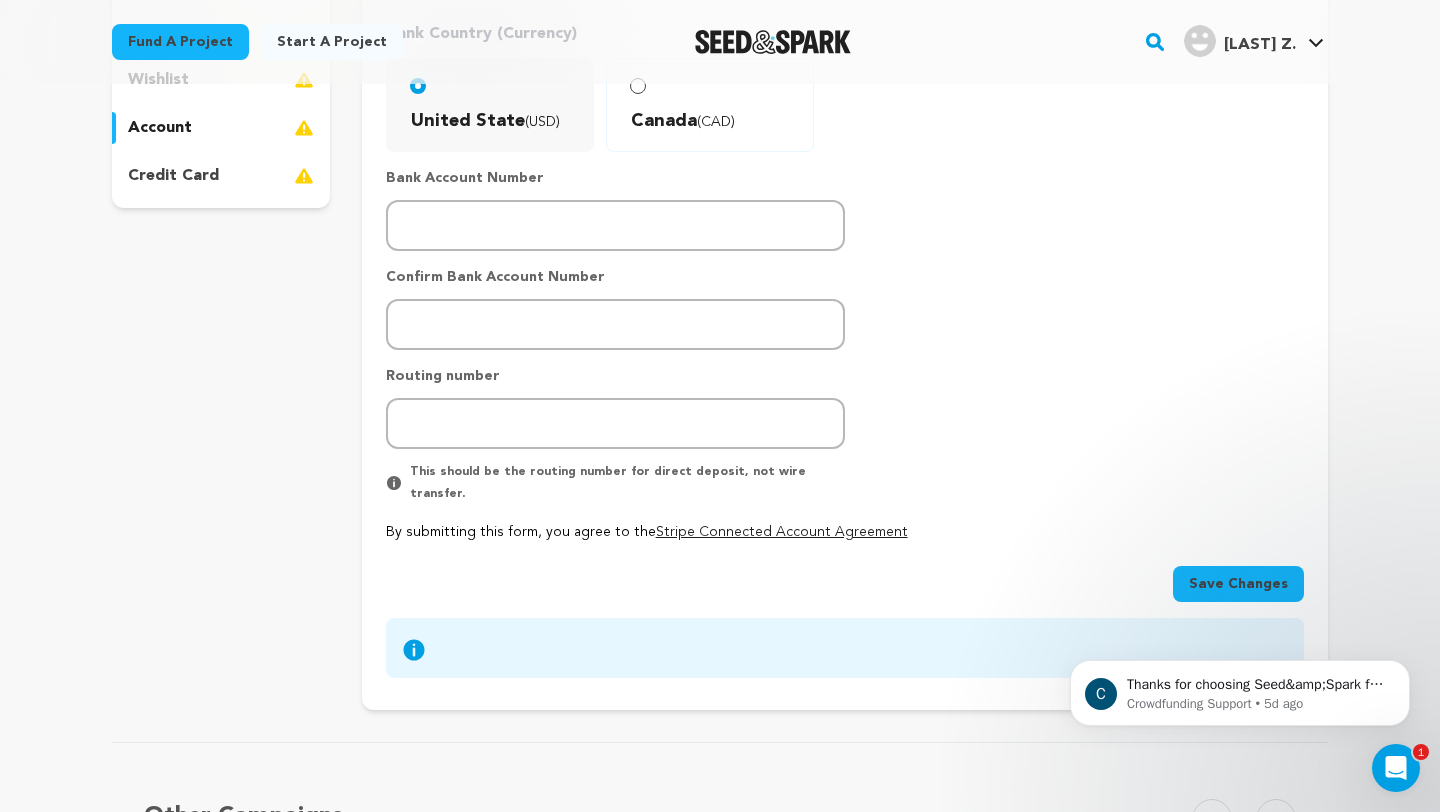 scroll, scrollTop: 506, scrollLeft: 0, axis: vertical 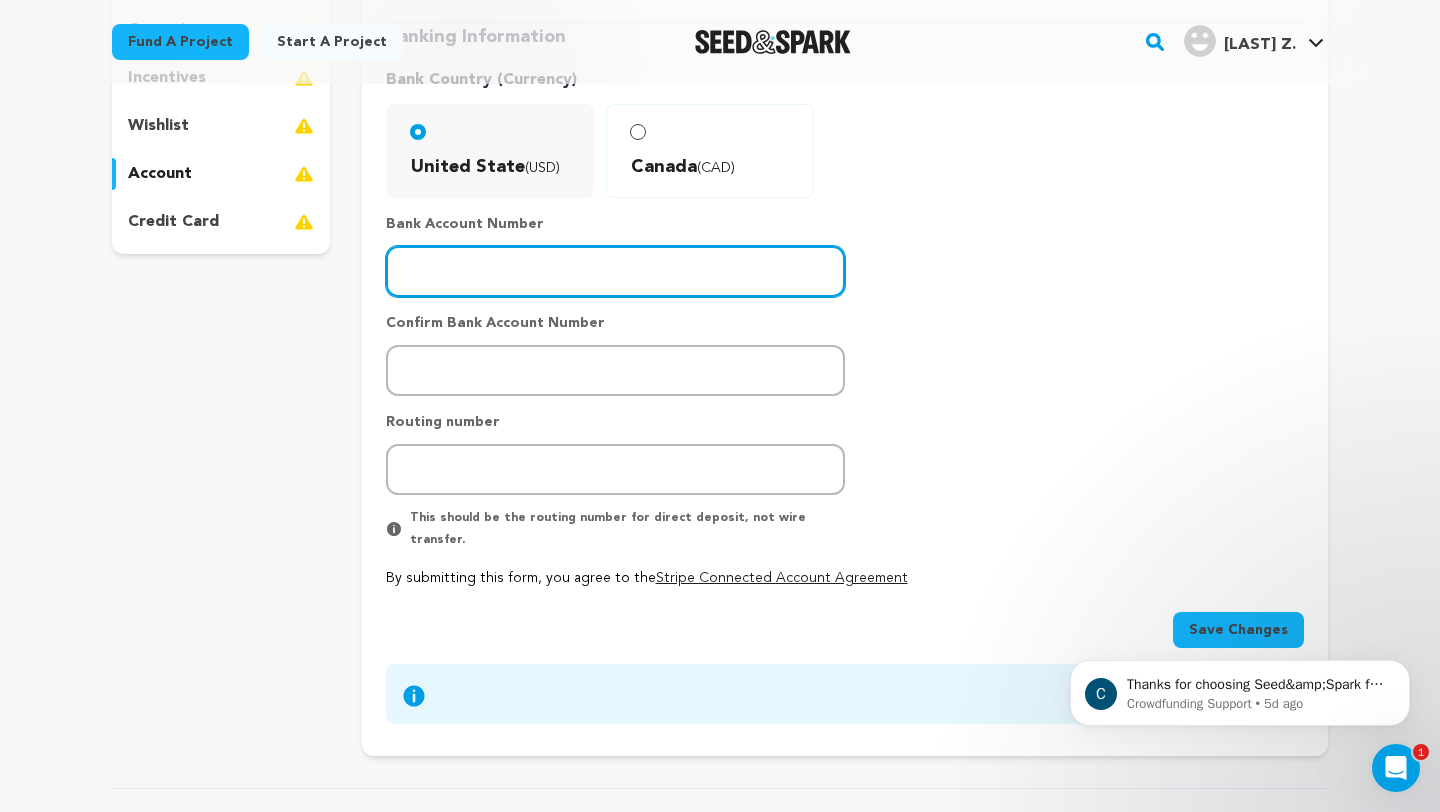 click at bounding box center (615, 271) 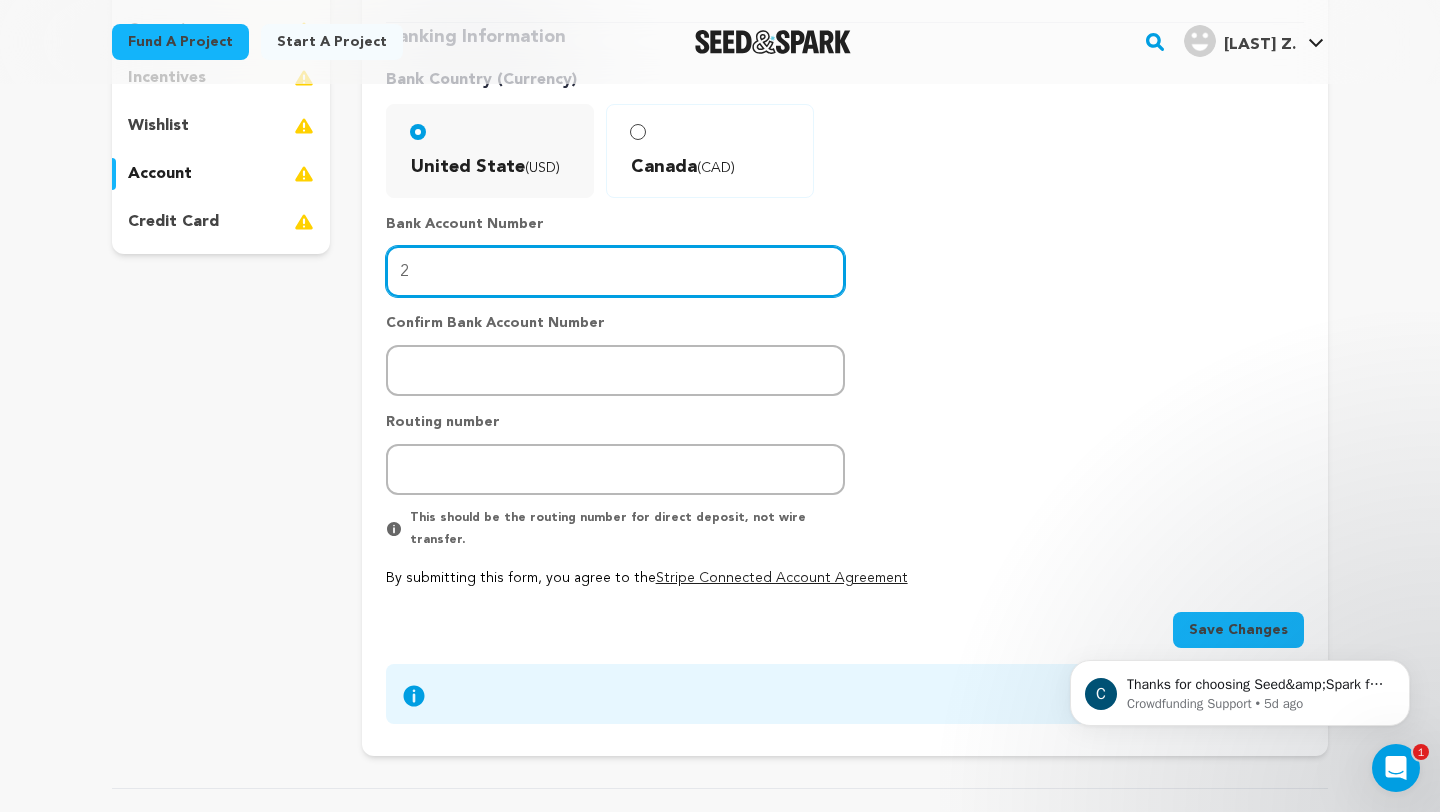 type on "3" 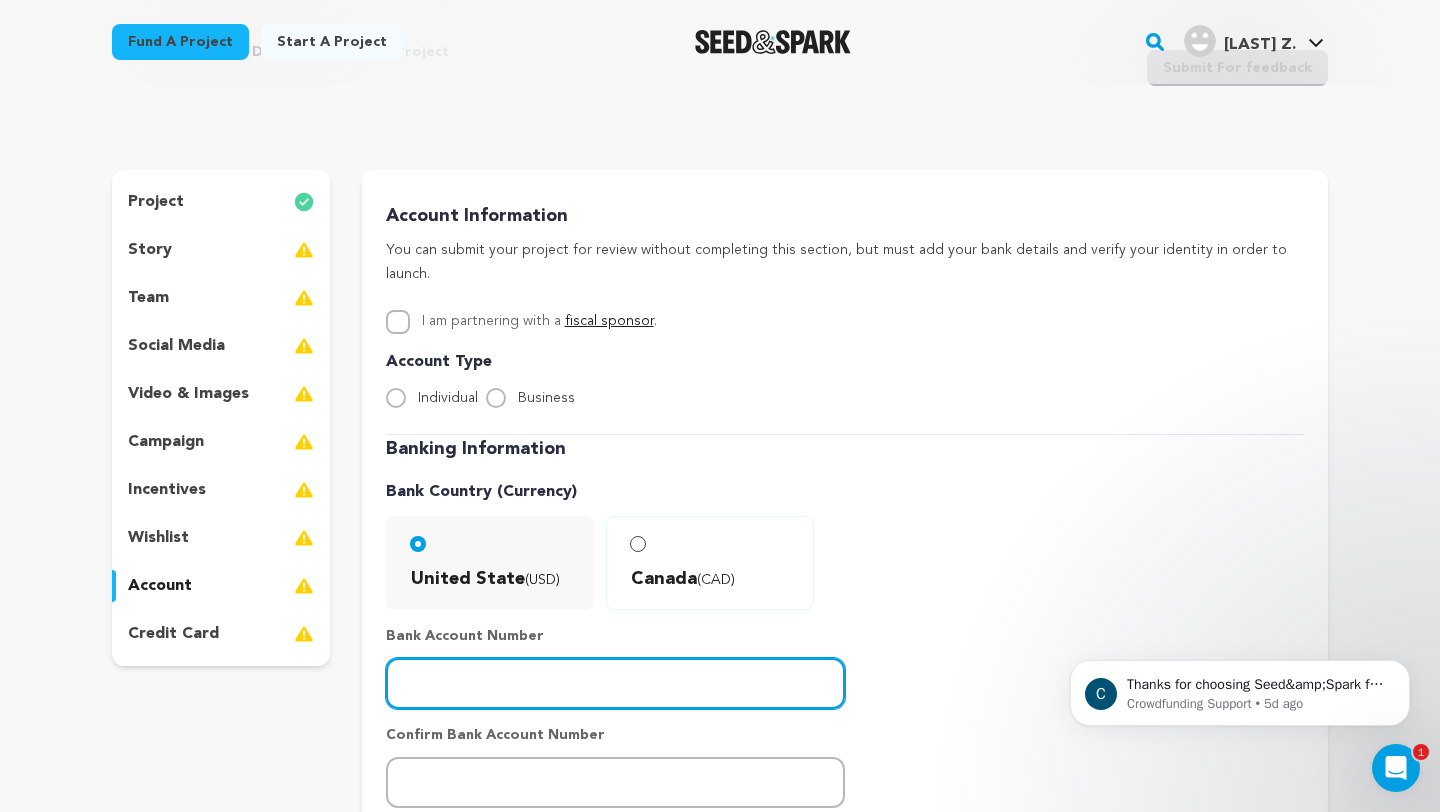 scroll, scrollTop: 0, scrollLeft: 0, axis: both 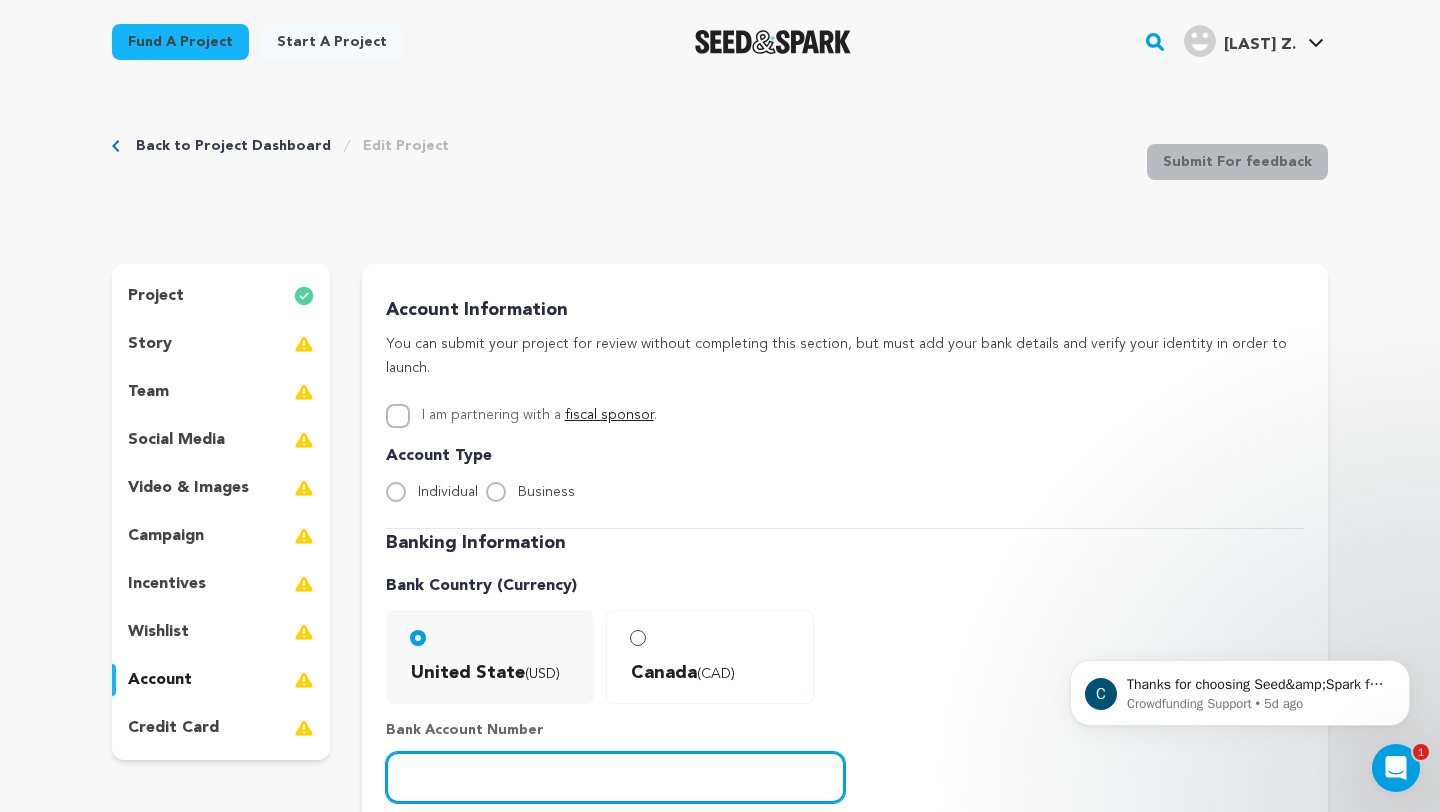 type 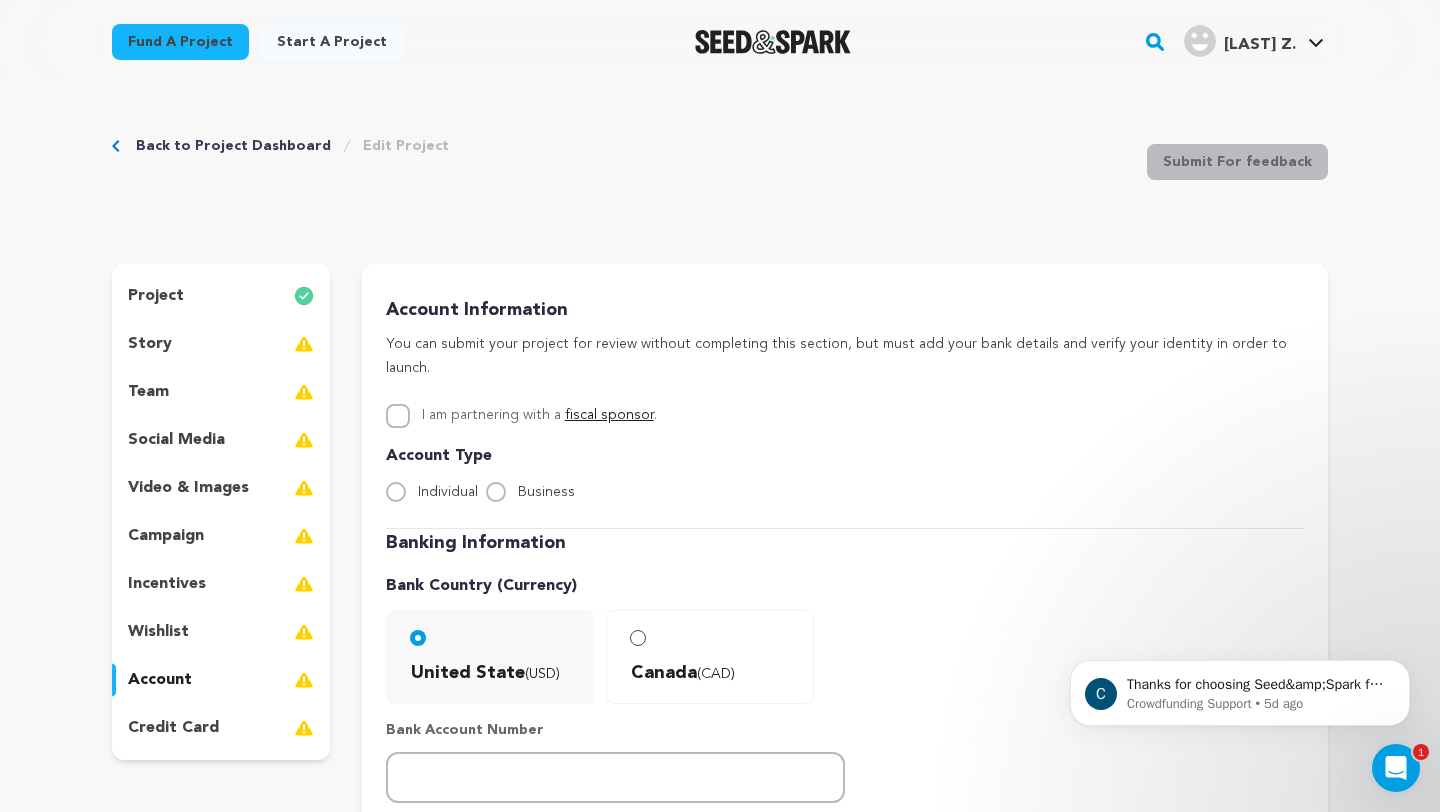 click on "story" at bounding box center [150, 344] 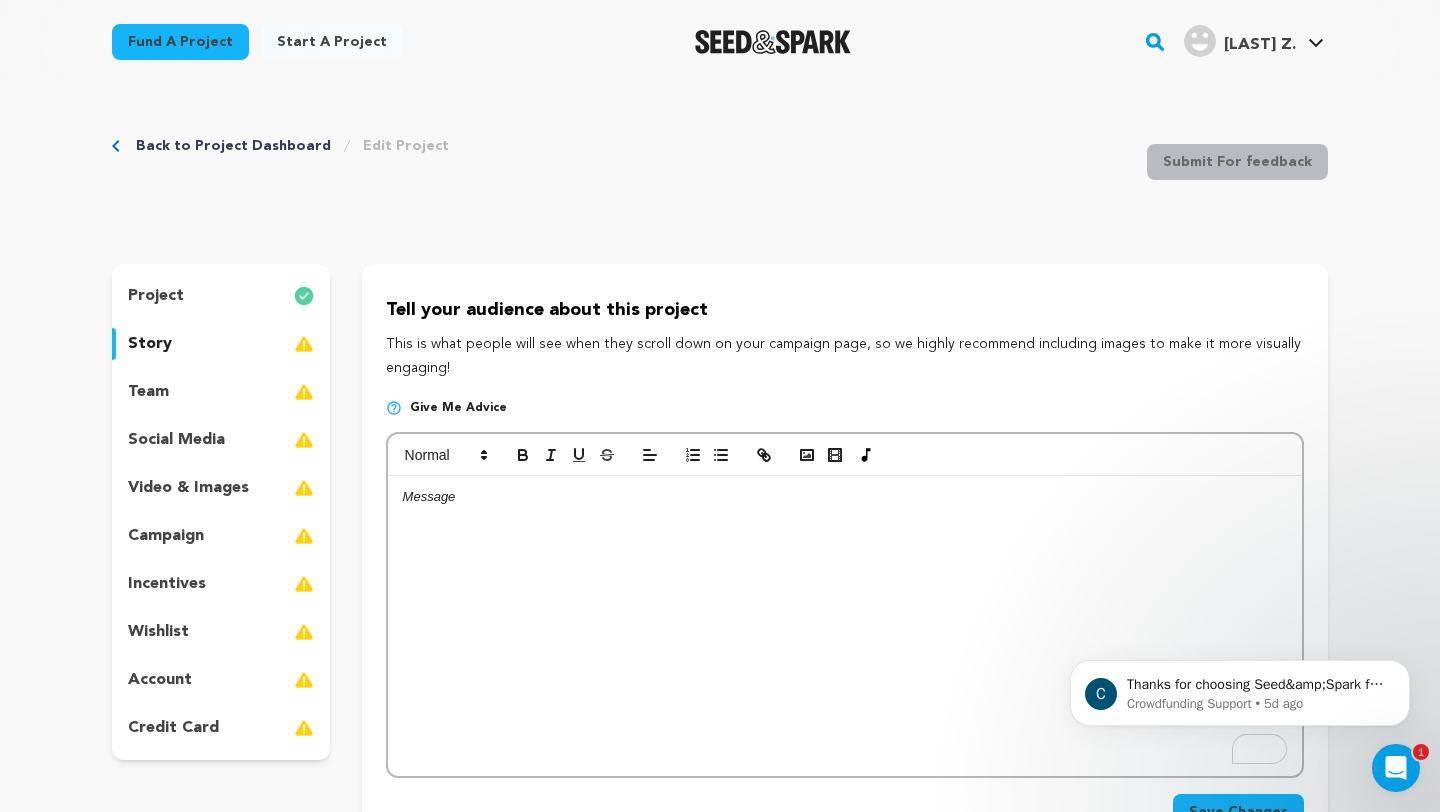 click at bounding box center (845, 497) 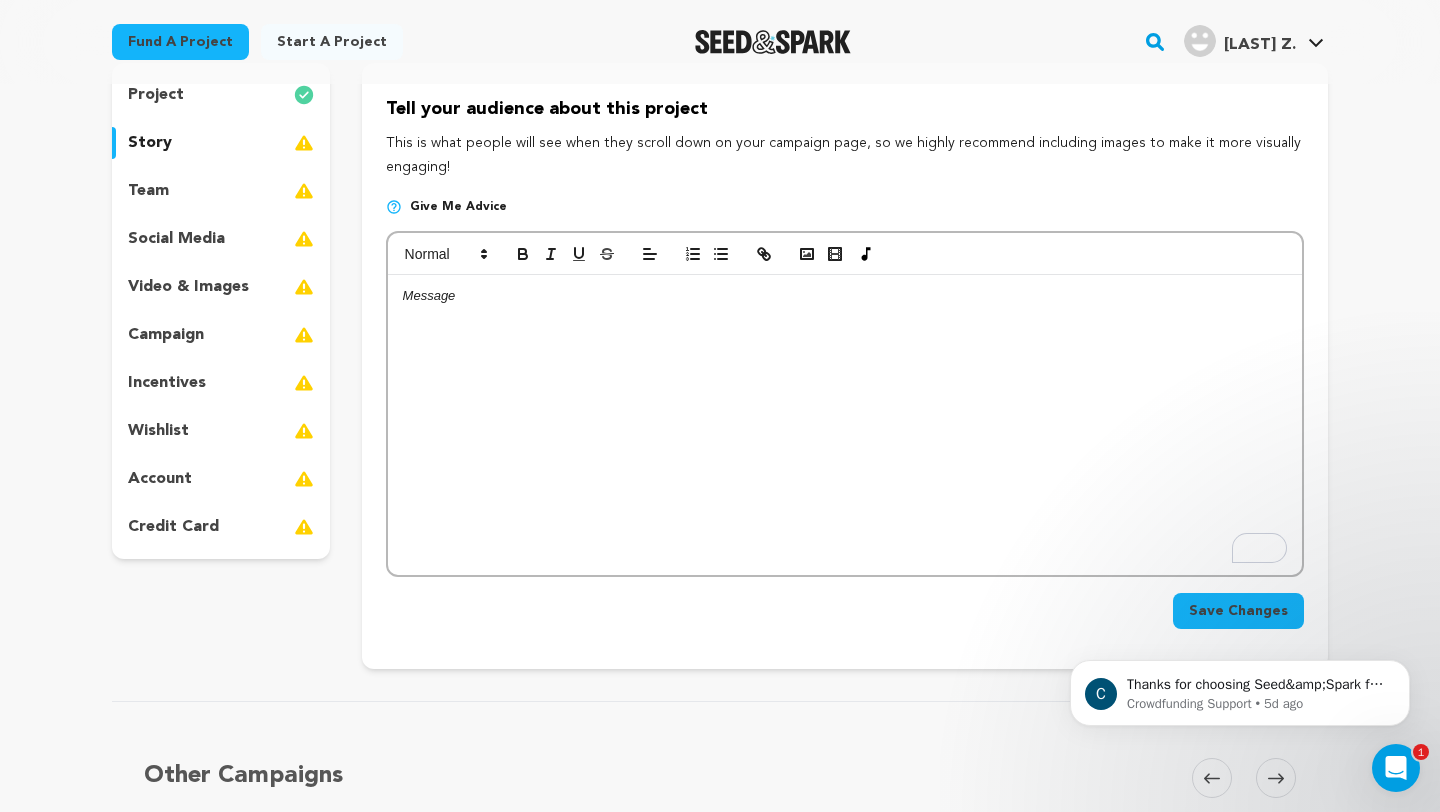 scroll, scrollTop: 240, scrollLeft: 0, axis: vertical 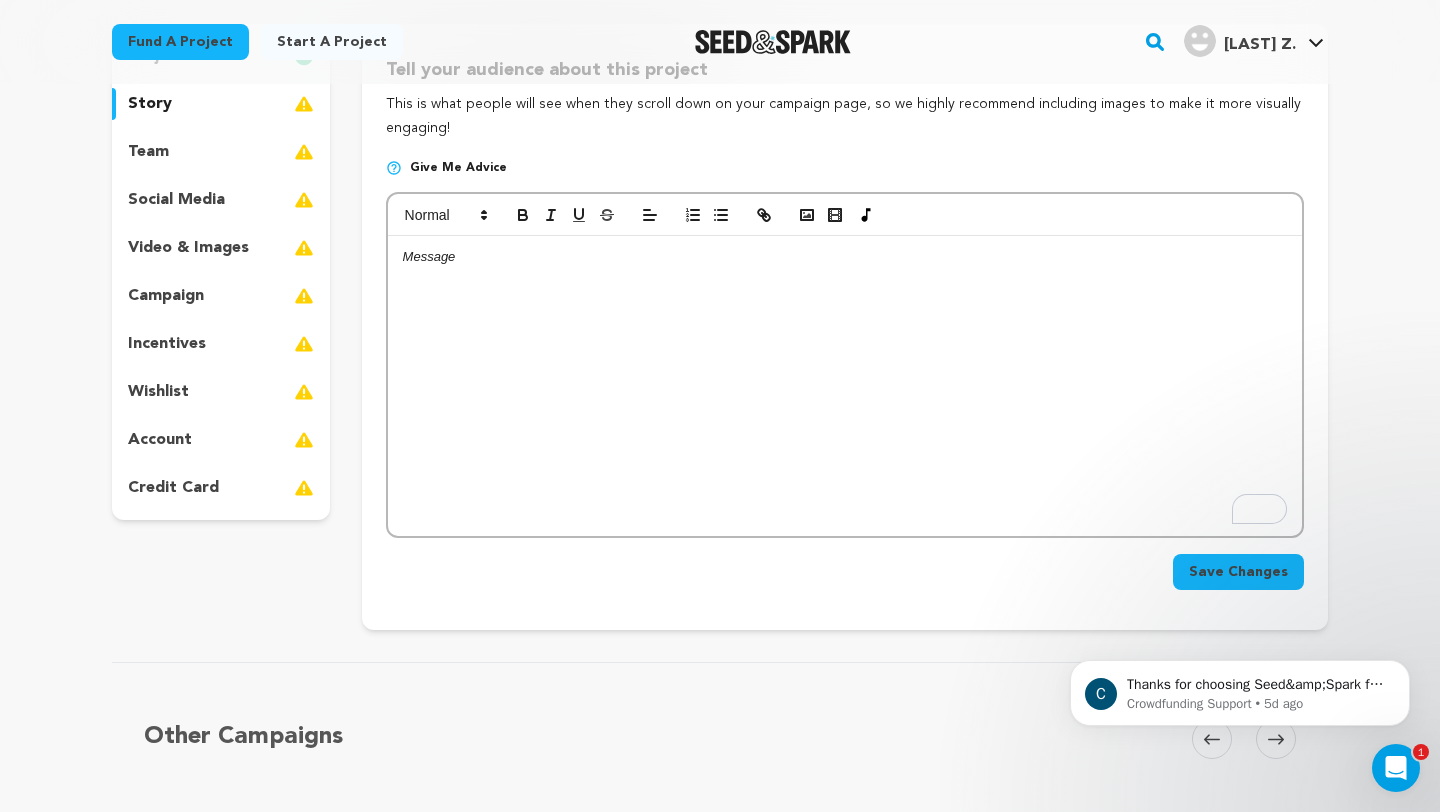 click at bounding box center (845, 386) 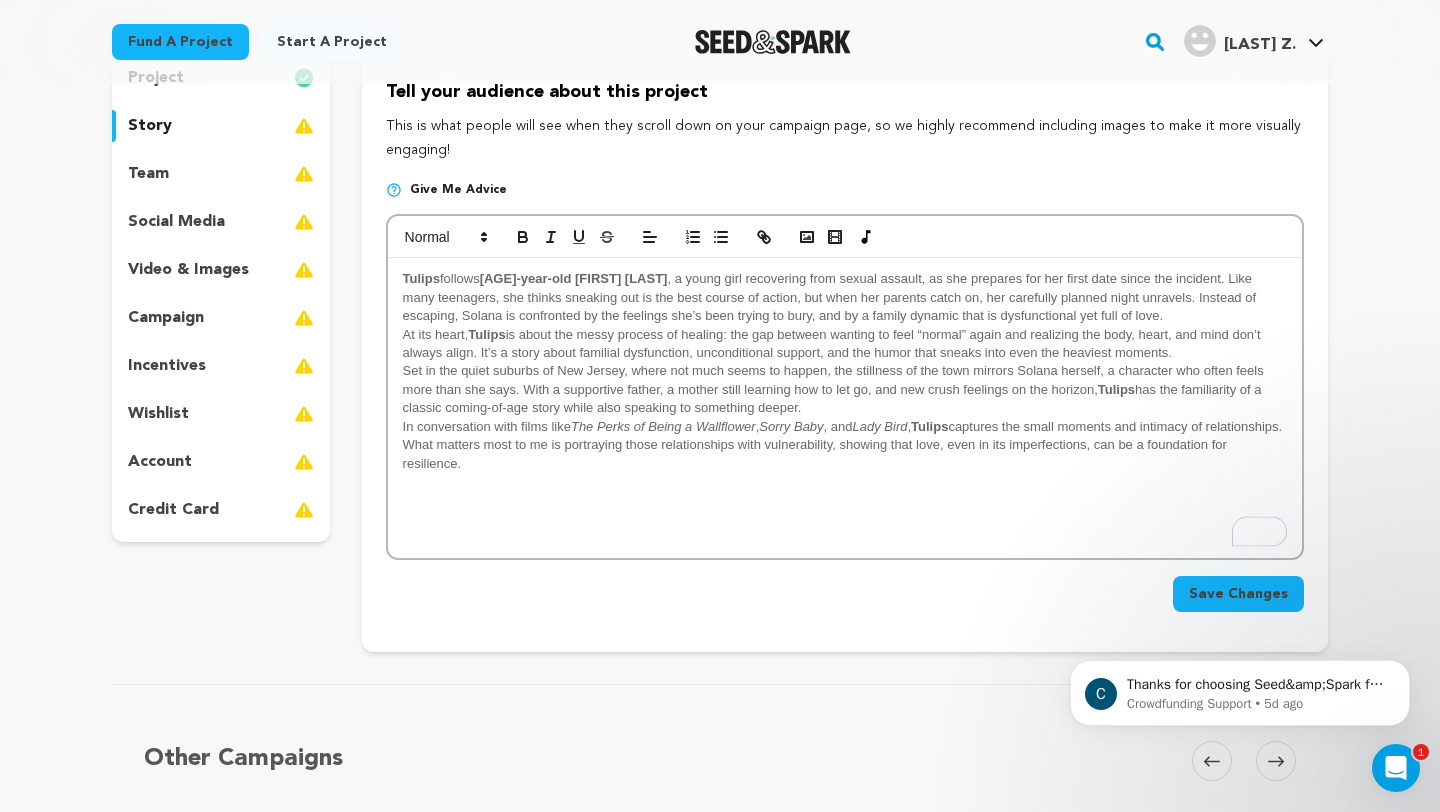 scroll, scrollTop: 213, scrollLeft: 0, axis: vertical 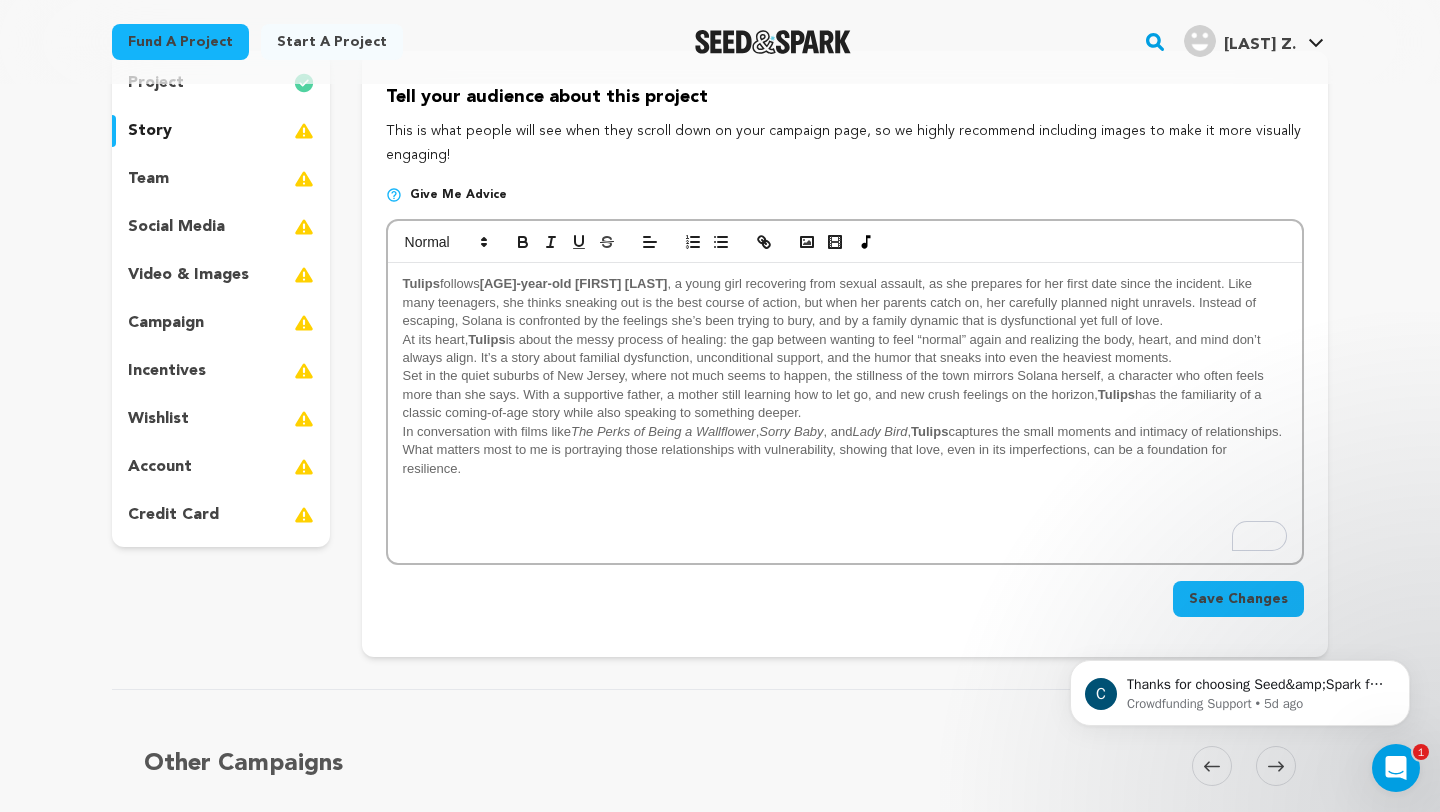 click on "At its heart," at bounding box center (436, 339) 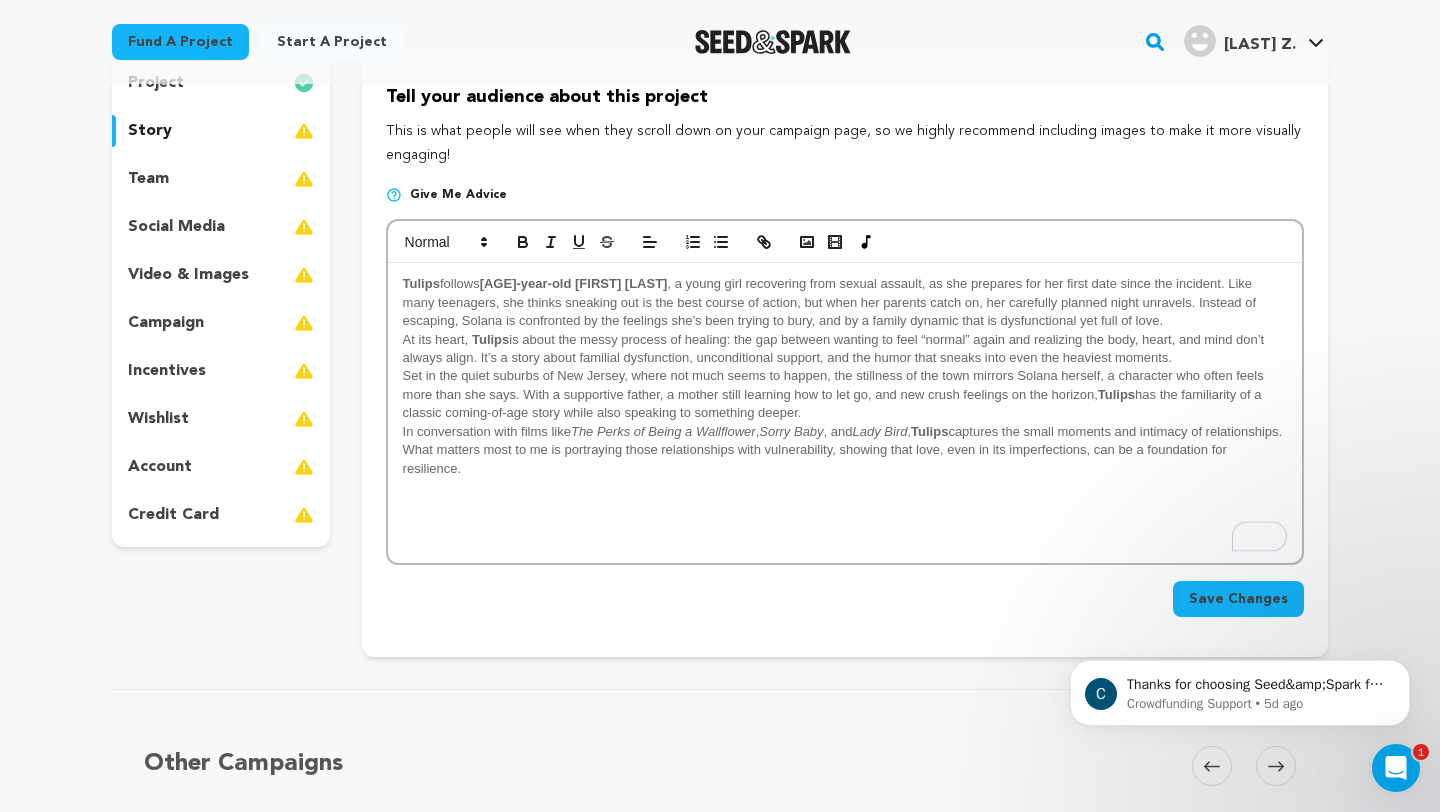 click on "At its heart, ﻿" at bounding box center [437, 339] 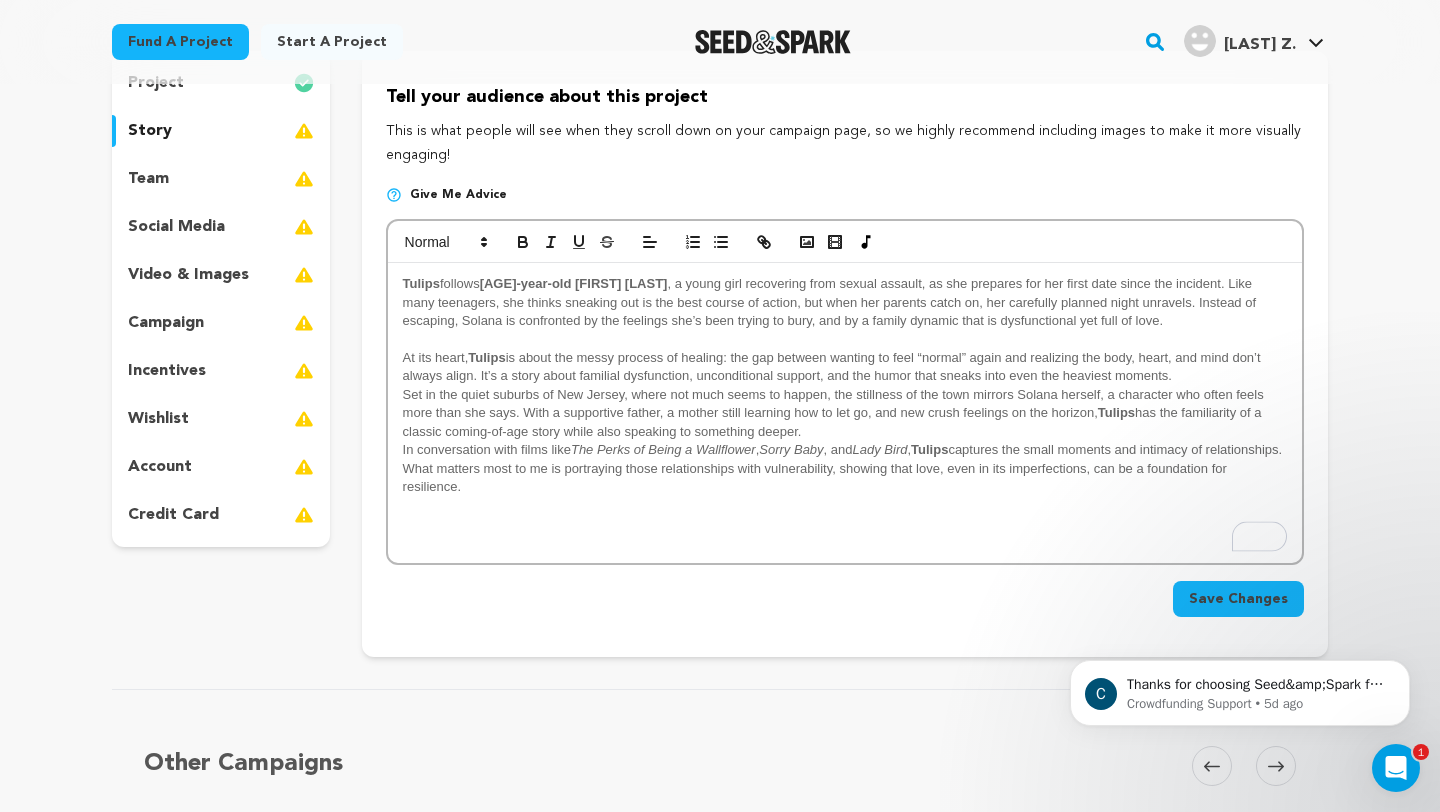 click on "Tulips" at bounding box center [1116, 412] 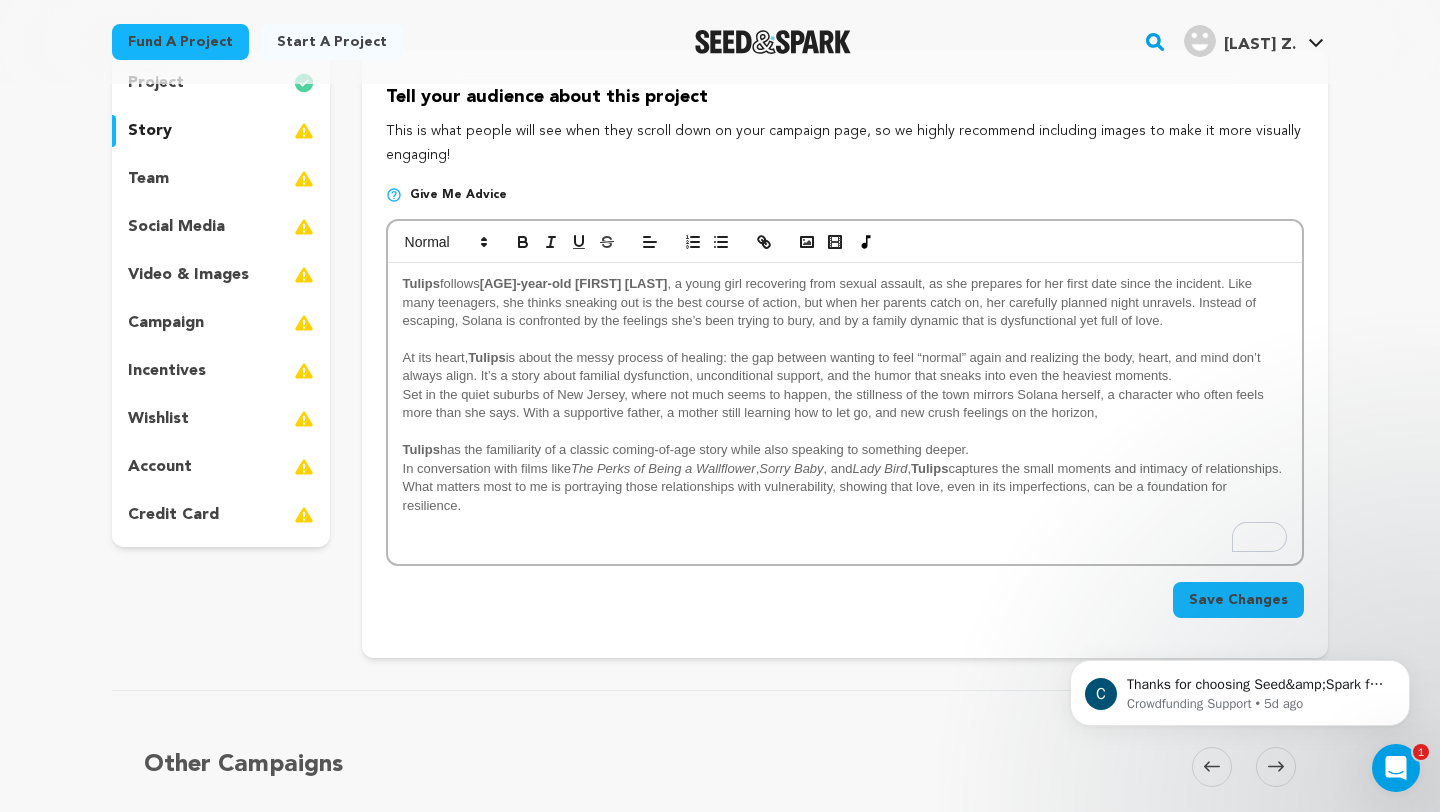 click on "[CITY], [STATE] follows [AGE]-year-old [FIRST] [LAST] , a young girl recovering from sexual assault, as she prepares for her first date since the incident. Like many teenagers, she thinks sneaking out is the best course of action, but when her parents catch on, her carefully planned night unravels. Instead of escaping, [FIRST] is confronted by the feelings she’s been trying to bury, and by a family dynamic that is dysfunctional yet full of love." at bounding box center [845, 302] 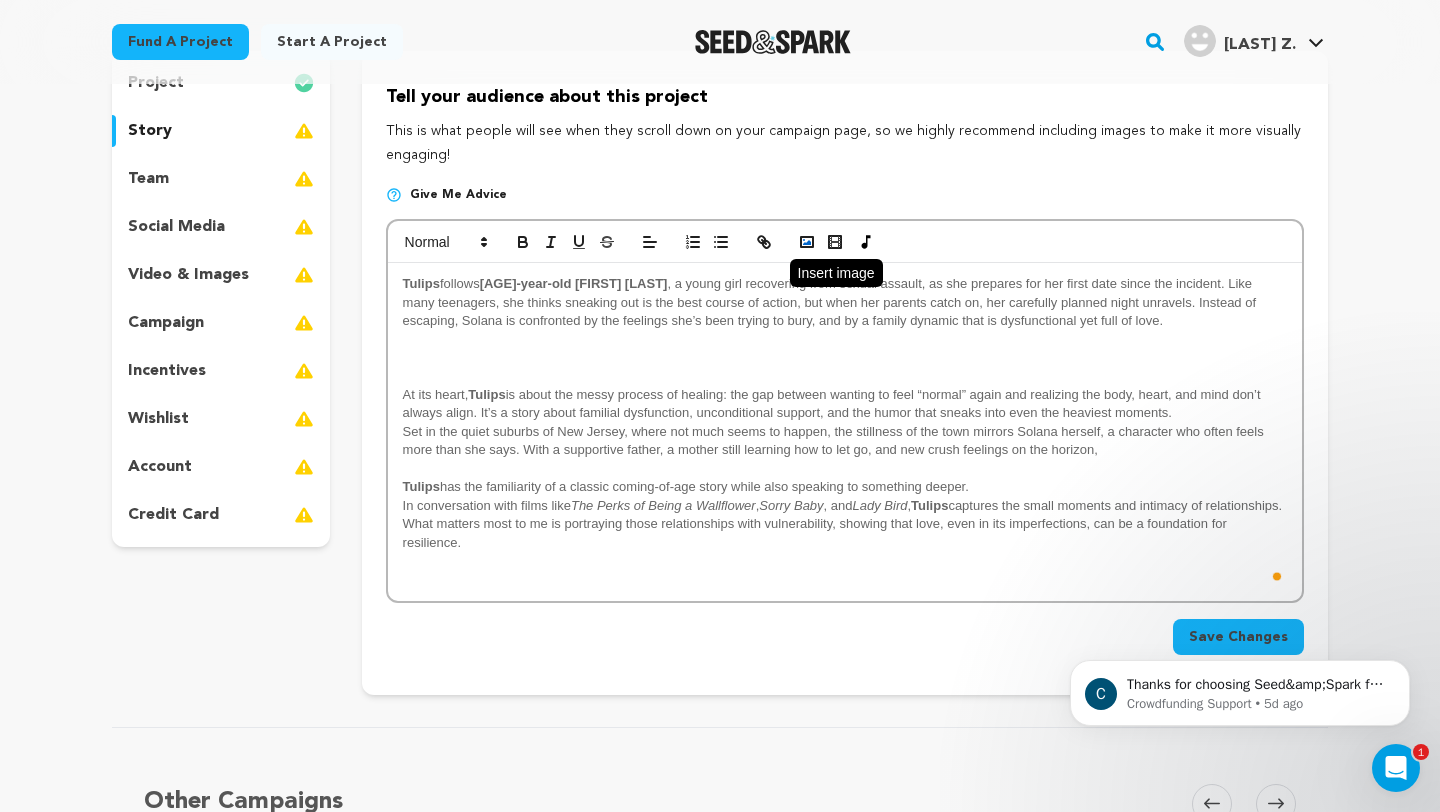 click 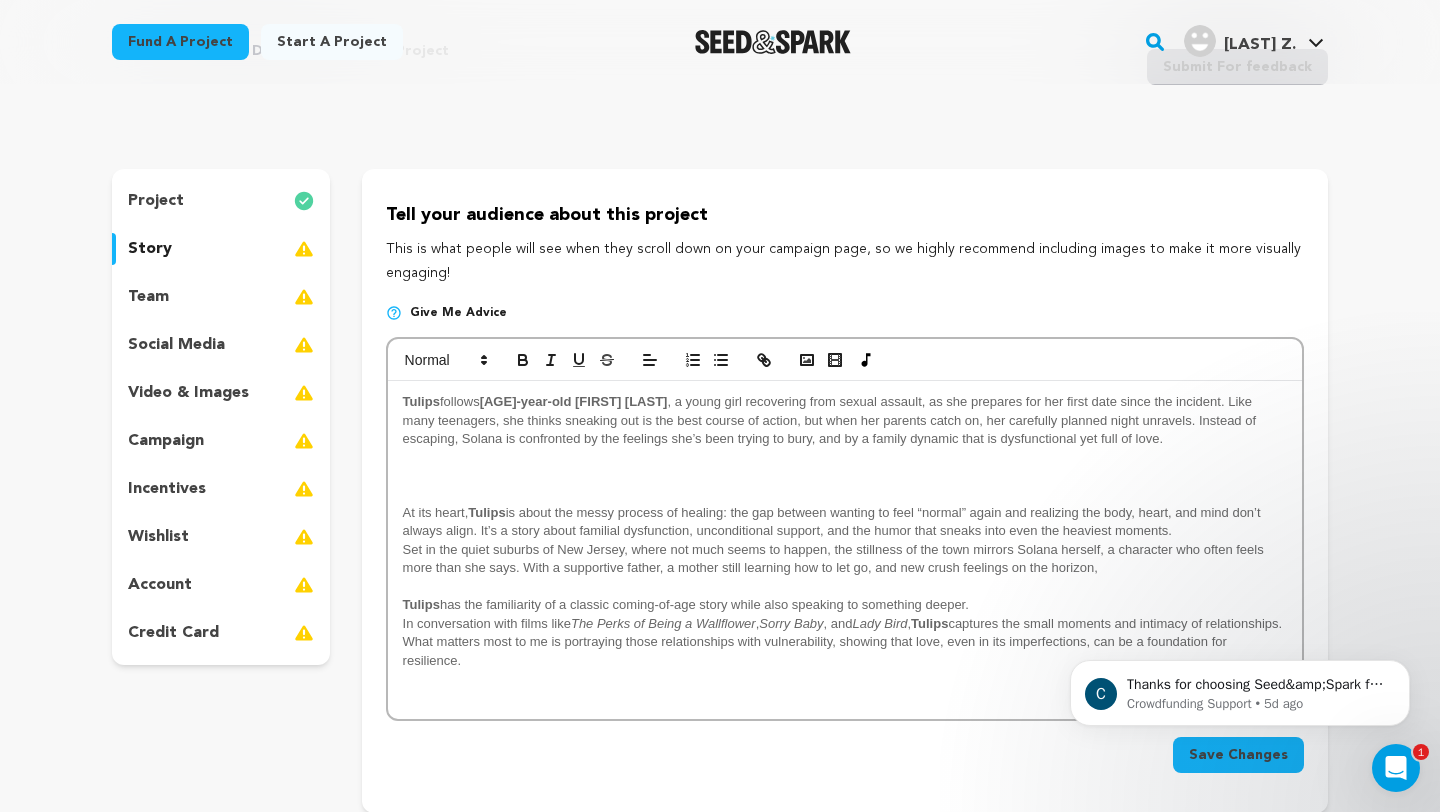 scroll, scrollTop: 83, scrollLeft: 0, axis: vertical 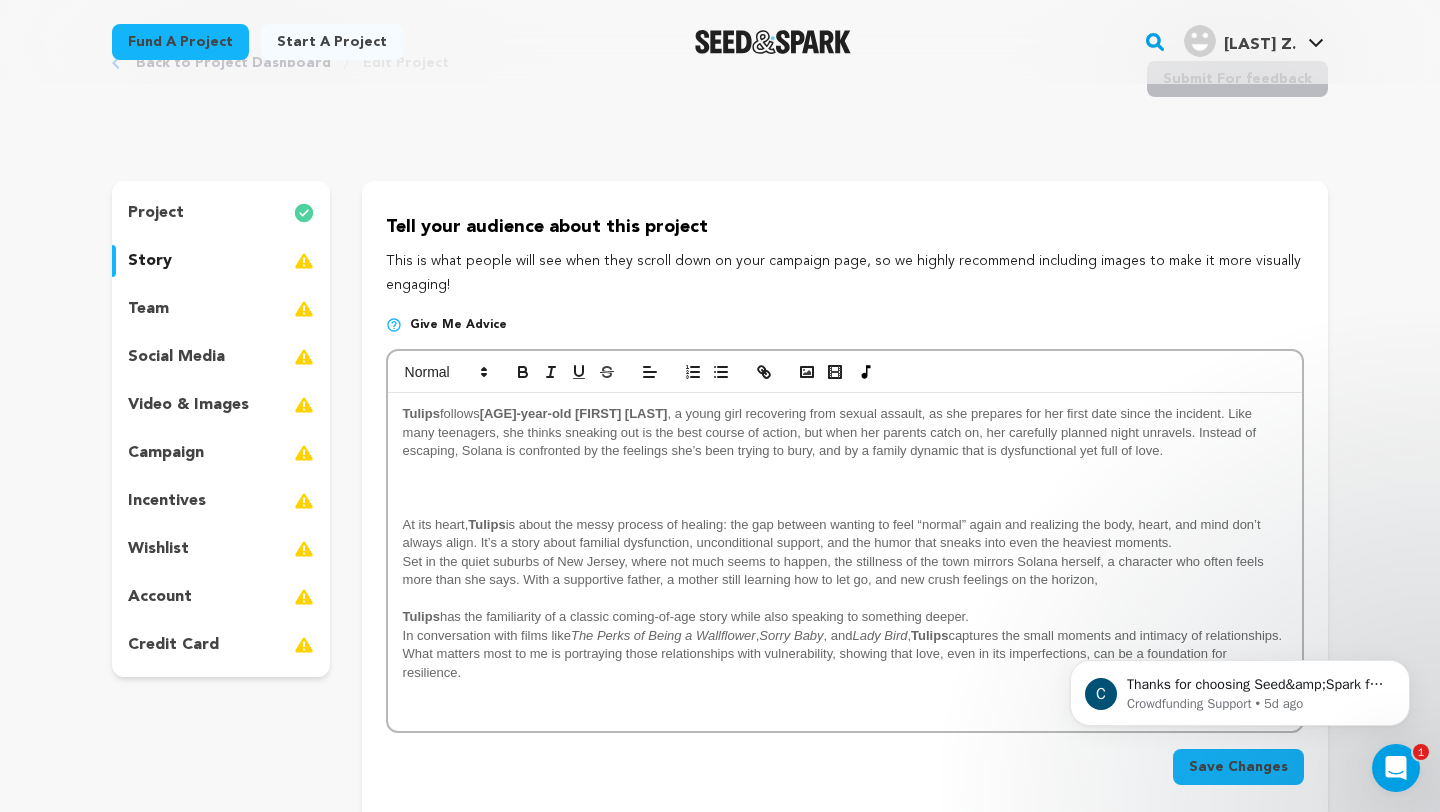 click on "social media" at bounding box center (221, 357) 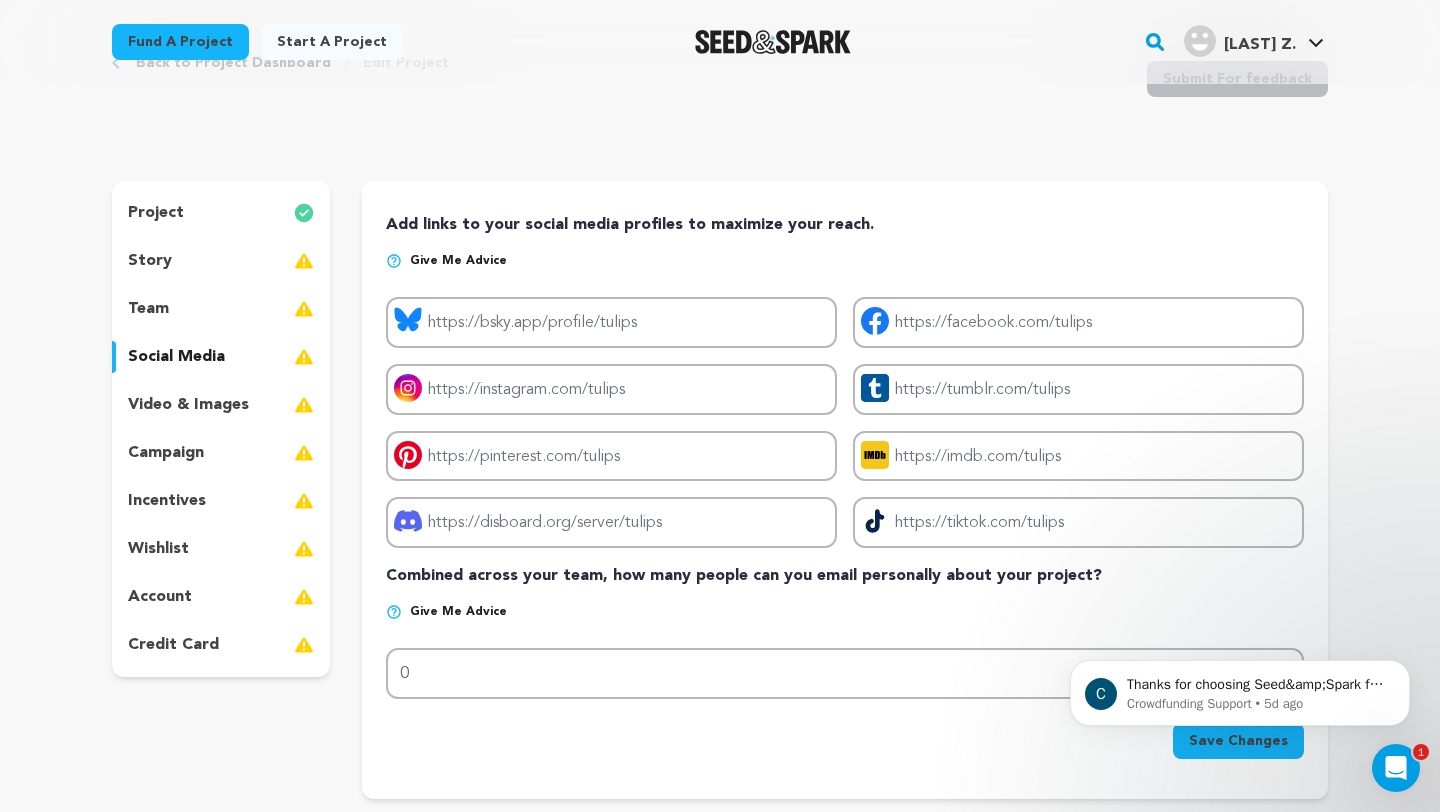 click on "video & images" at bounding box center [221, 405] 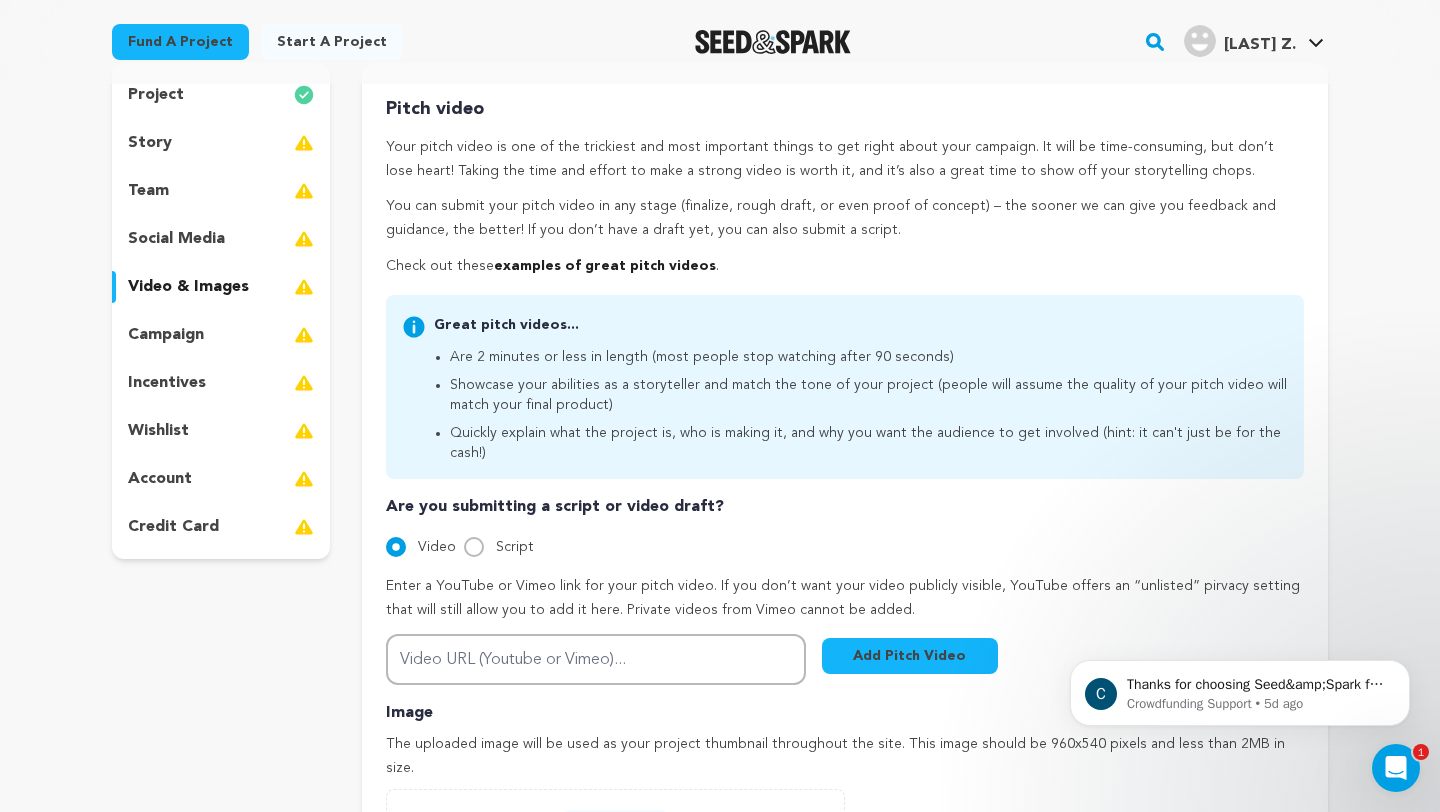 scroll, scrollTop: 159, scrollLeft: 0, axis: vertical 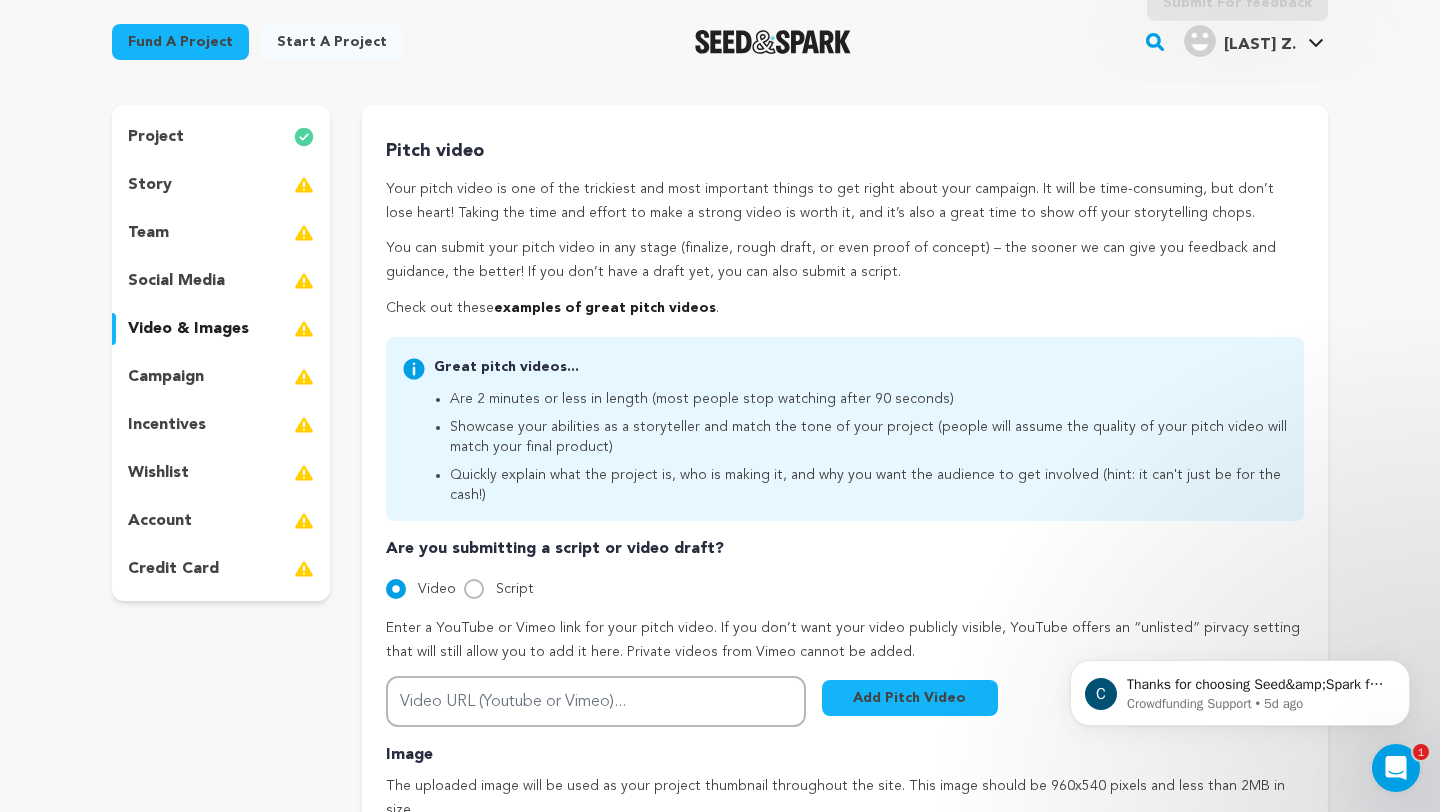 click on "campaign" at bounding box center [221, 377] 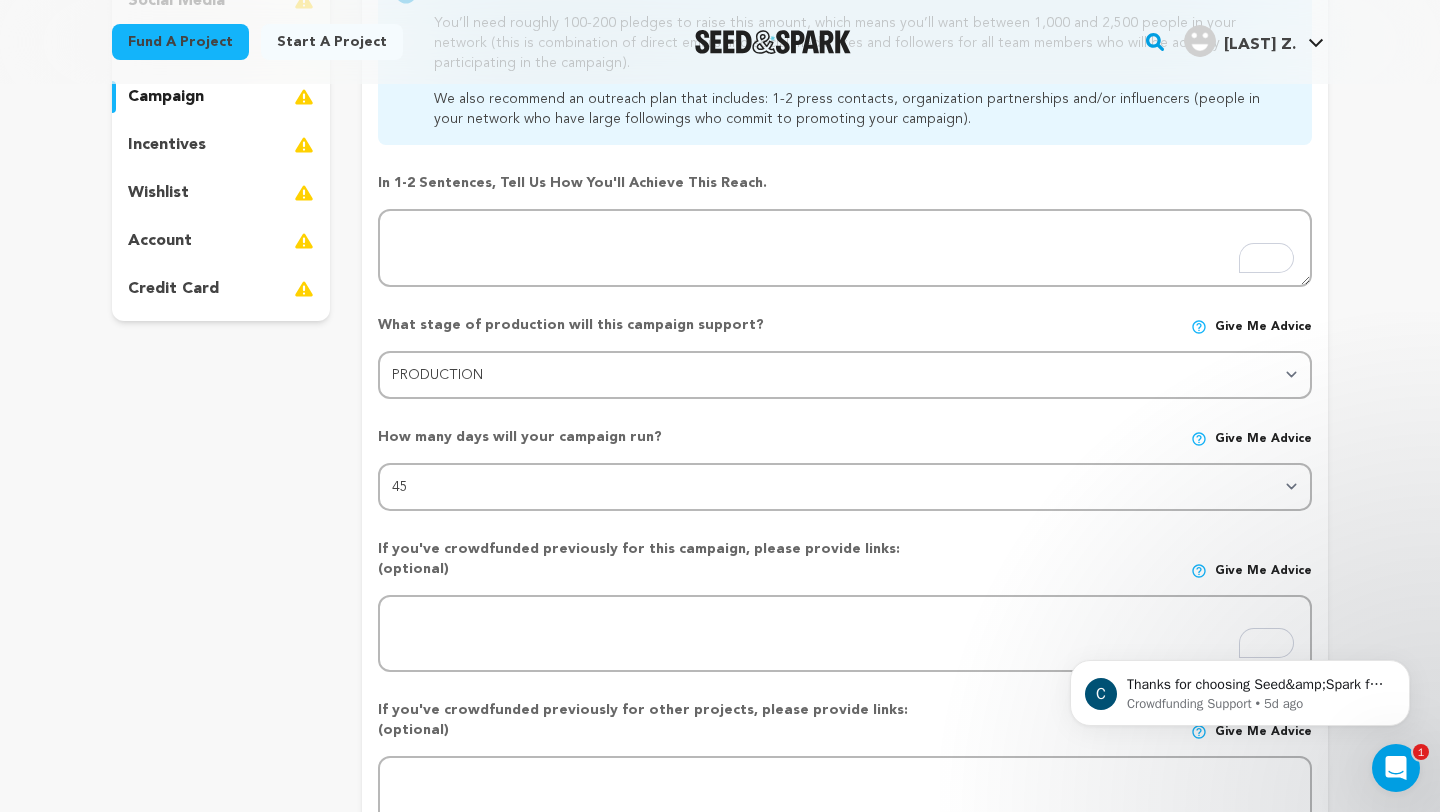 scroll, scrollTop: 480, scrollLeft: 0, axis: vertical 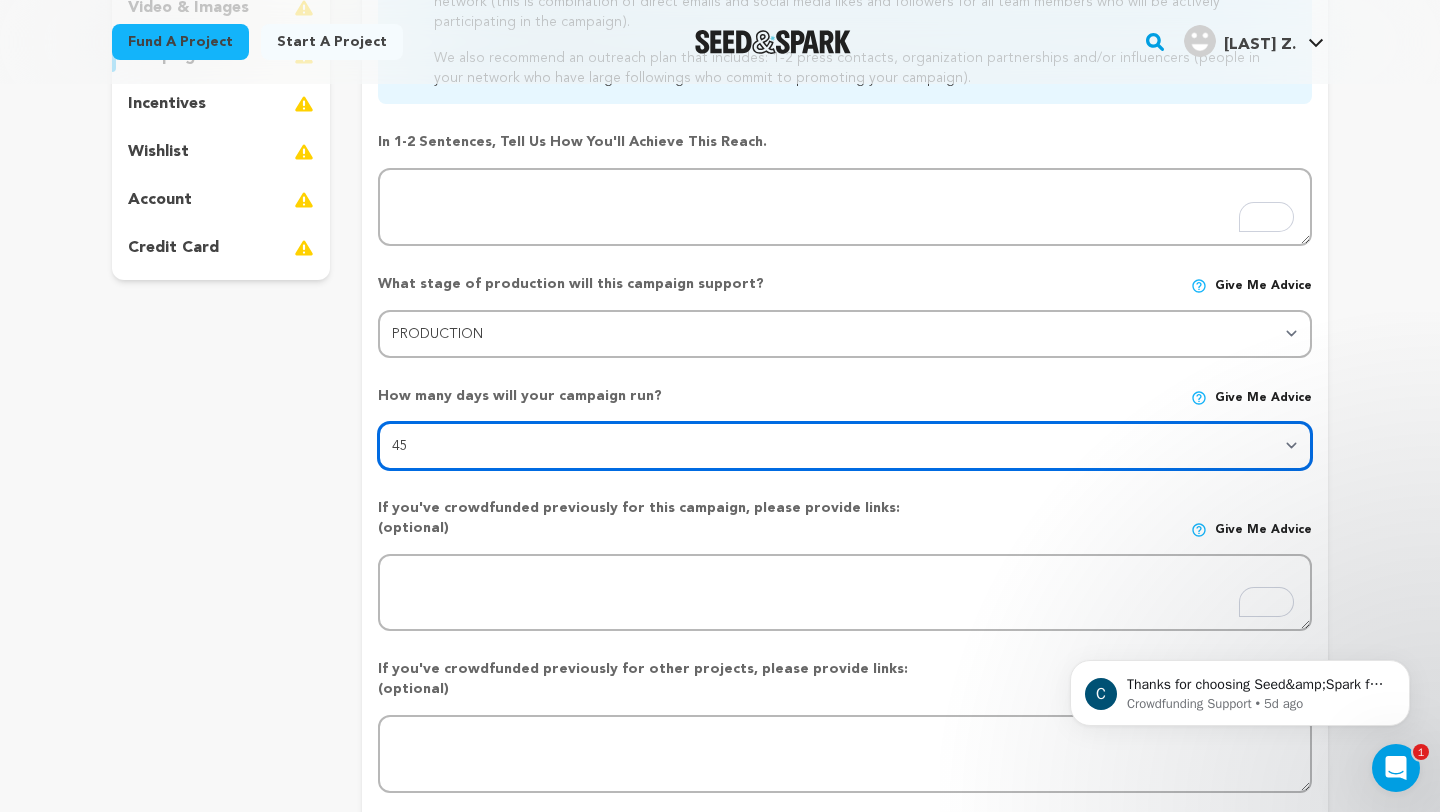 click on "30
45
60" at bounding box center (845, 446) 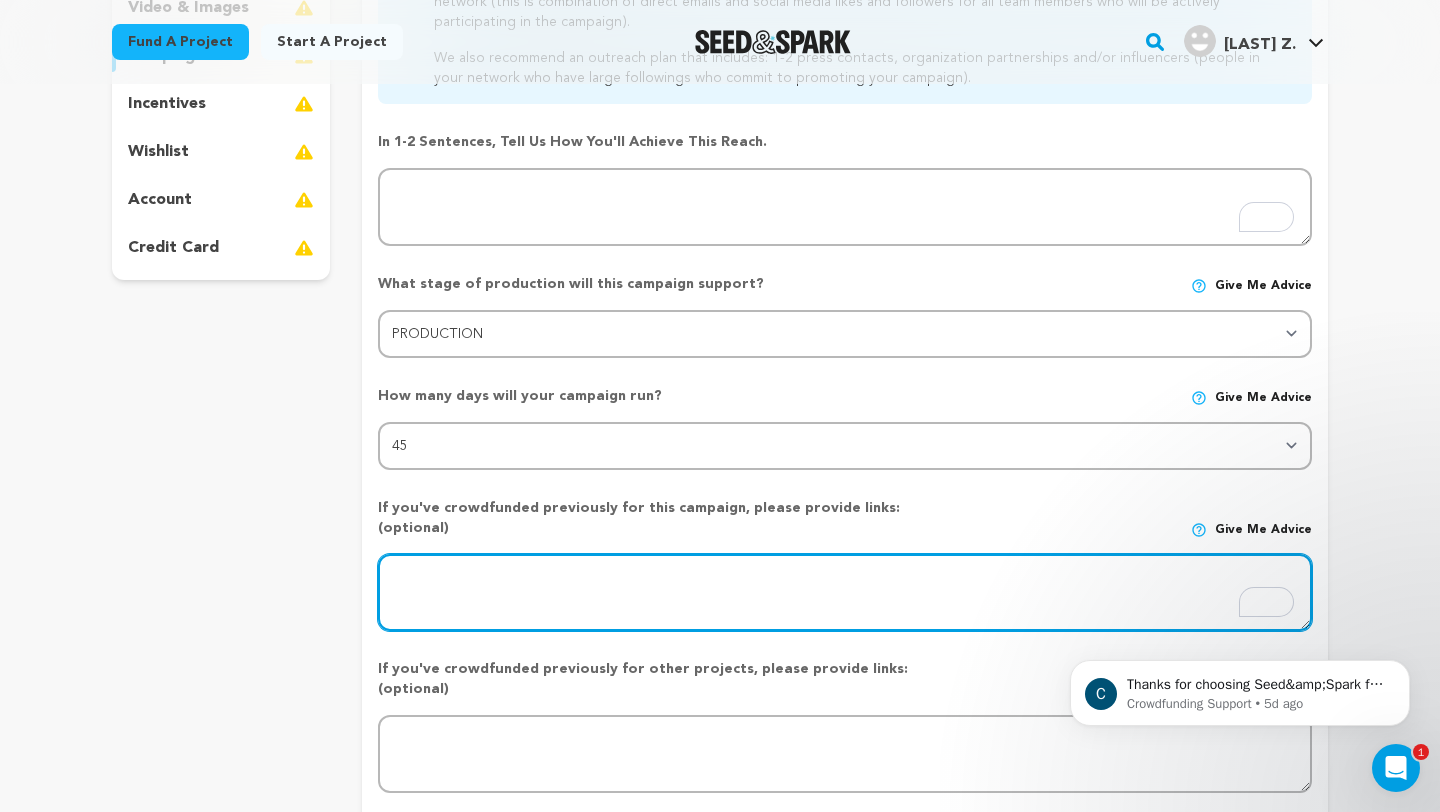 click at bounding box center (845, 593) 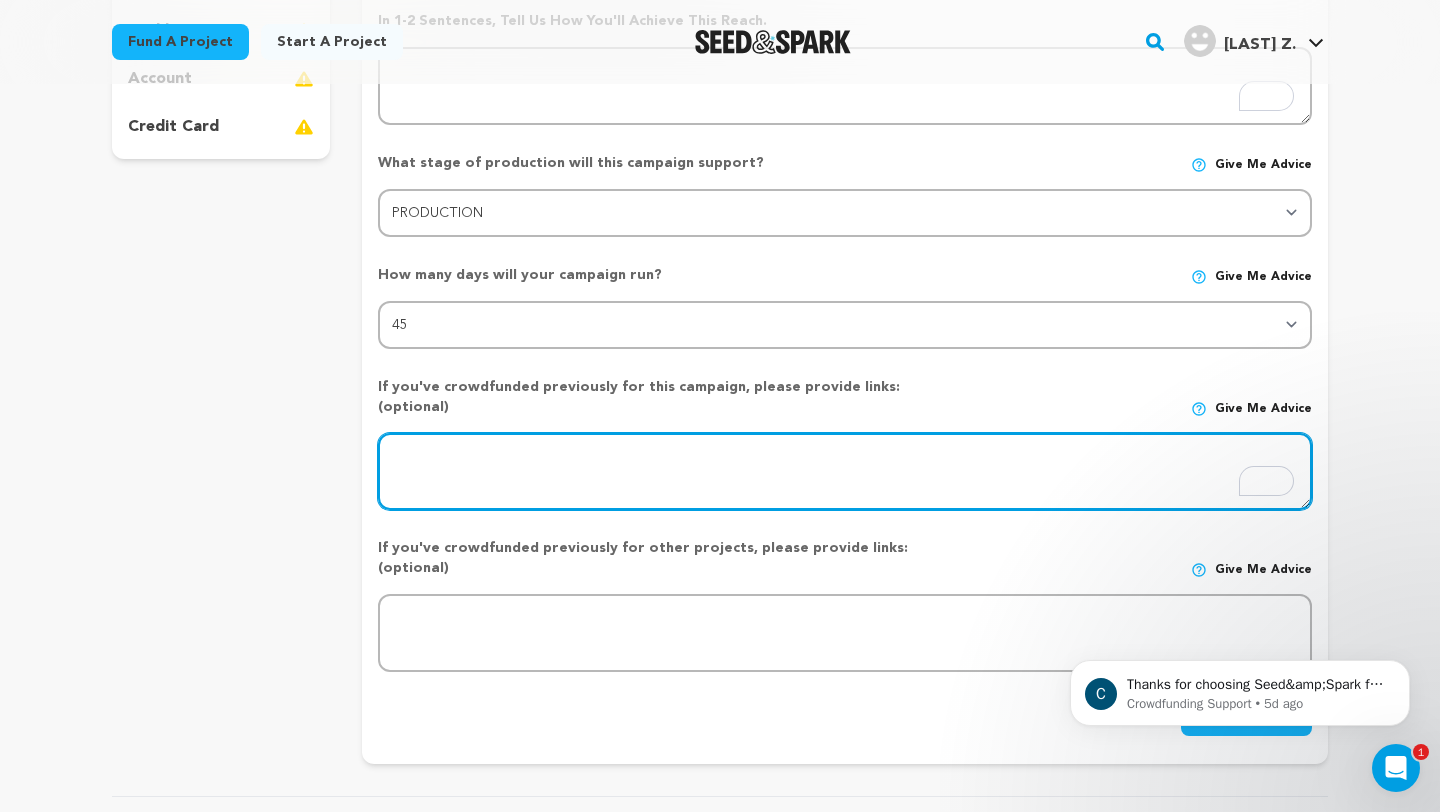 scroll, scrollTop: 607, scrollLeft: 0, axis: vertical 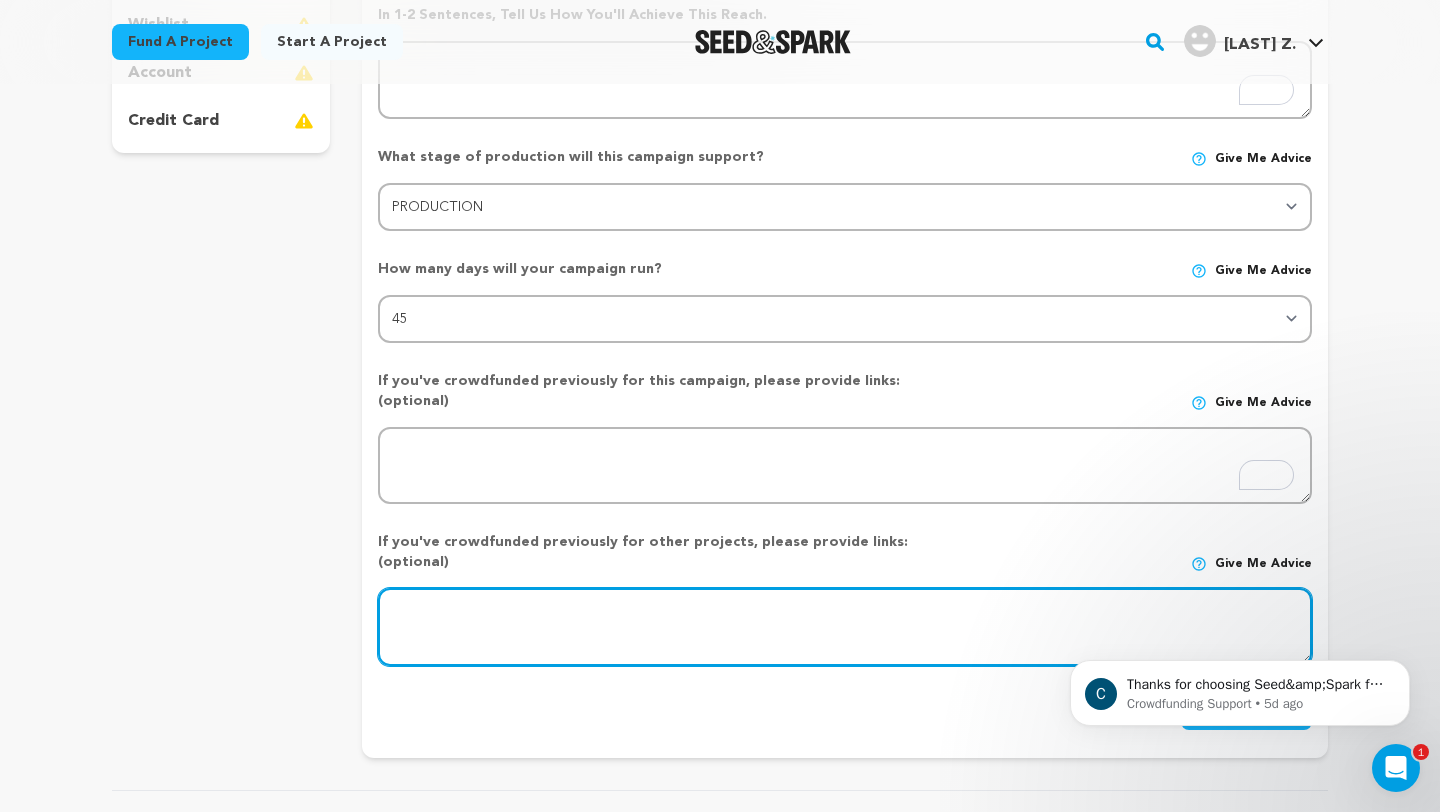 click at bounding box center (845, 627) 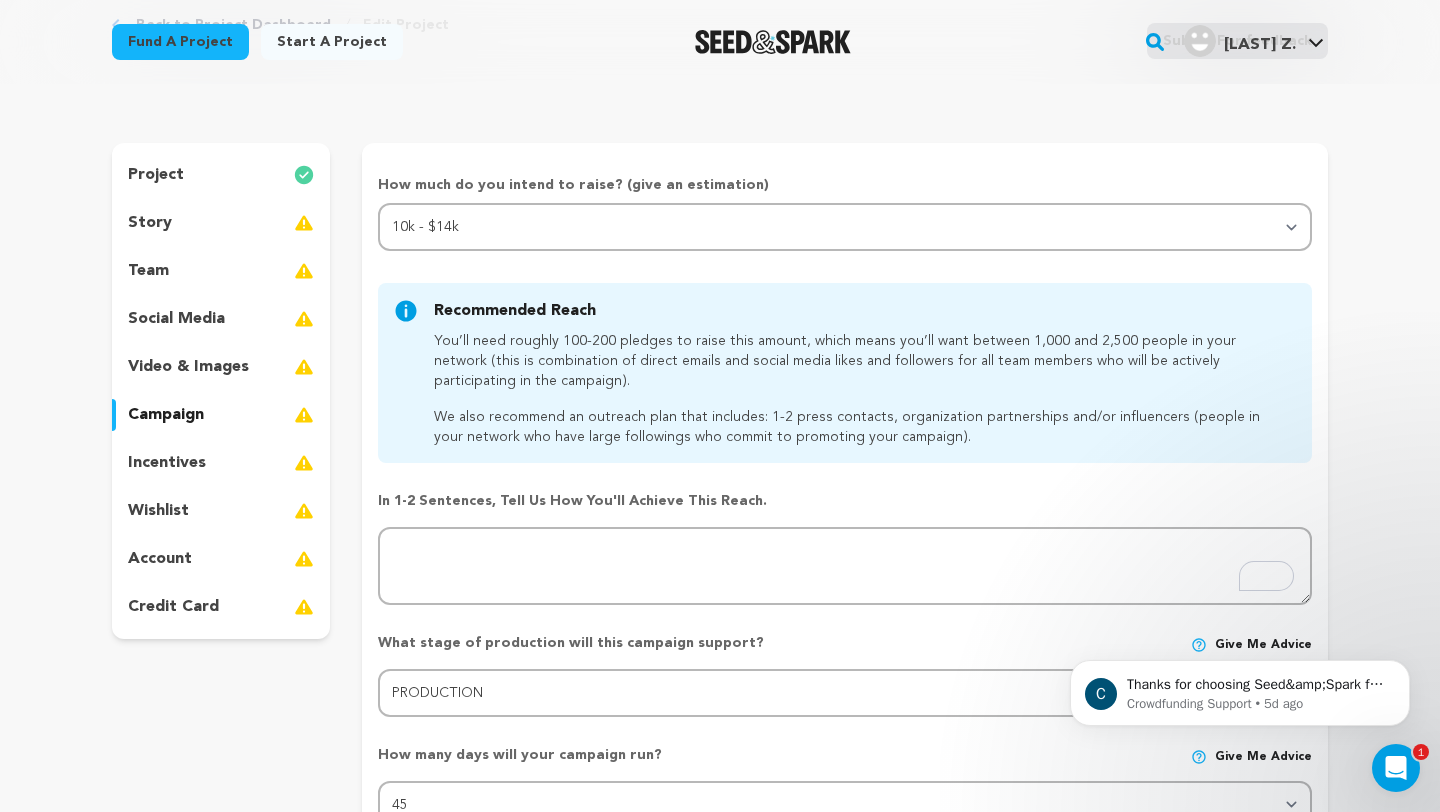 scroll, scrollTop: 29, scrollLeft: 0, axis: vertical 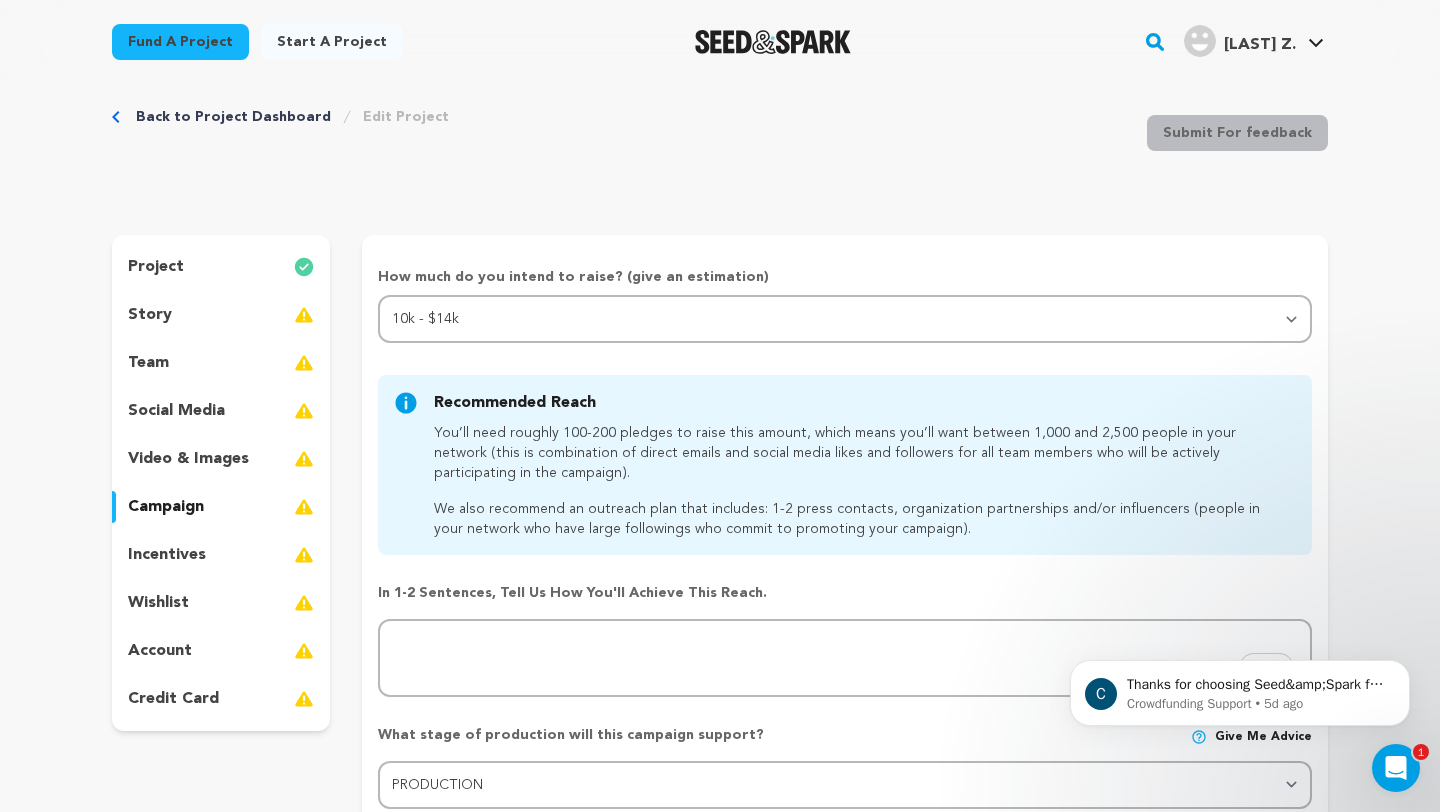 click on "team" at bounding box center (221, 363) 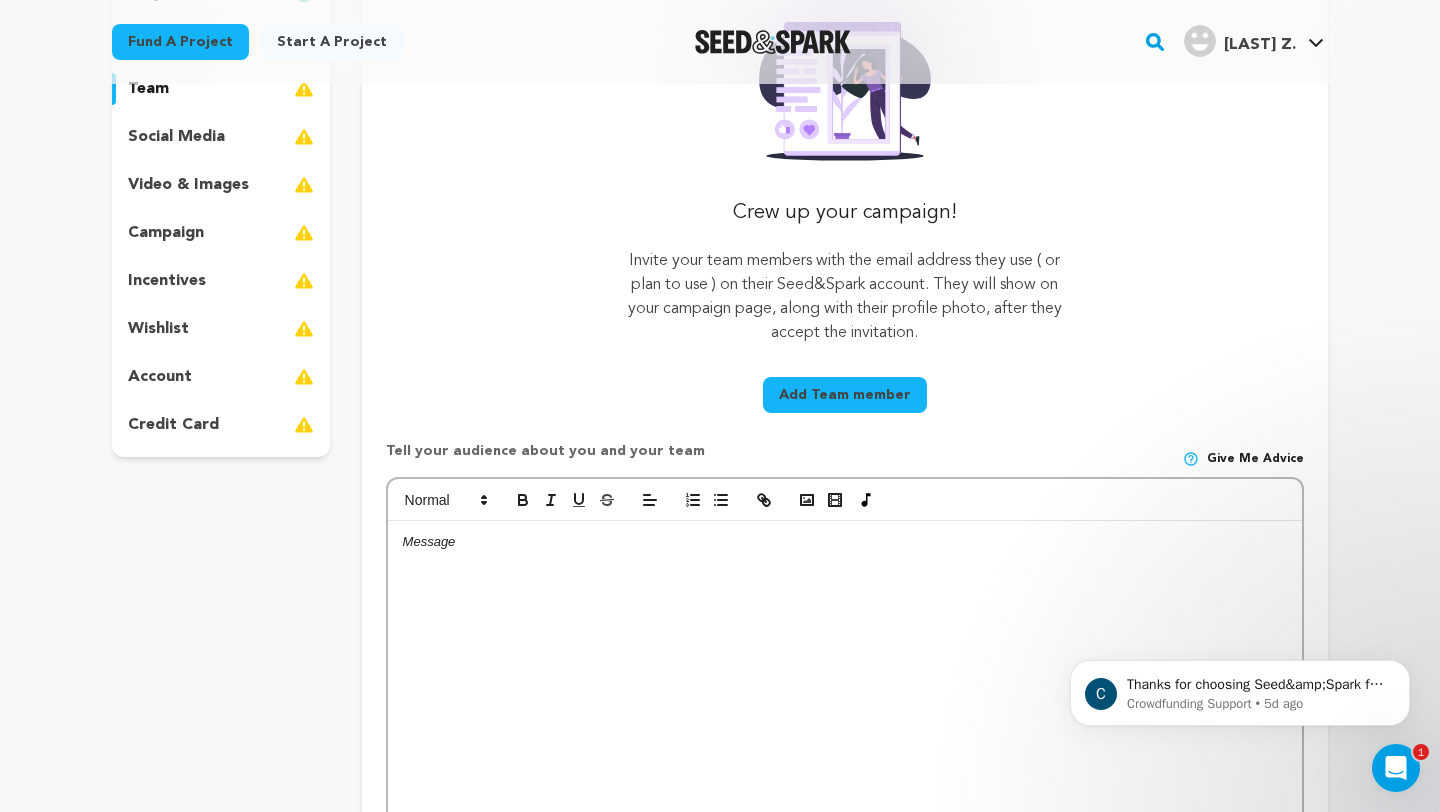 scroll, scrollTop: 231, scrollLeft: 0, axis: vertical 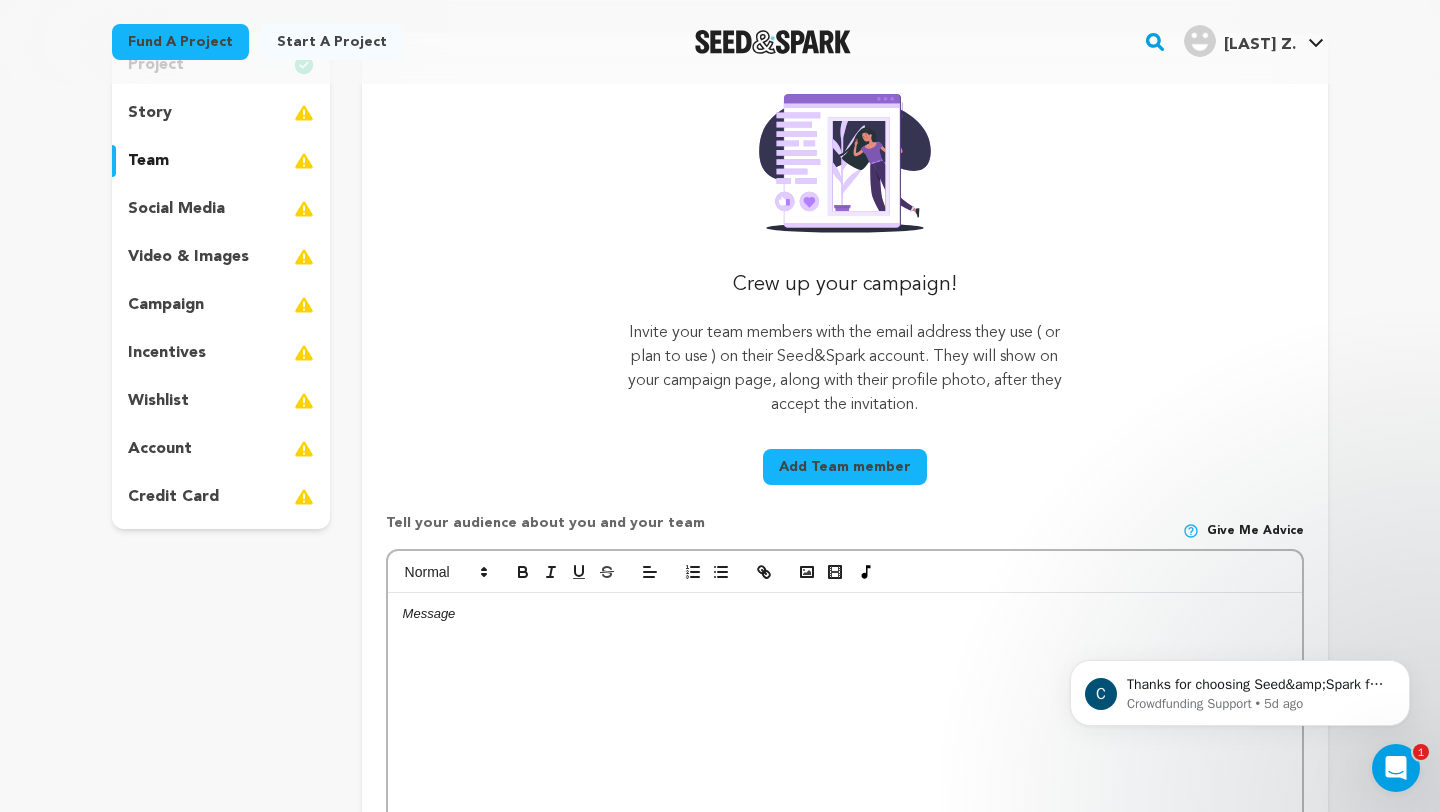 click on "social media" at bounding box center [176, 209] 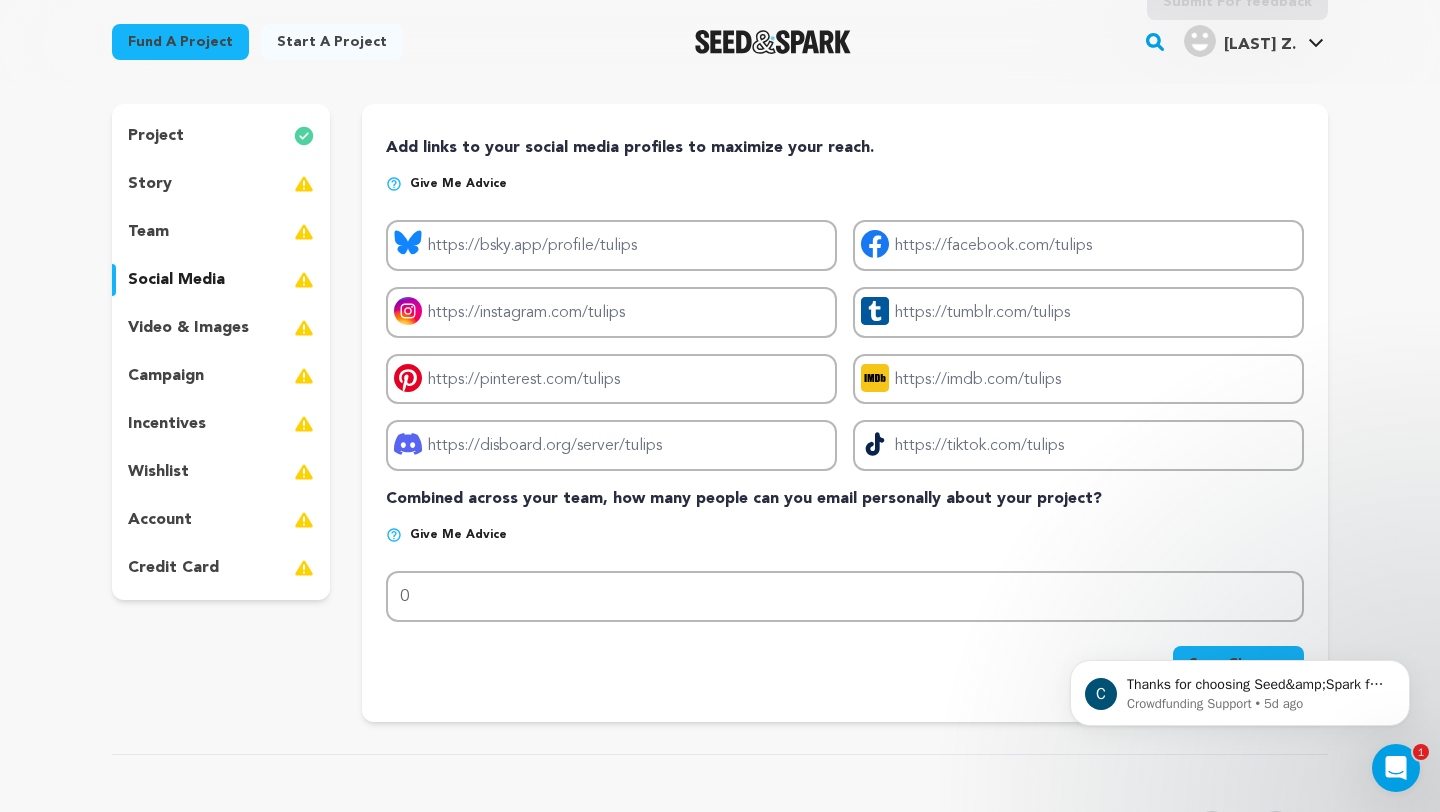 scroll, scrollTop: 162, scrollLeft: 0, axis: vertical 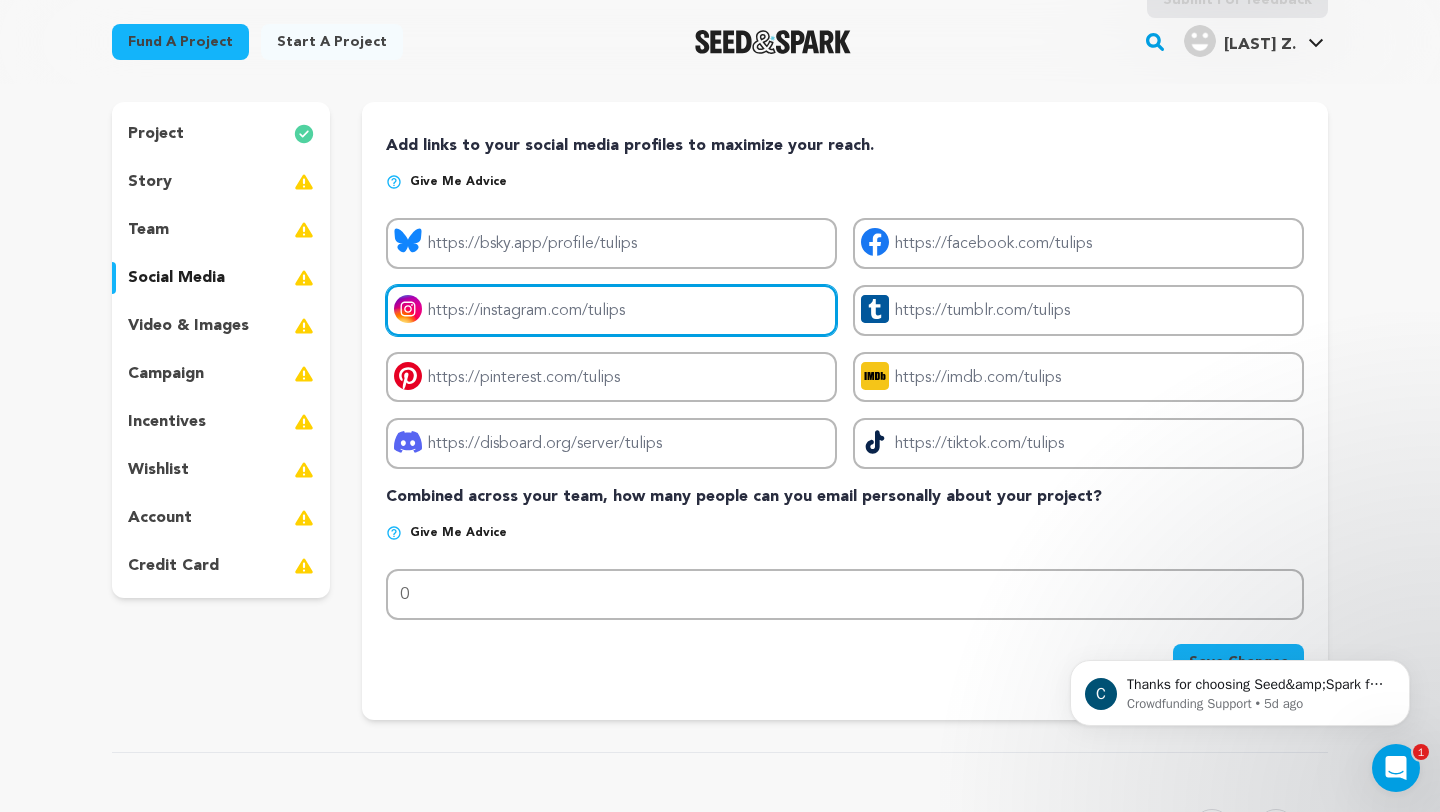 click on "Project instagram link" at bounding box center (611, 310) 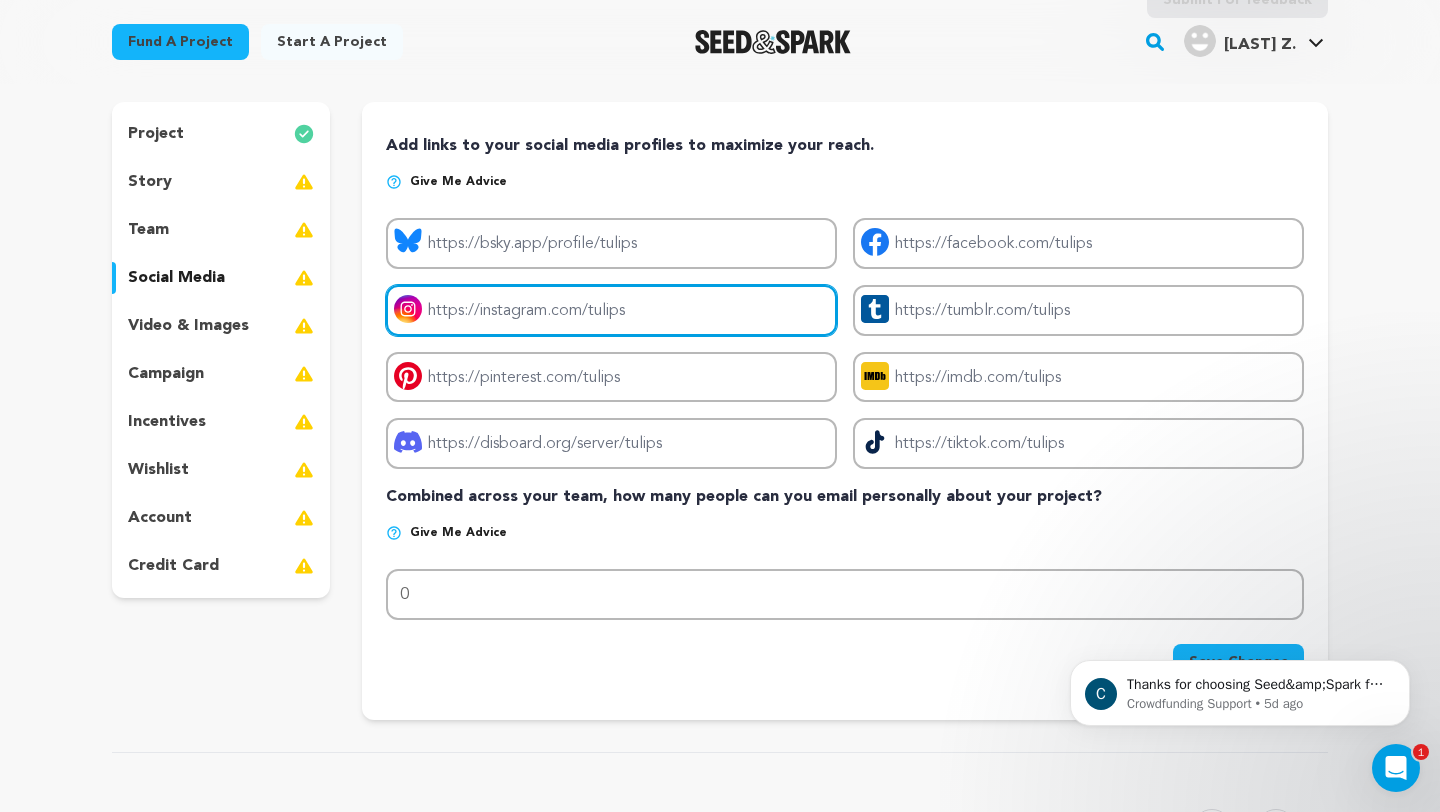 click on "Project instagram link" at bounding box center (611, 310) 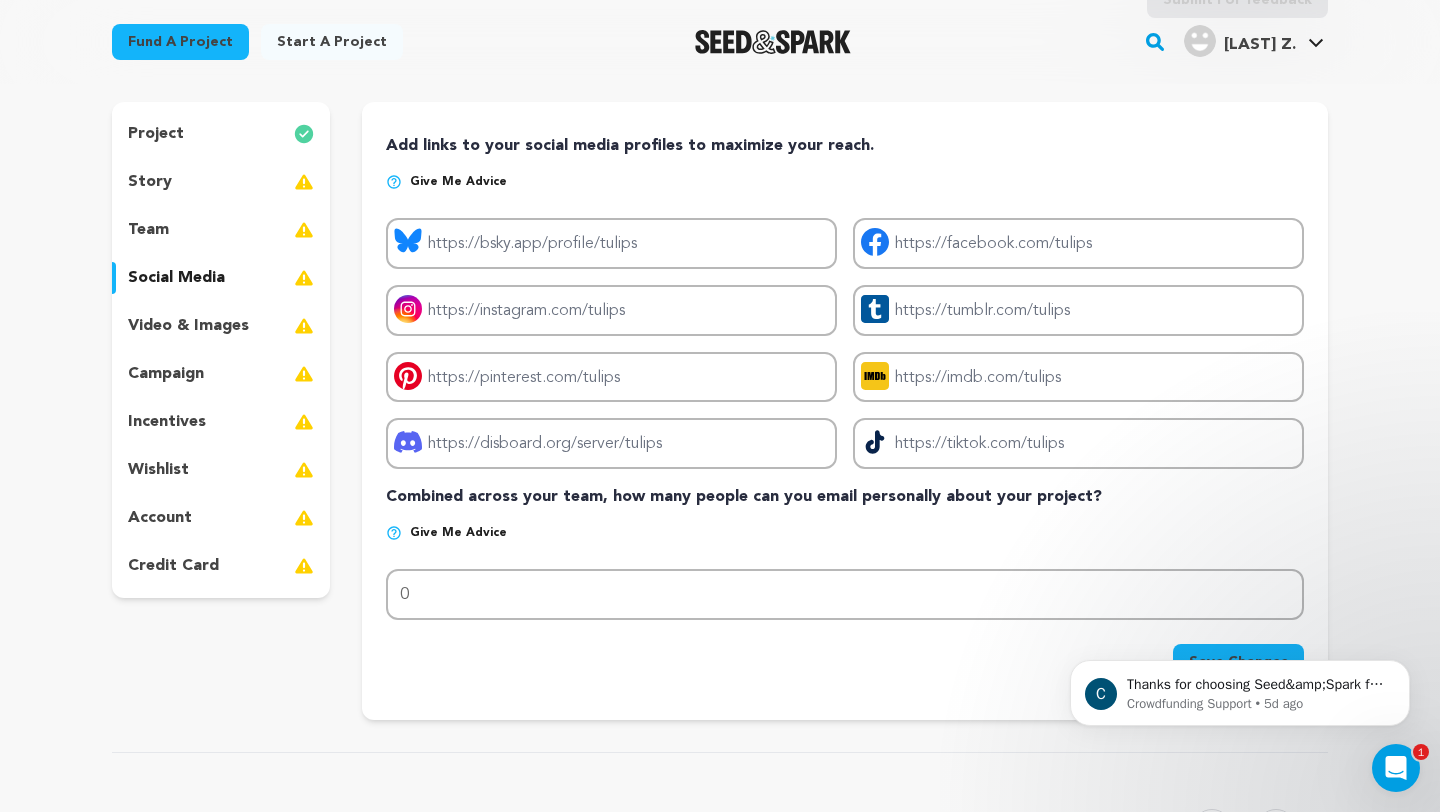 click on "campaign" at bounding box center (221, 374) 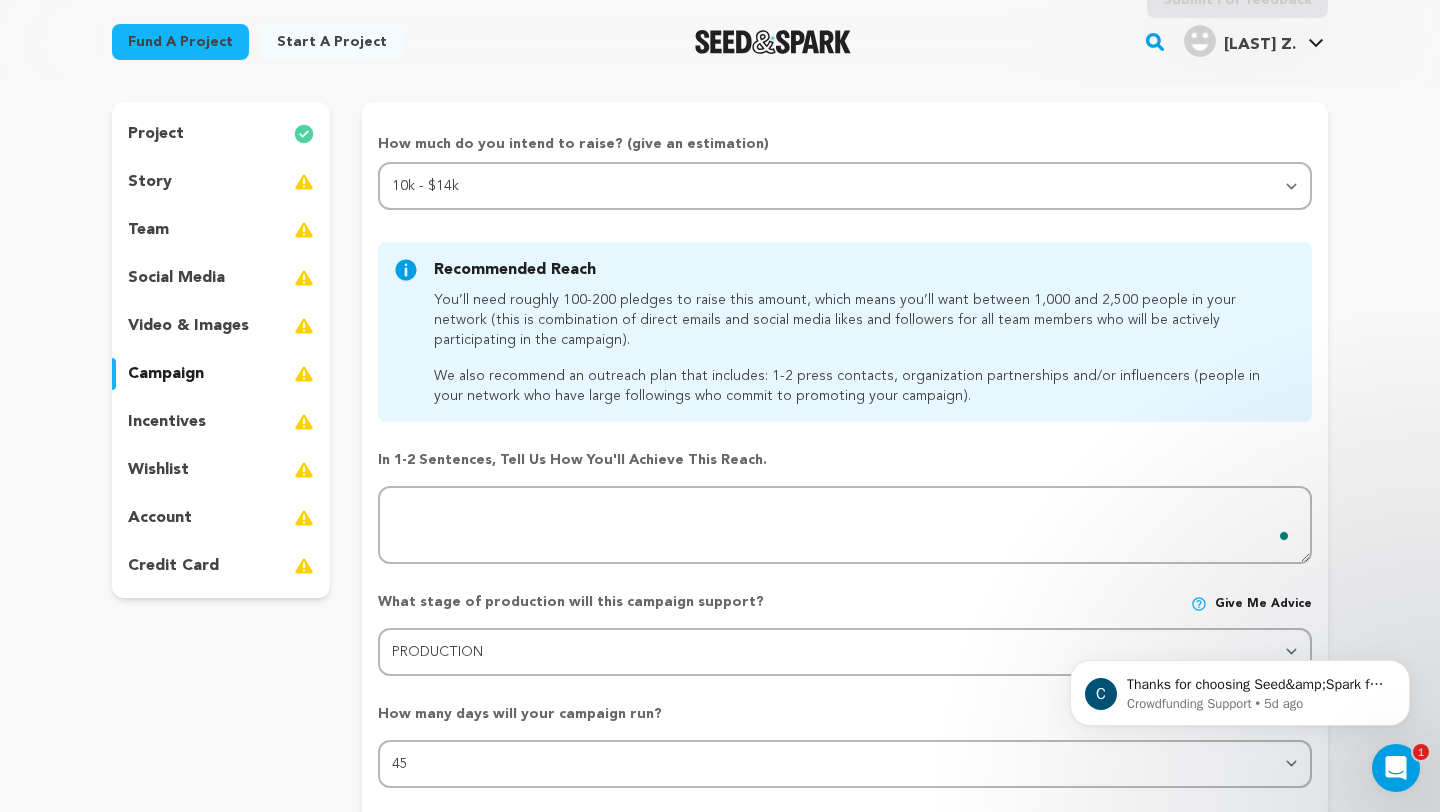 click on "incentives" at bounding box center (221, 422) 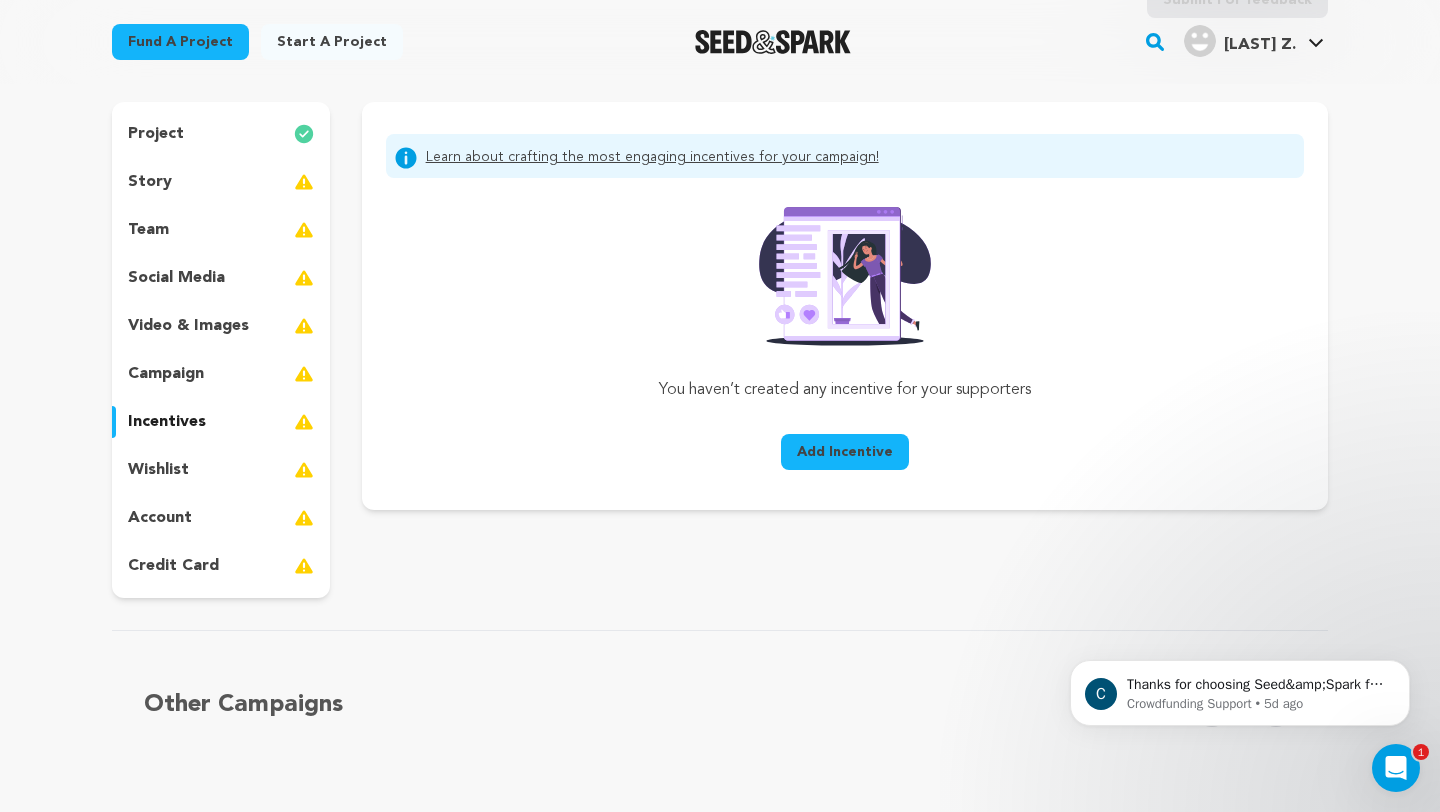 click on "project
story
team
social media
video & images
campaign
incentives
wishlist account" at bounding box center [221, 350] 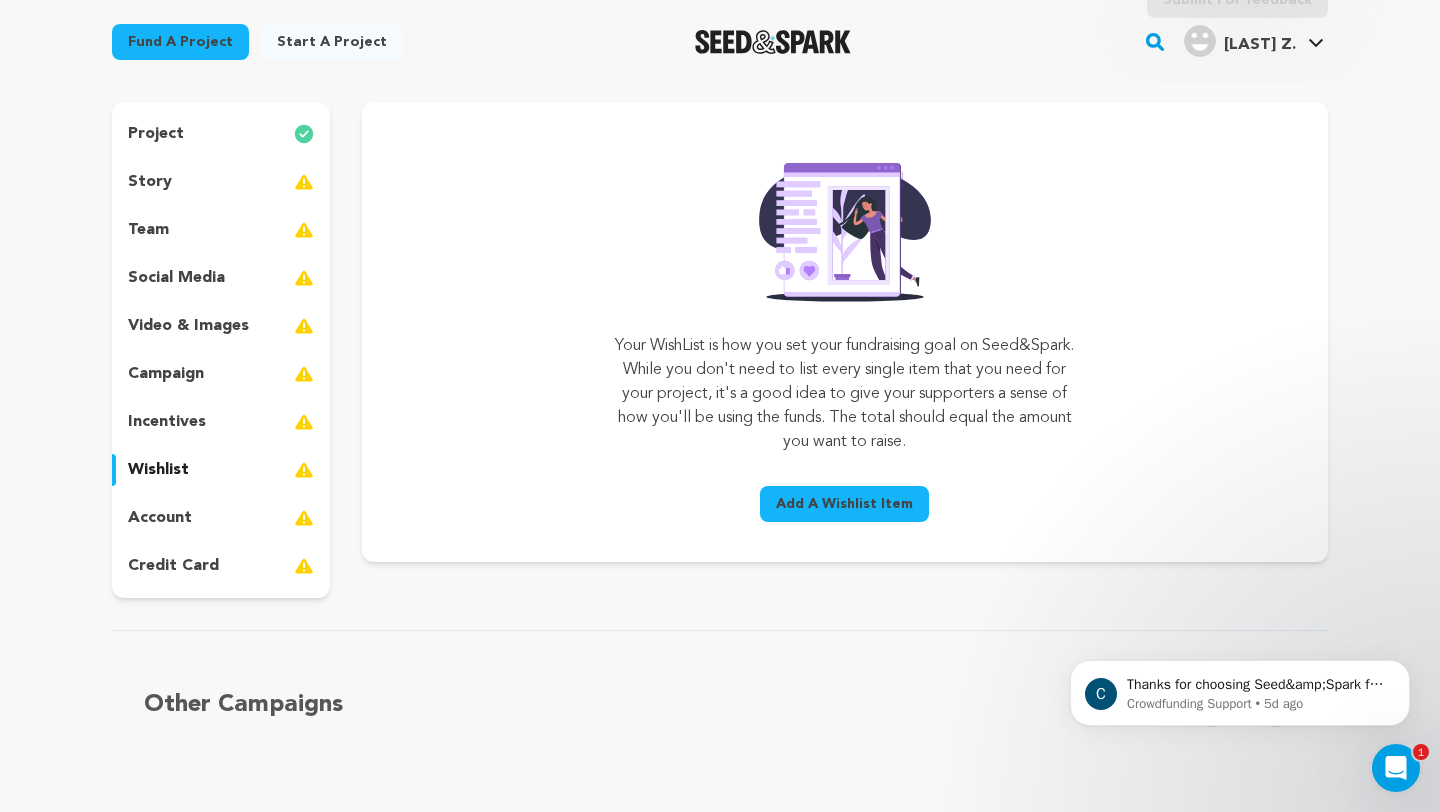 click on "account" at bounding box center [221, 518] 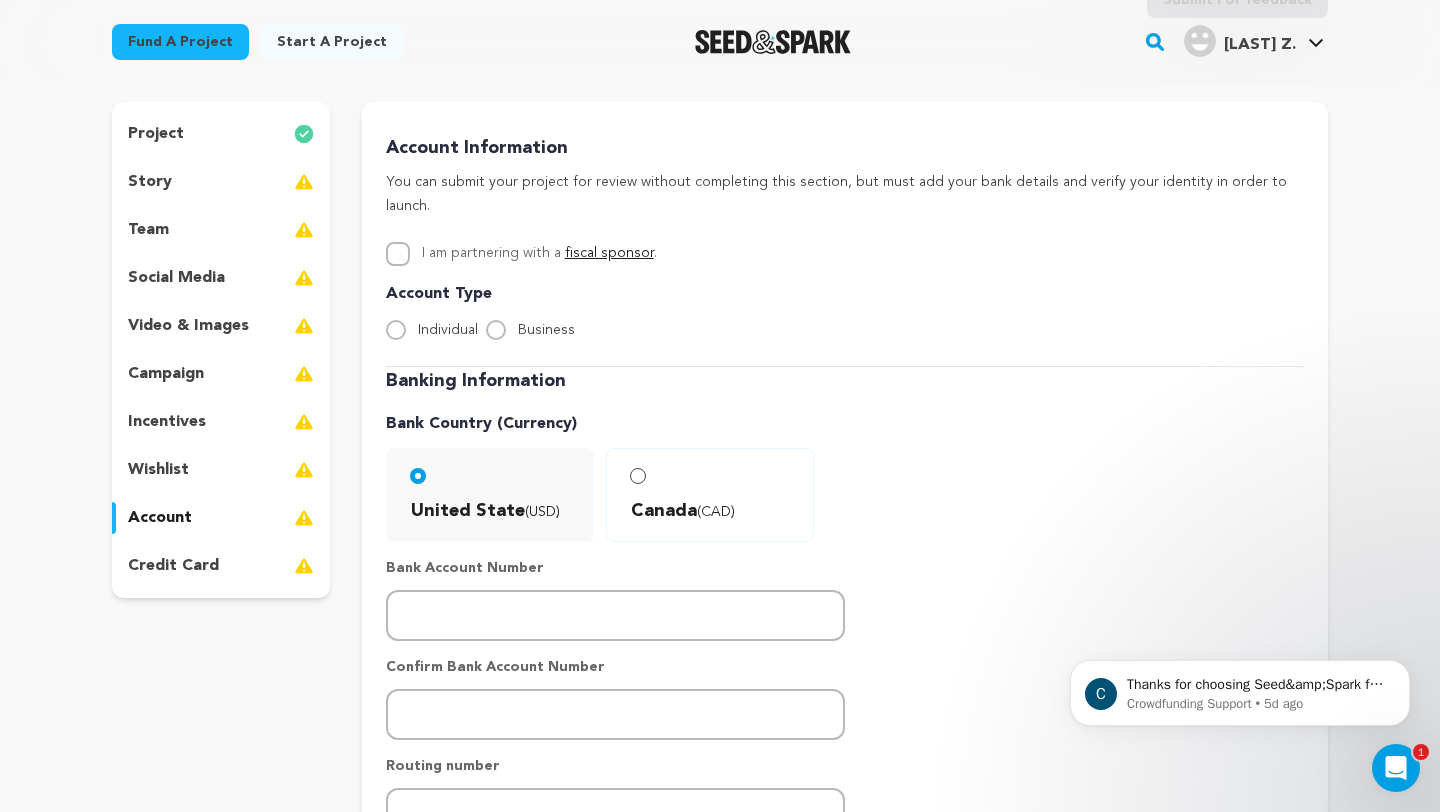 click on "credit card" at bounding box center (221, 566) 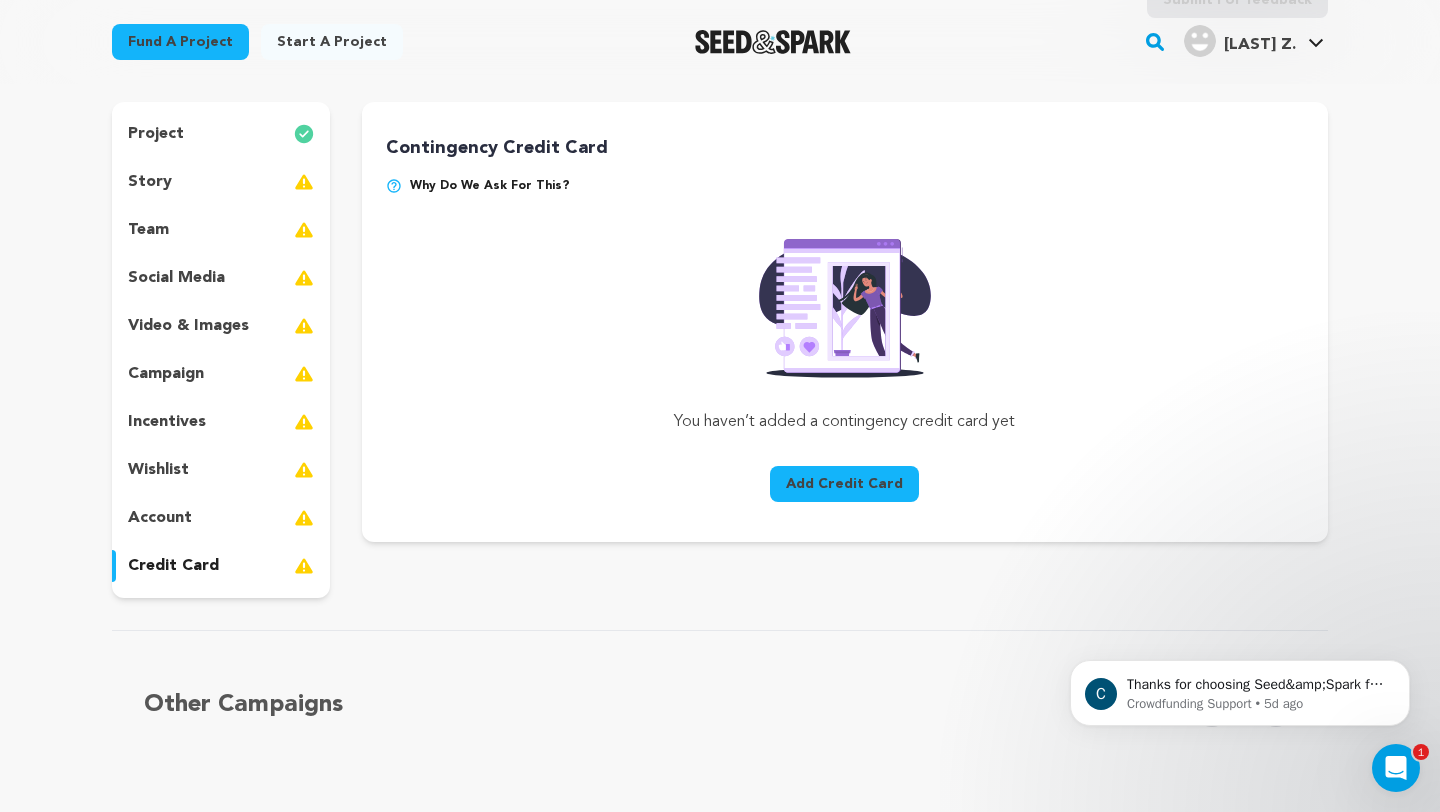 click on "account" at bounding box center [221, 518] 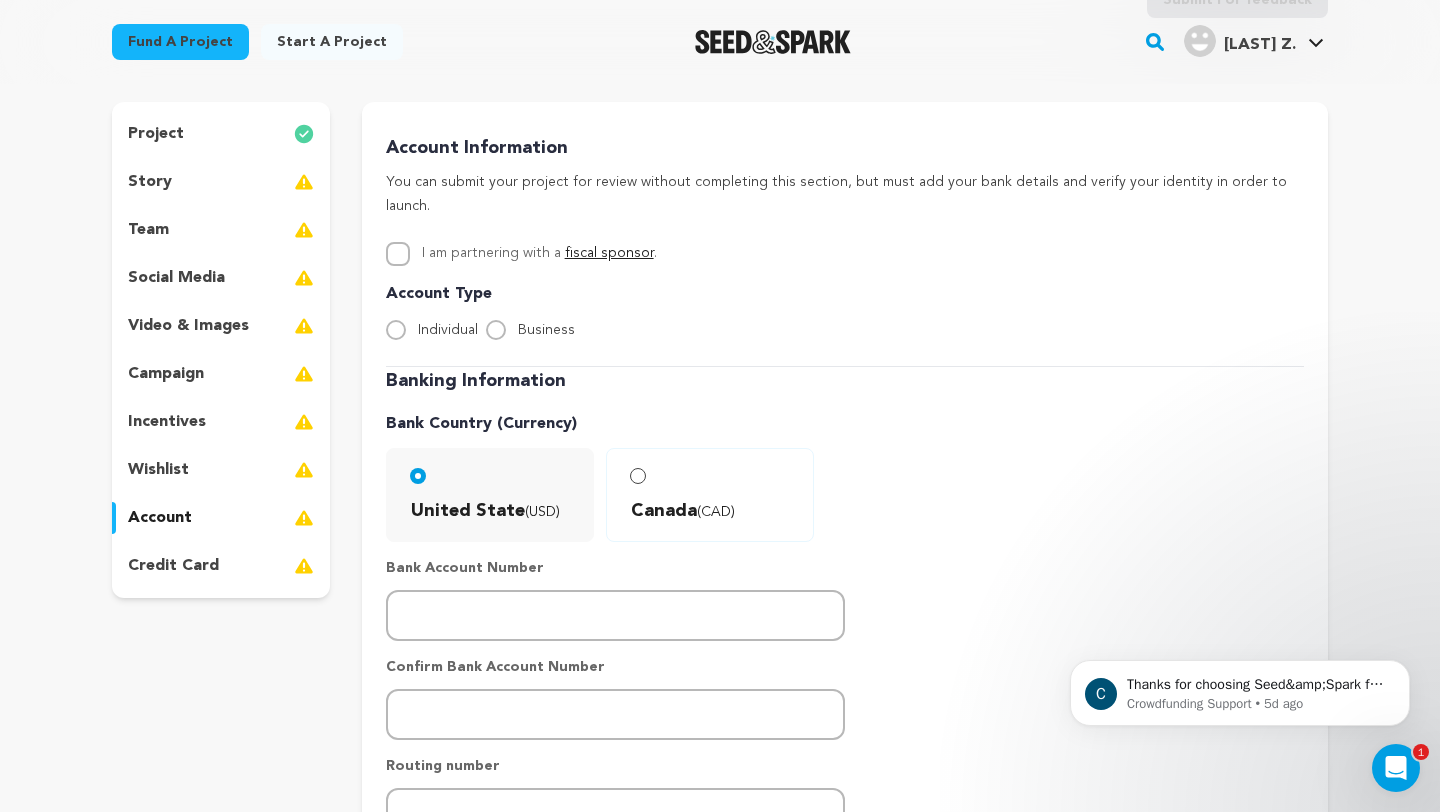 click on "wishlist" at bounding box center (221, 470) 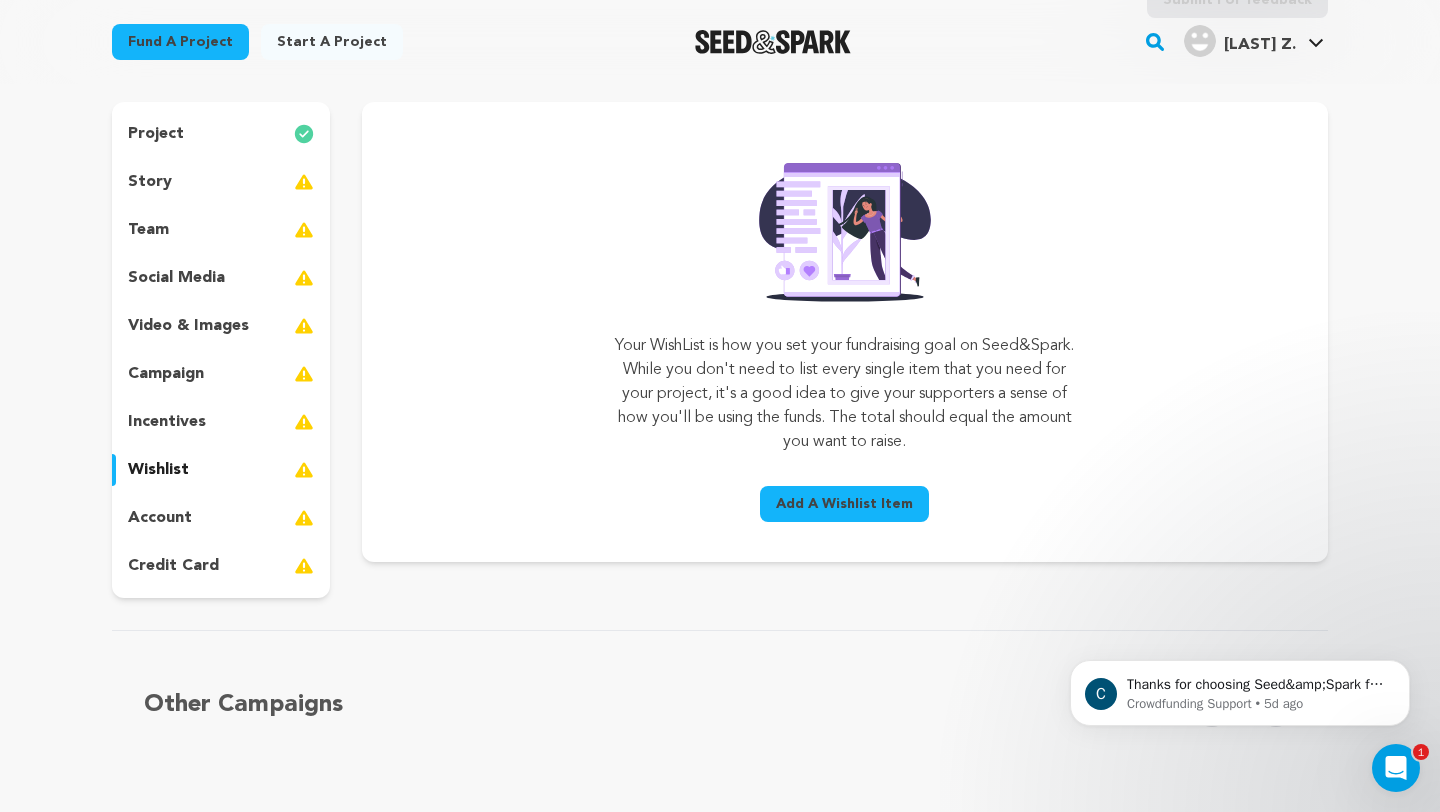 click on "incentives" at bounding box center (221, 422) 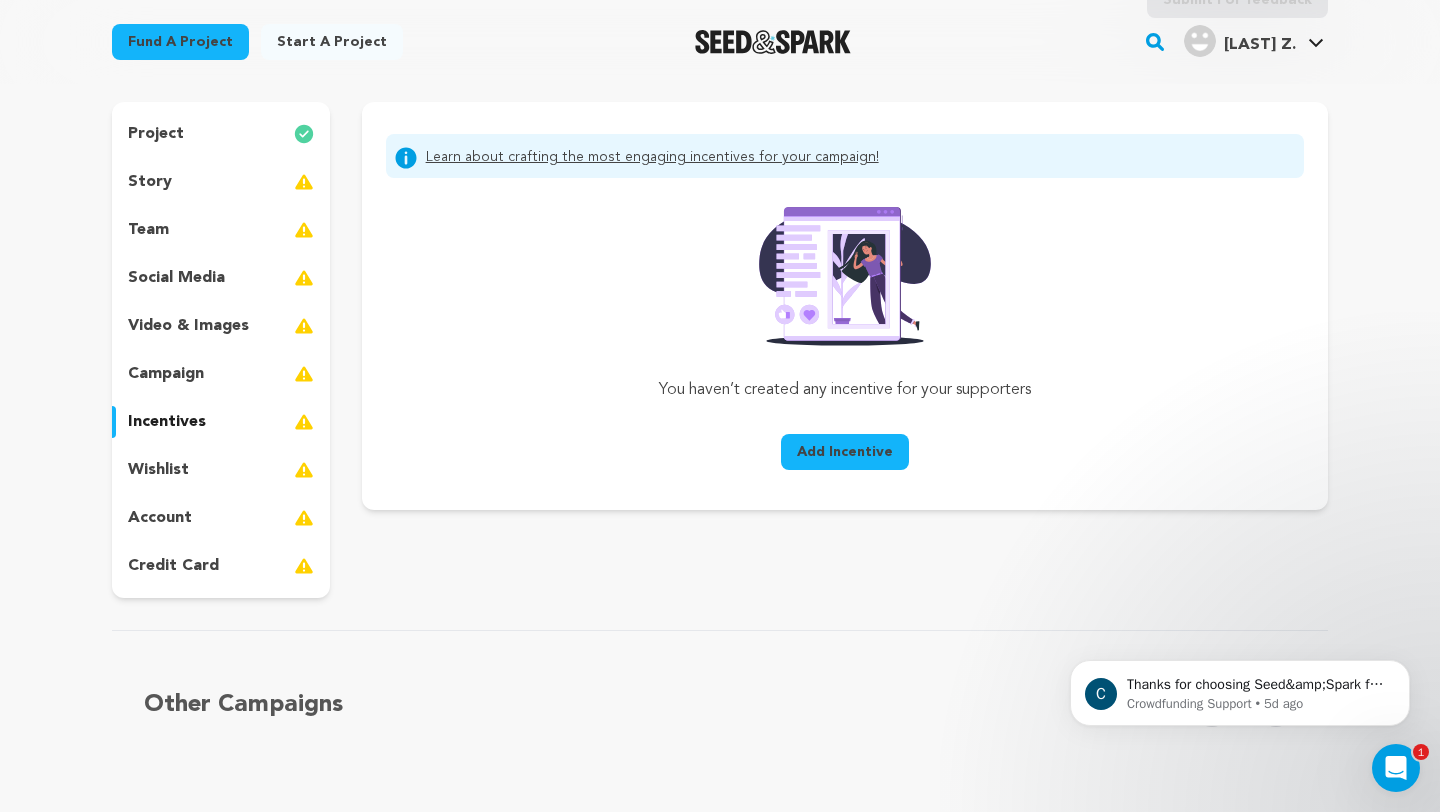 click on "project" at bounding box center (221, 134) 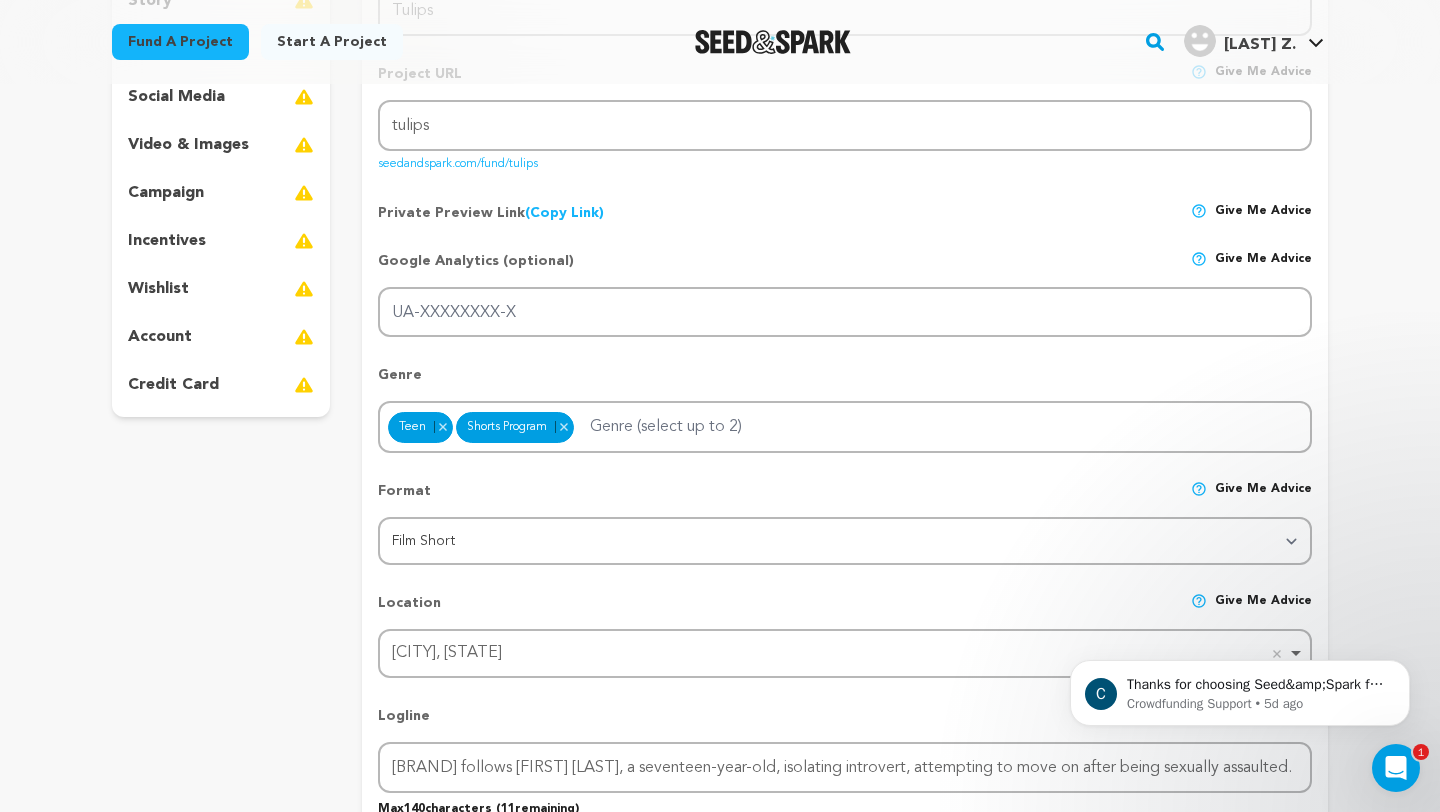scroll, scrollTop: 359, scrollLeft: 0, axis: vertical 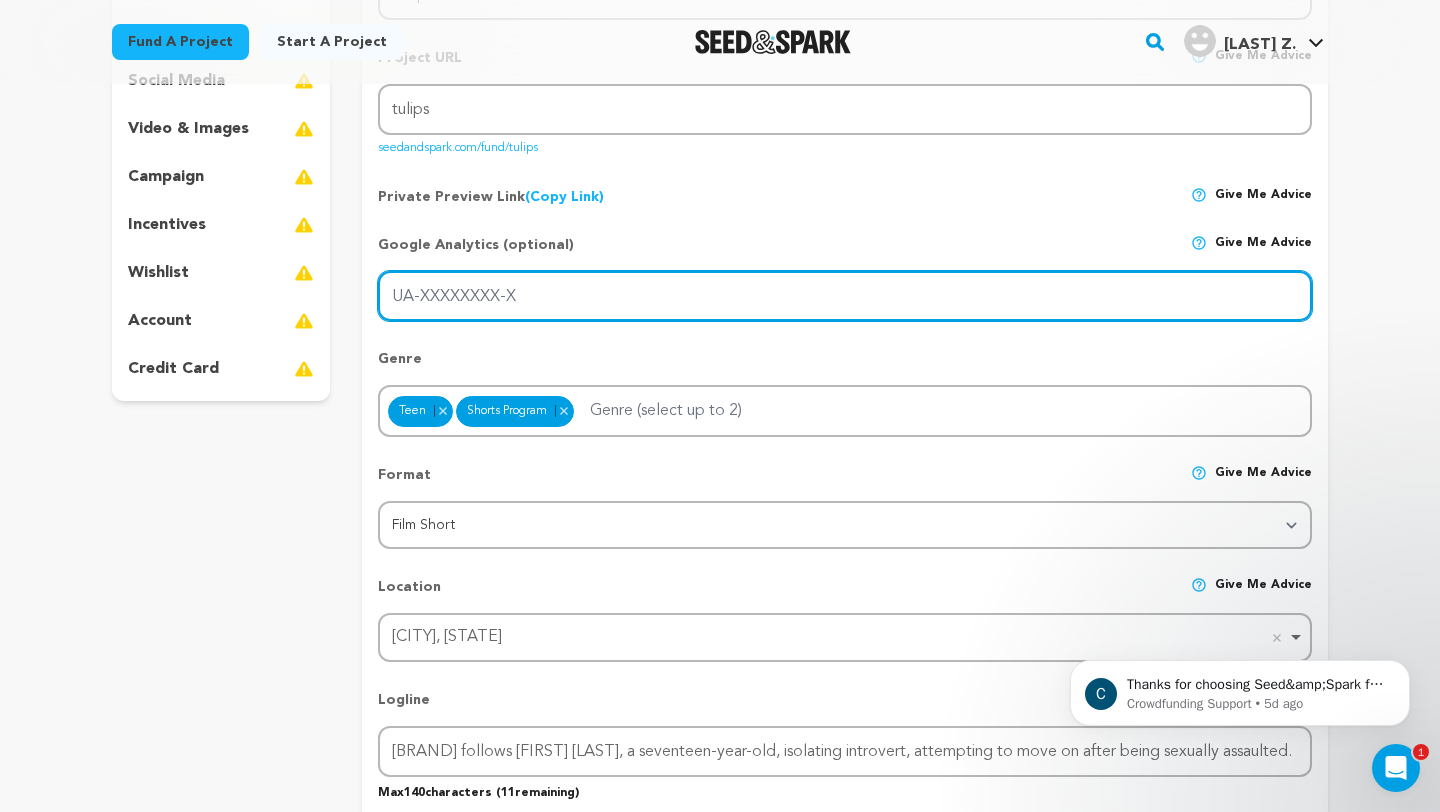 click on "UA-XXXXXXXX-X" at bounding box center (845, 296) 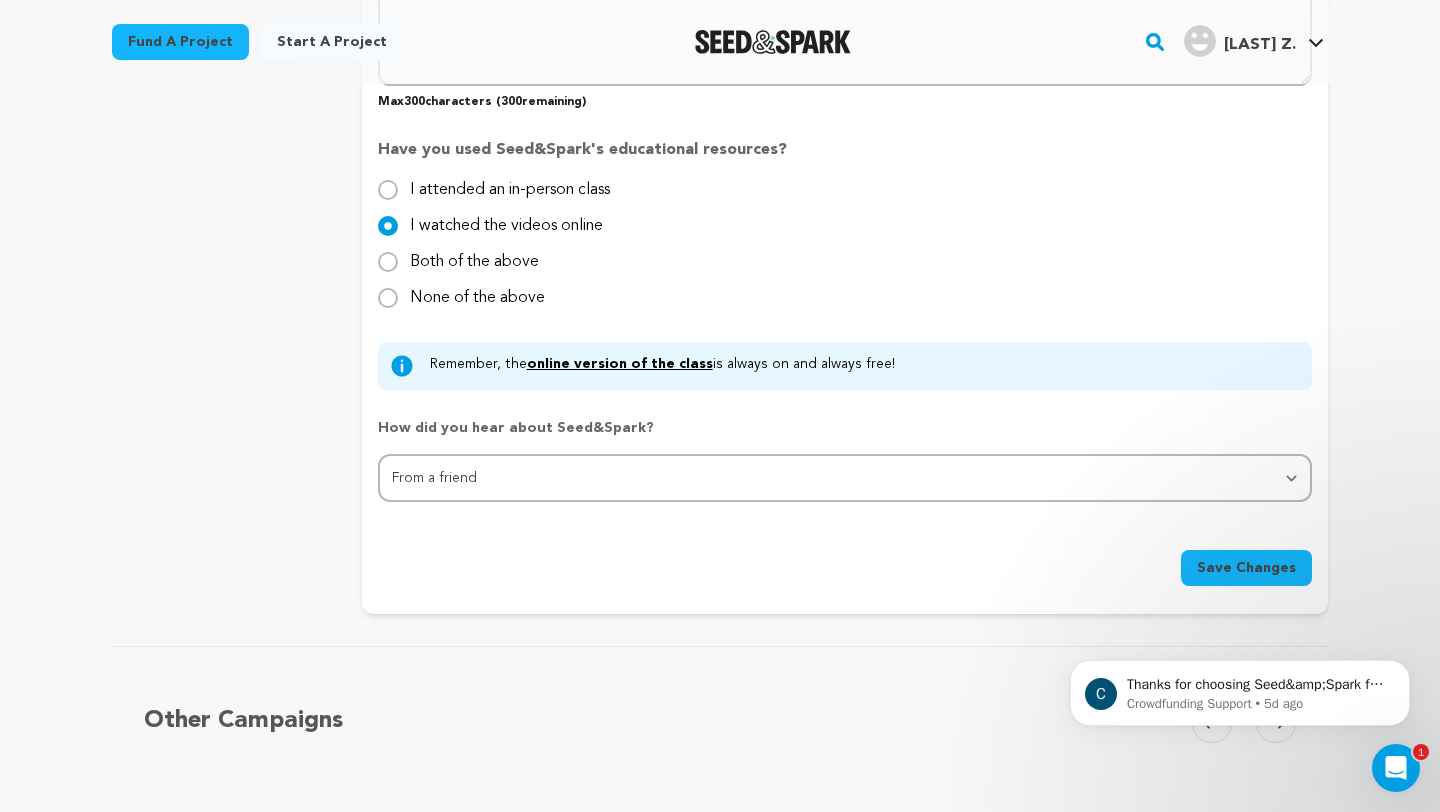 scroll, scrollTop: 2171, scrollLeft: 0, axis: vertical 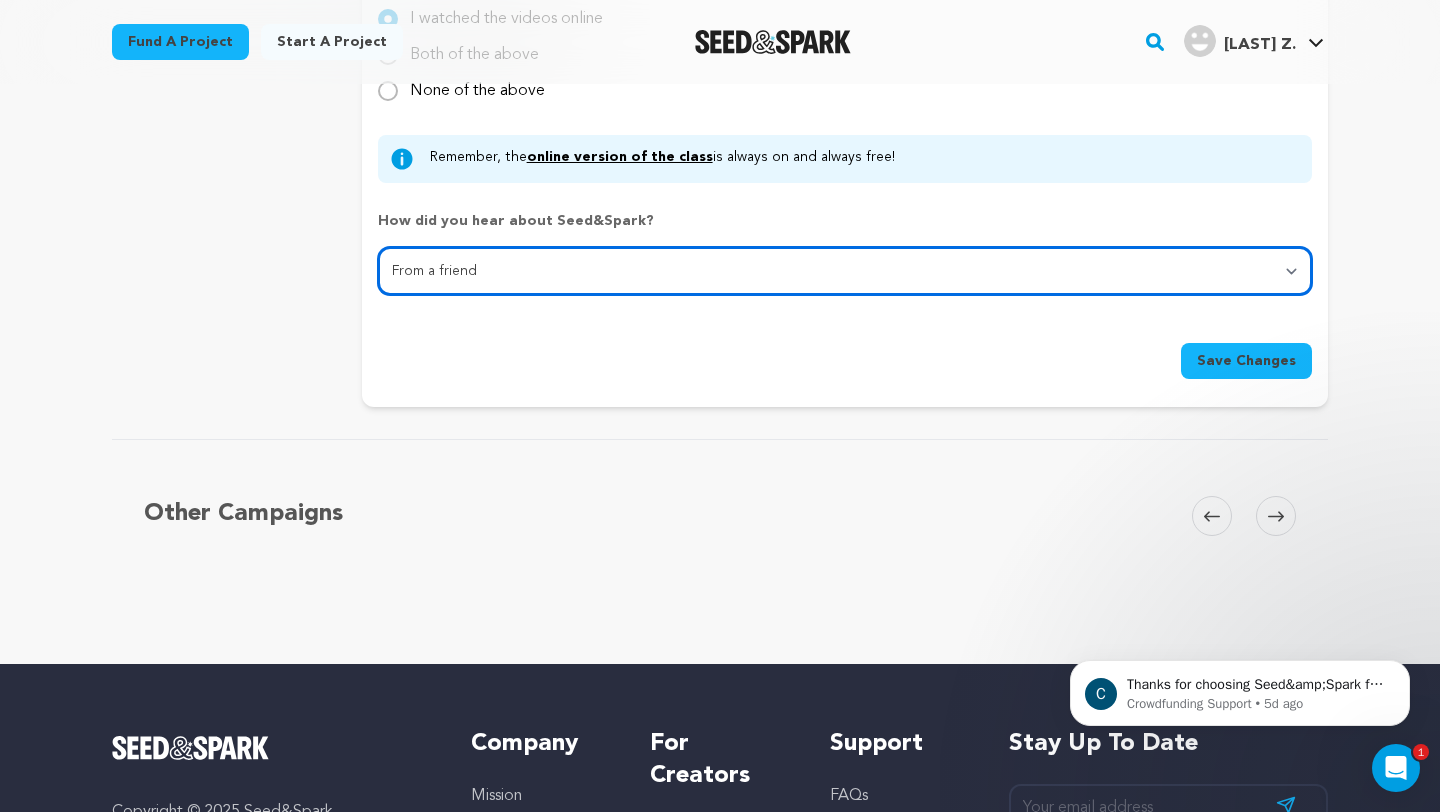 click on "Select...
From a friend Social media Film festival or film organization Took an in-person class Online search Article or podcast Email Other" at bounding box center [845, 271] 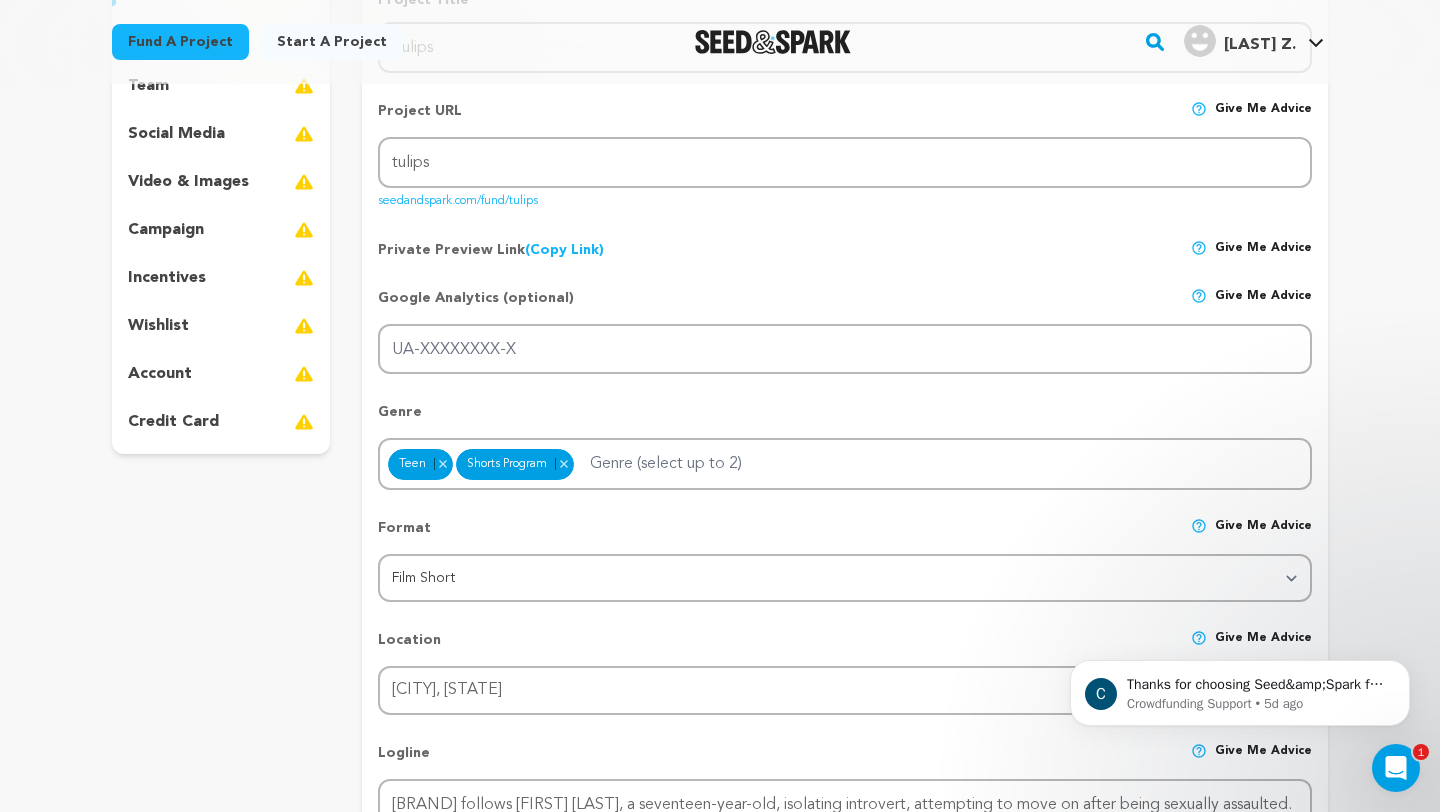 scroll, scrollTop: 0, scrollLeft: 0, axis: both 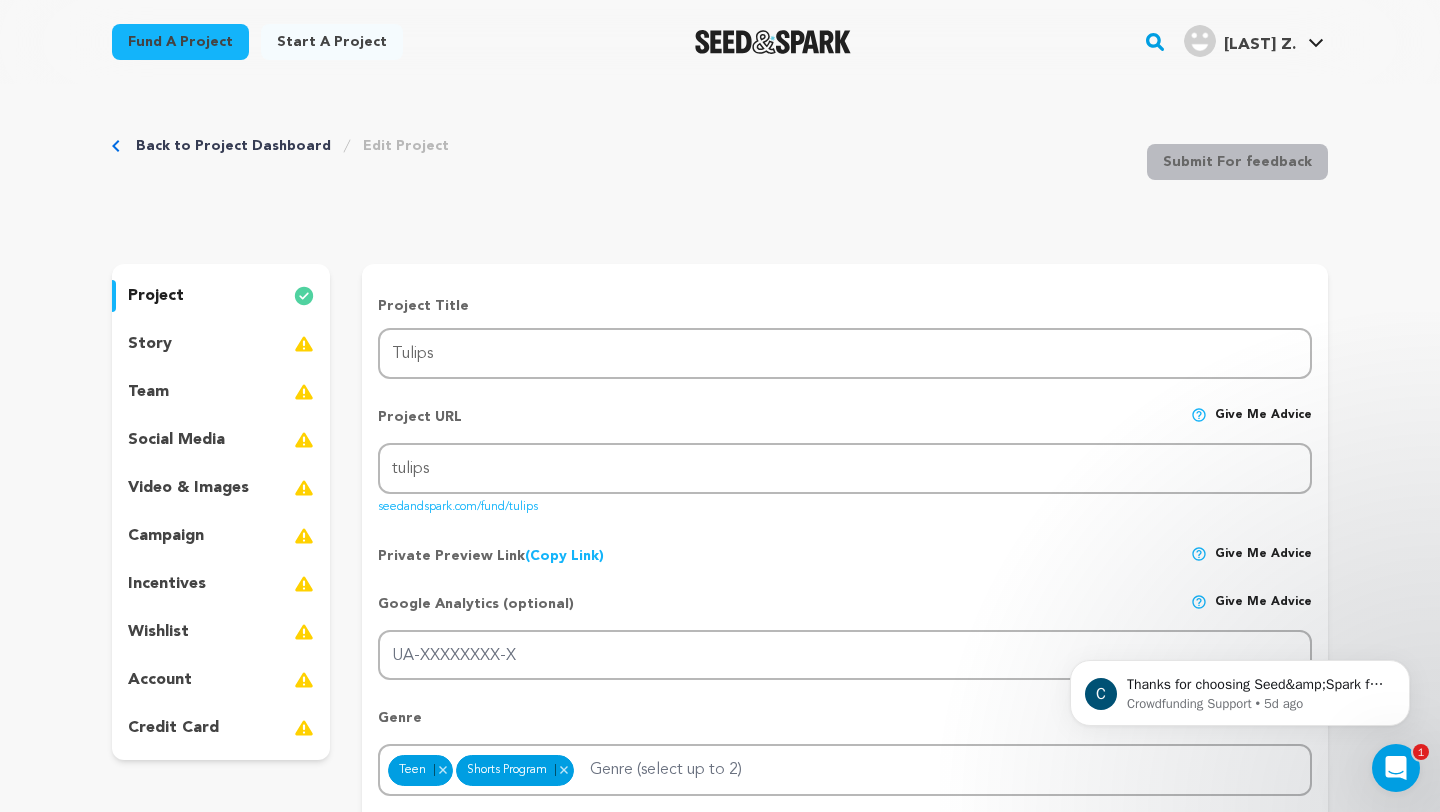 click on "story" at bounding box center [221, 344] 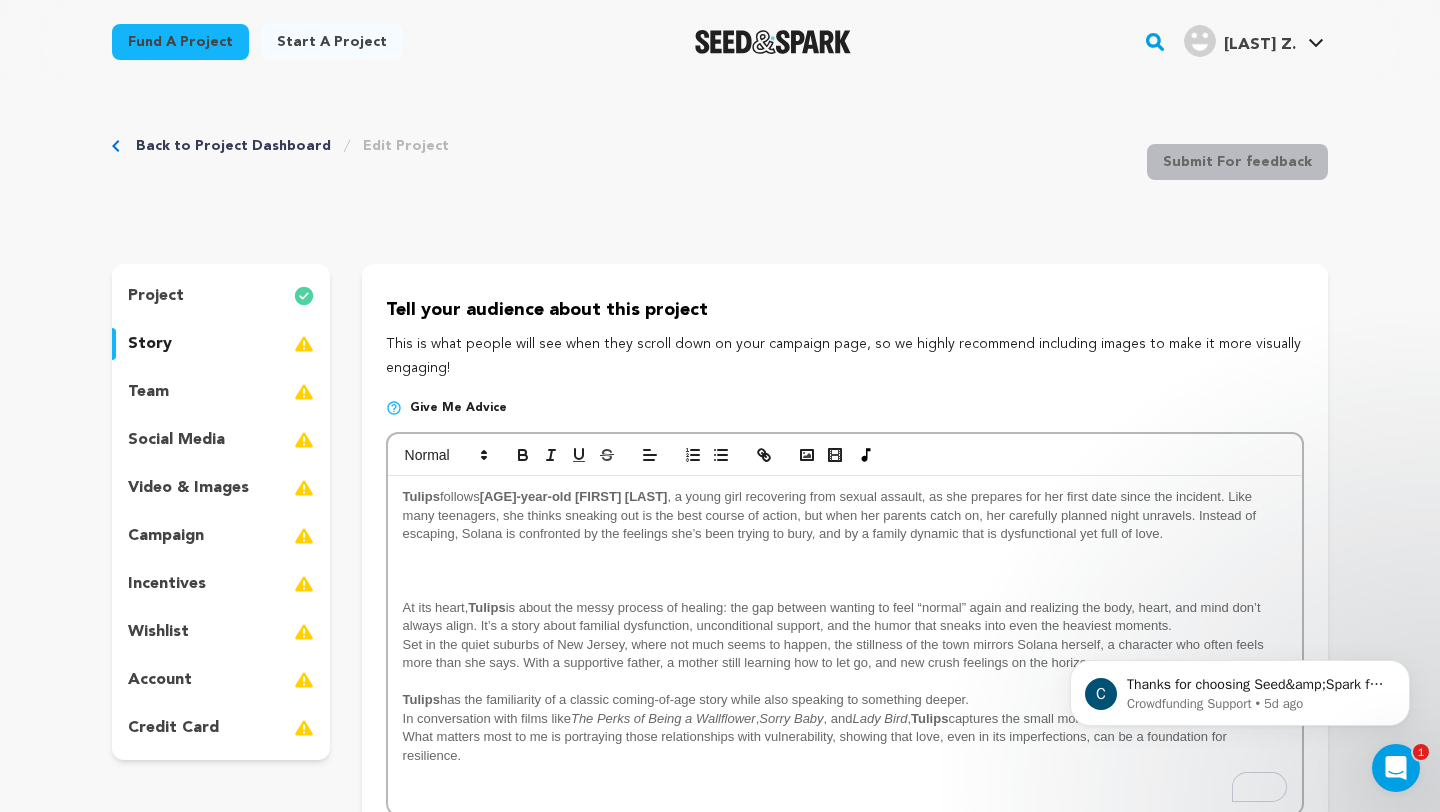 click at bounding box center (845, 589) 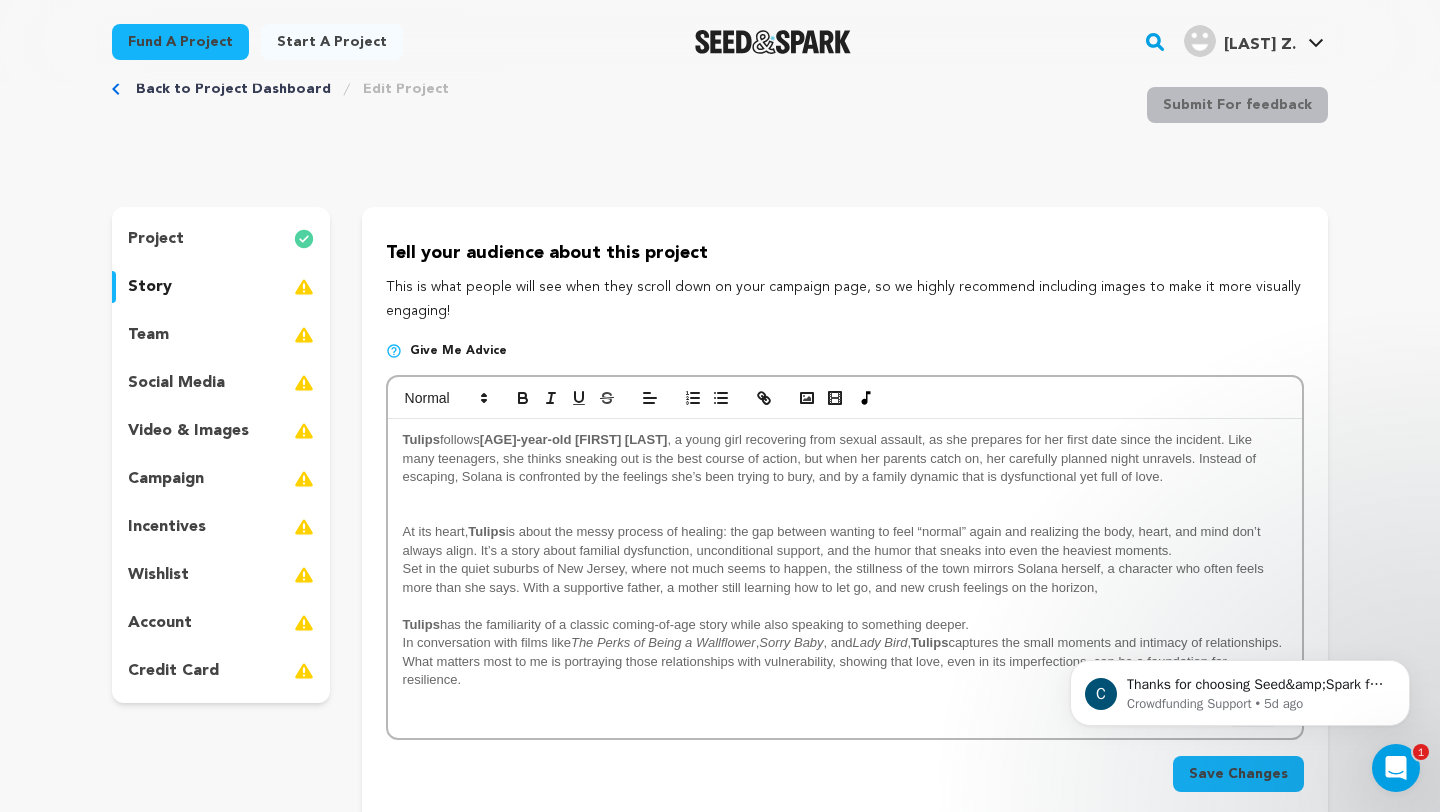 scroll, scrollTop: 0, scrollLeft: 0, axis: both 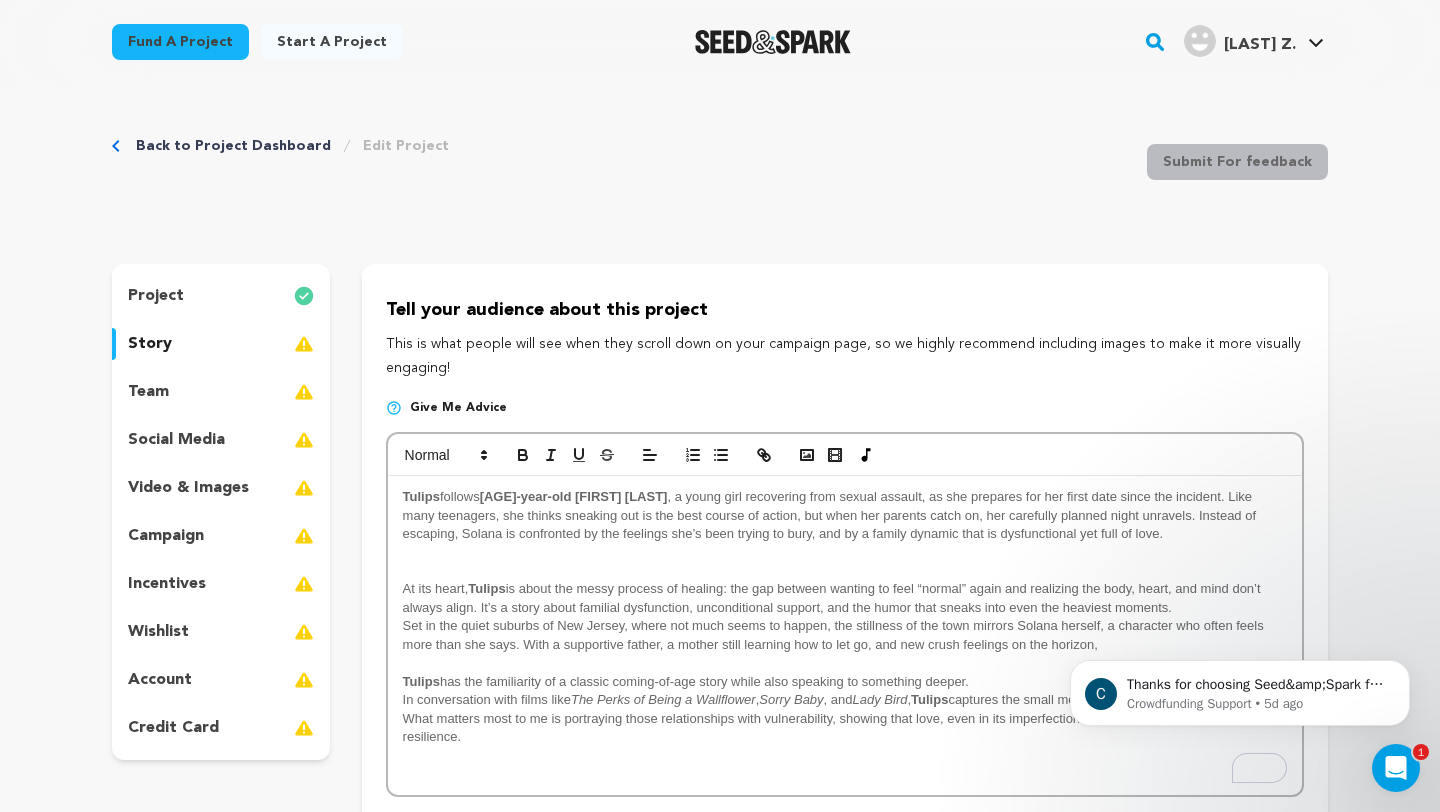 click on "team" at bounding box center [221, 392] 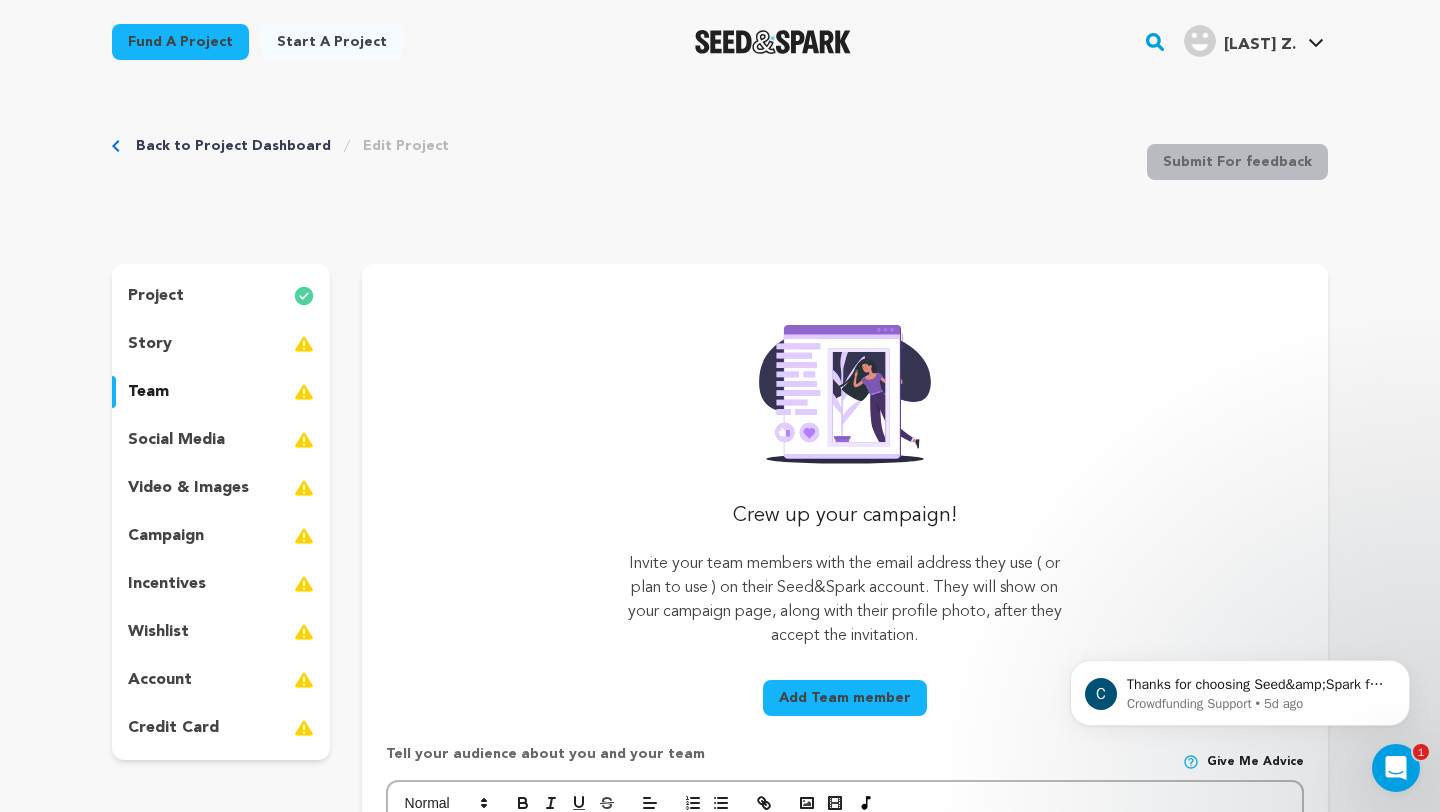 click on "social media" at bounding box center [221, 440] 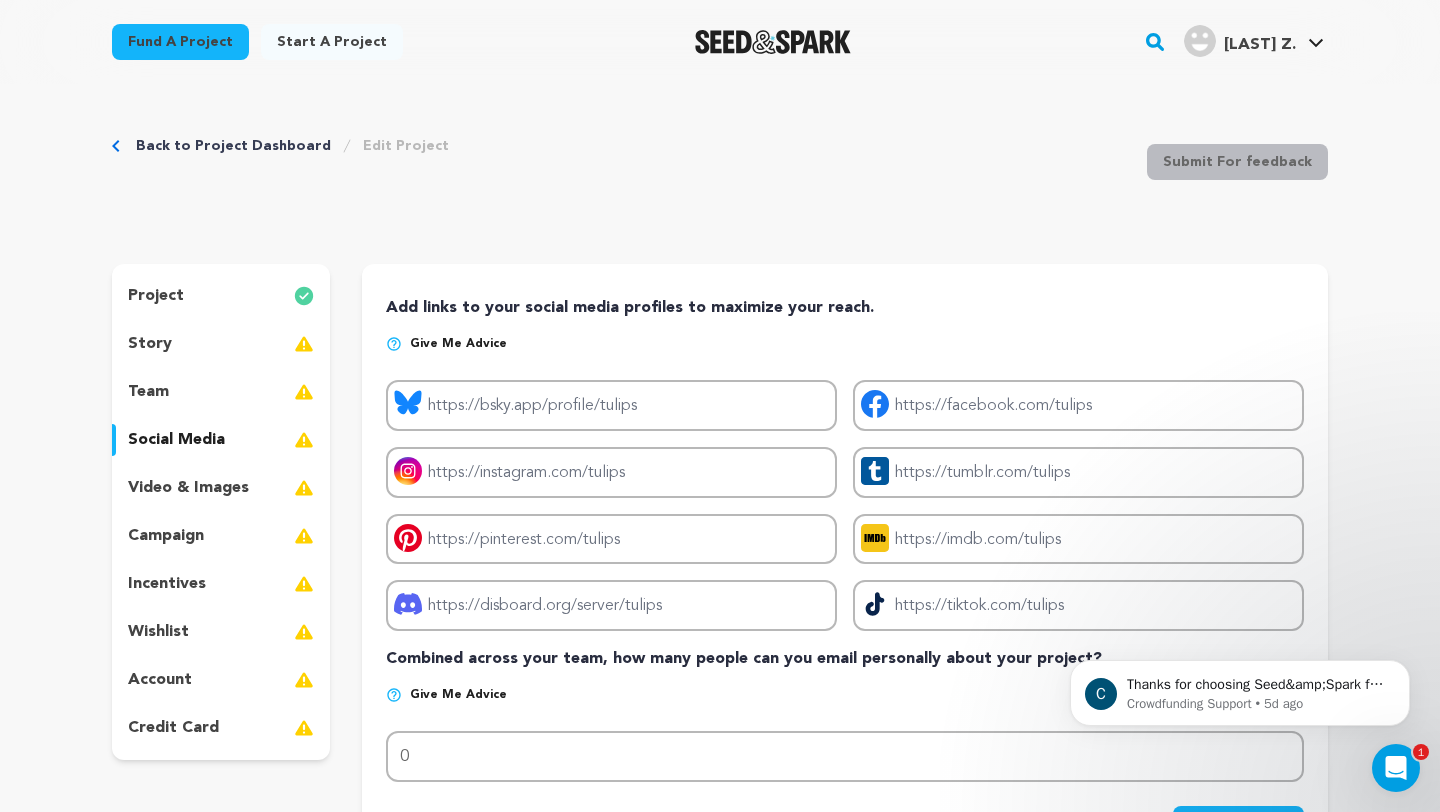 click on "video & images" at bounding box center [188, 488] 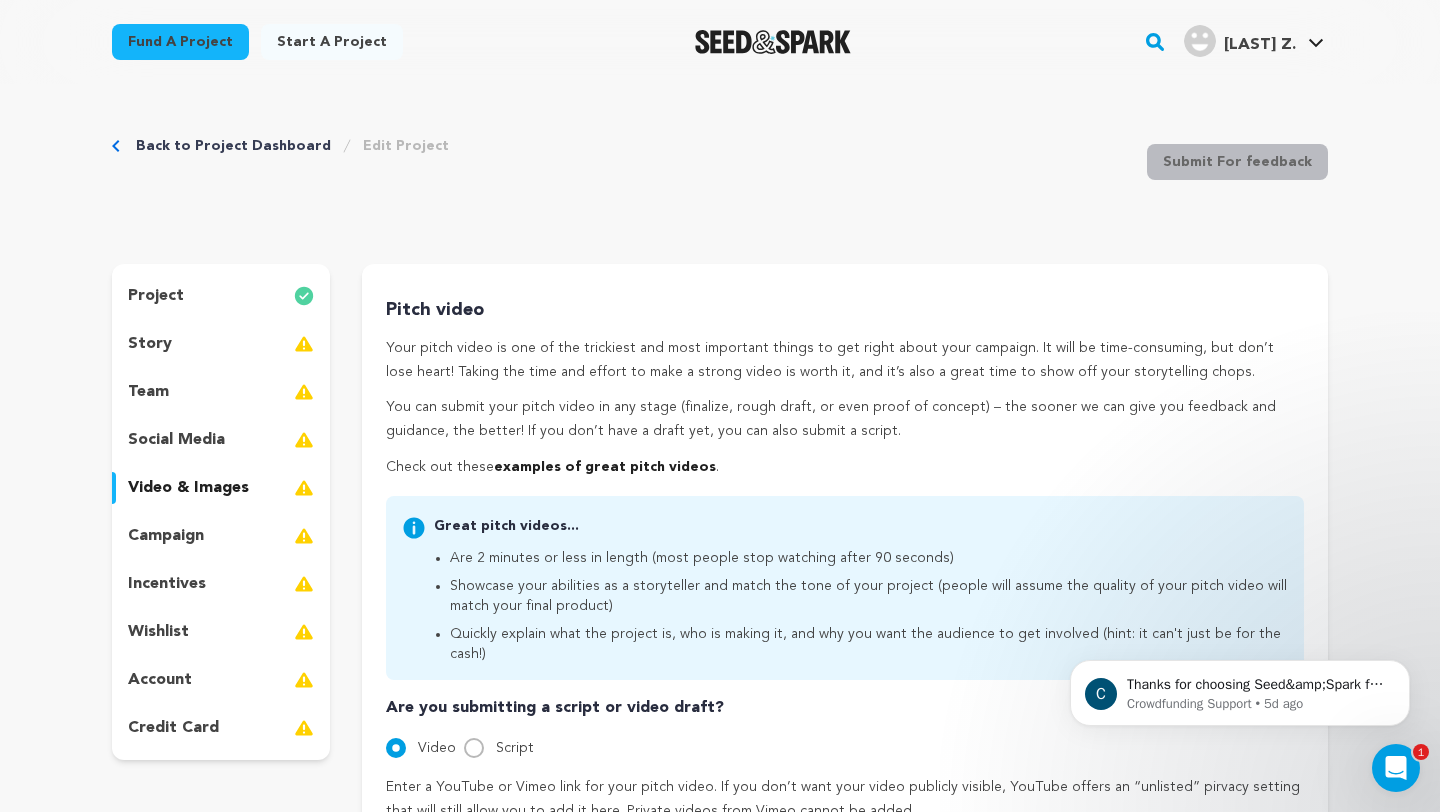 click on "campaign" at bounding box center (221, 536) 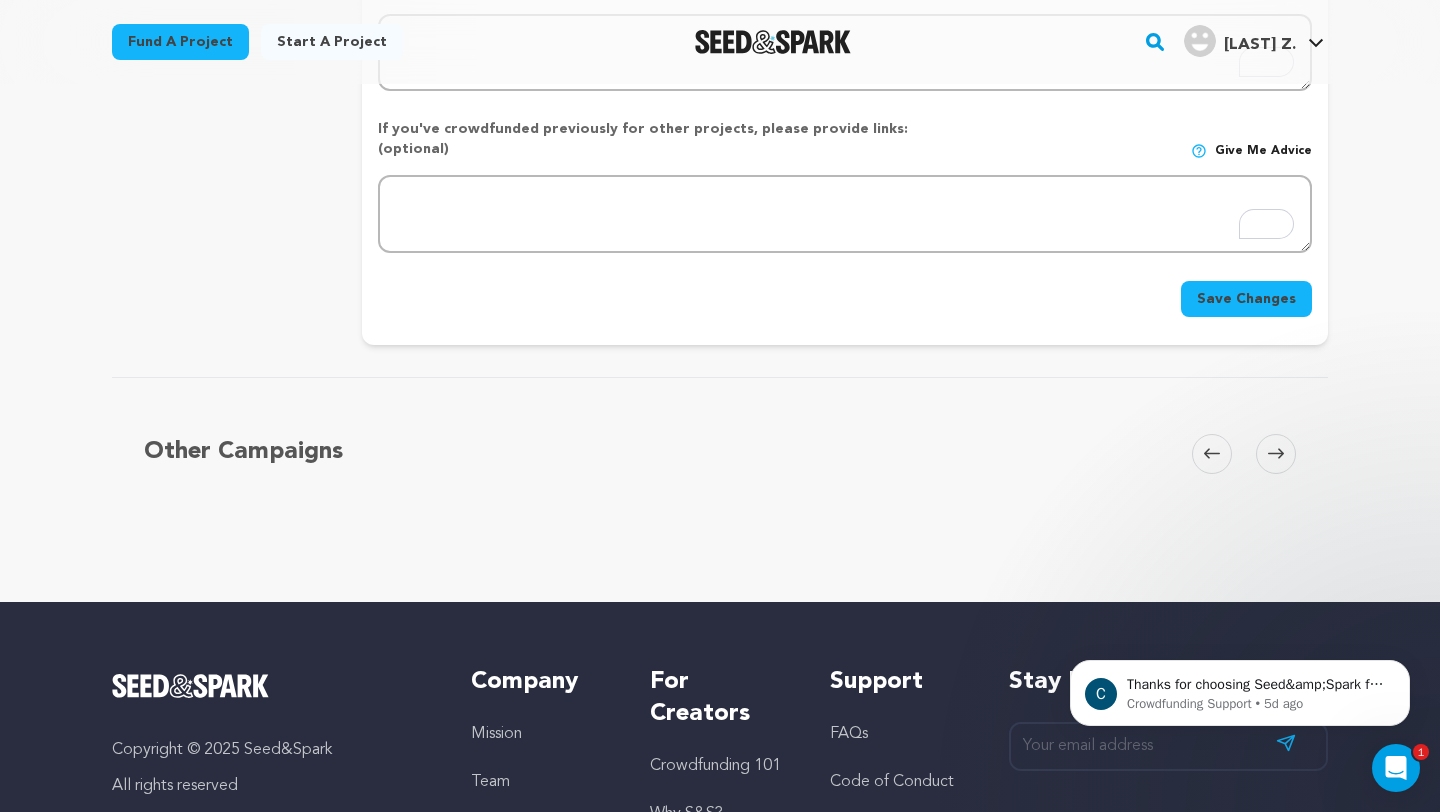 scroll, scrollTop: 1021, scrollLeft: 0, axis: vertical 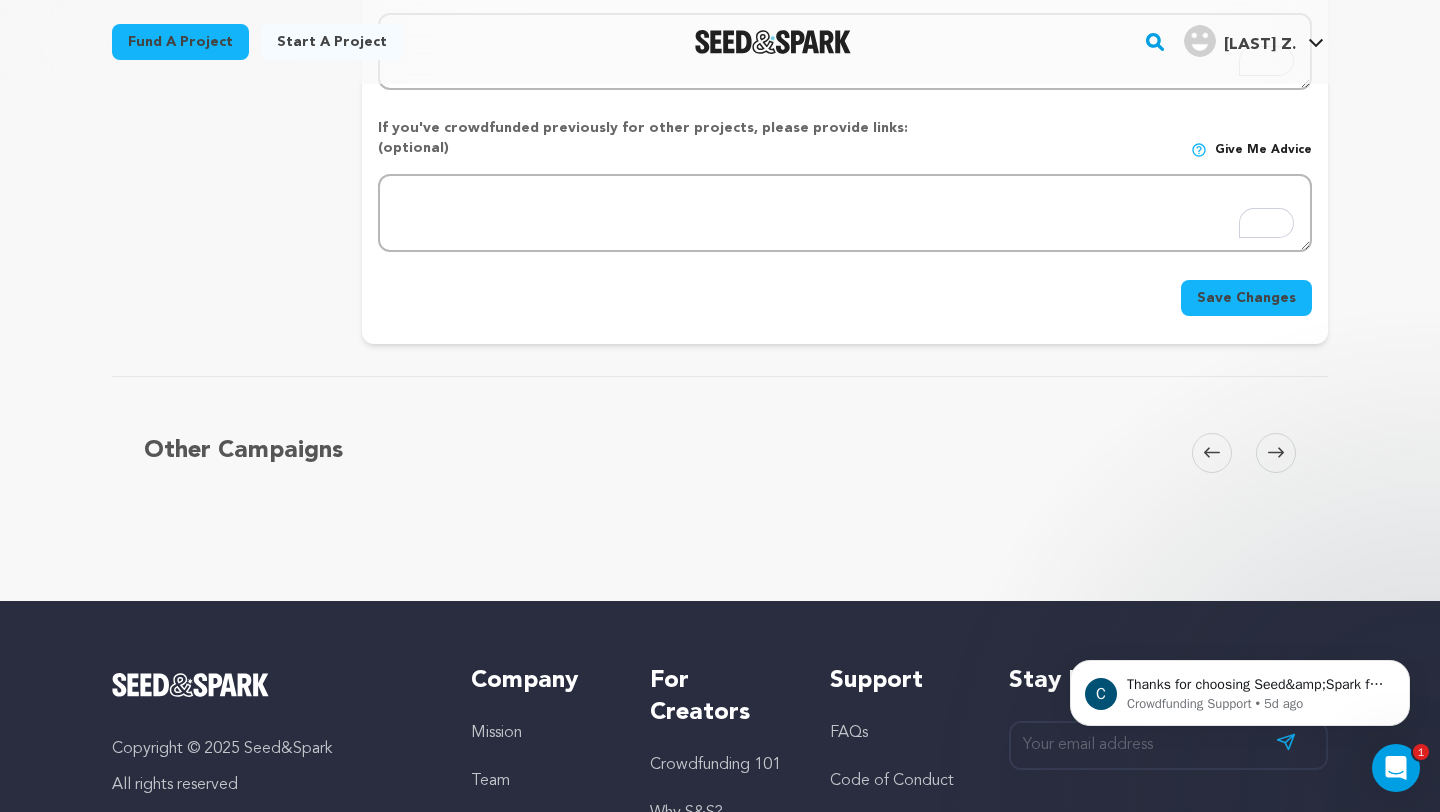 click on "Save Changes" at bounding box center [1246, 298] 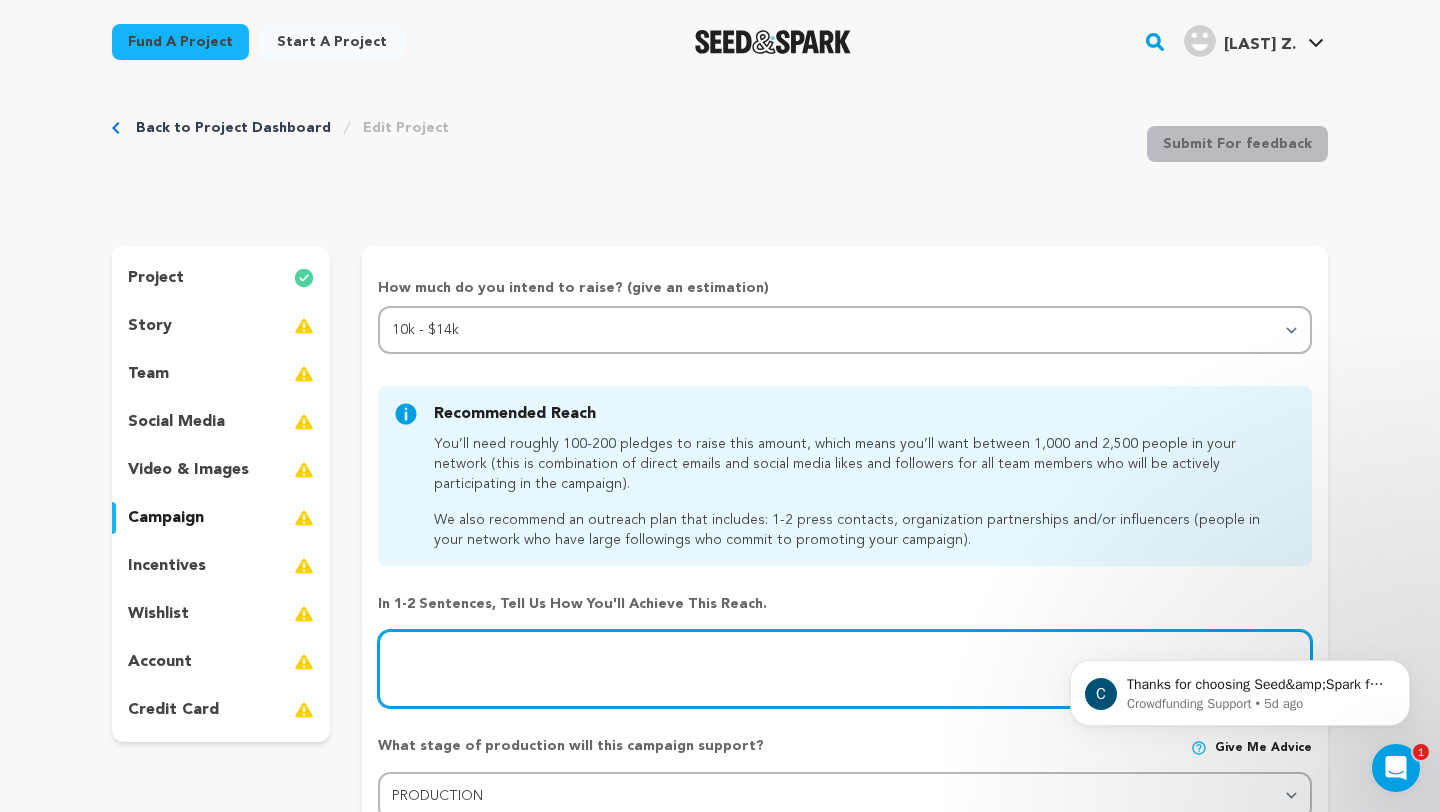 scroll, scrollTop: 19, scrollLeft: 0, axis: vertical 